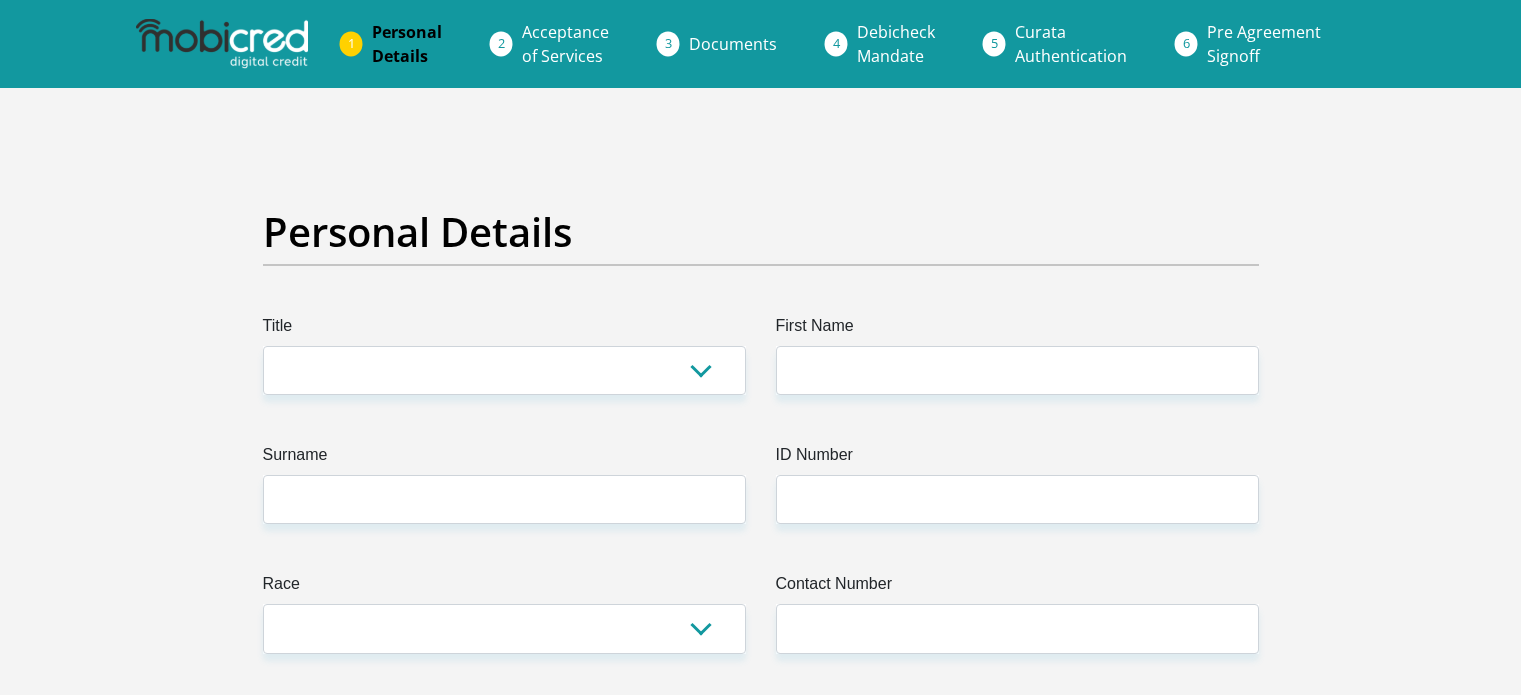 scroll, scrollTop: 0, scrollLeft: 0, axis: both 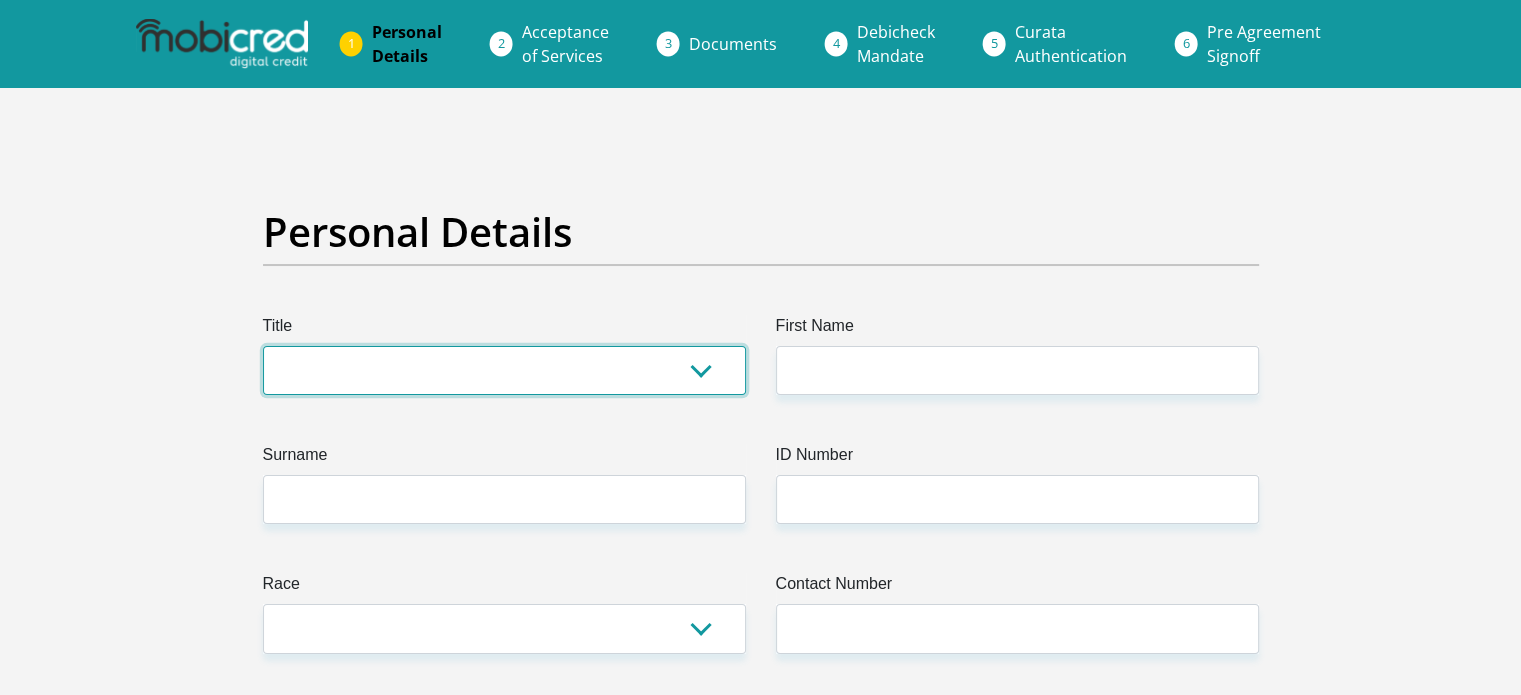 click on "Mr
Ms
Mrs
Dr
Other" at bounding box center (504, 370) 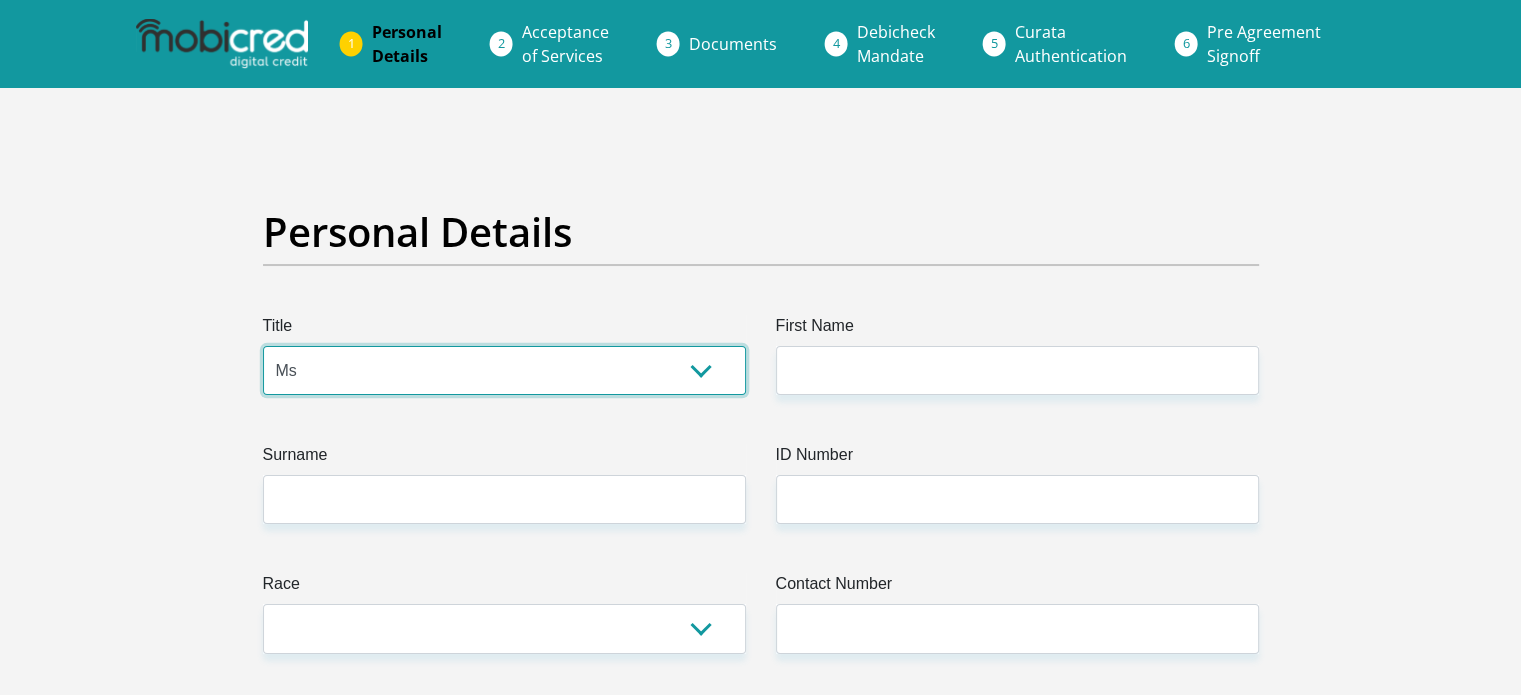 click on "Mr
Ms
Mrs
Dr
Other" at bounding box center (504, 370) 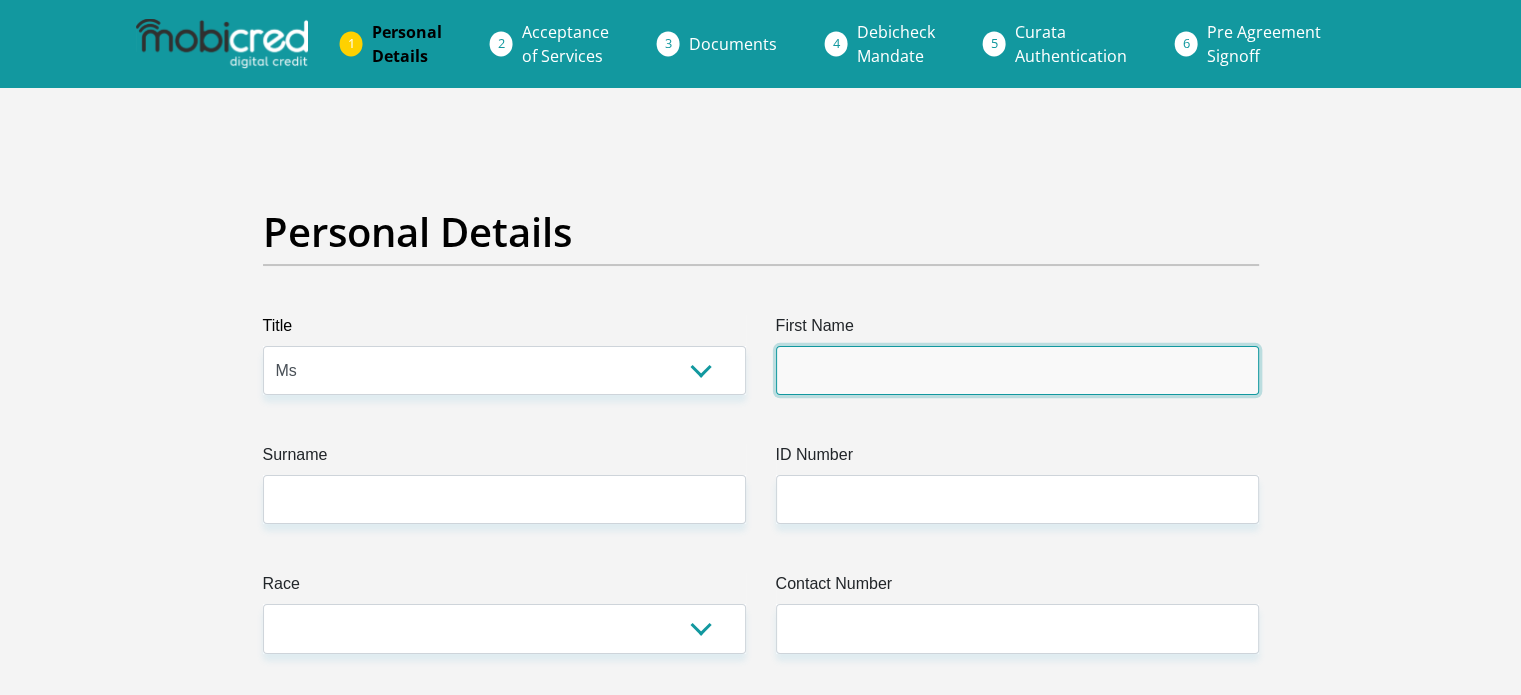 click on "First Name" at bounding box center [1017, 370] 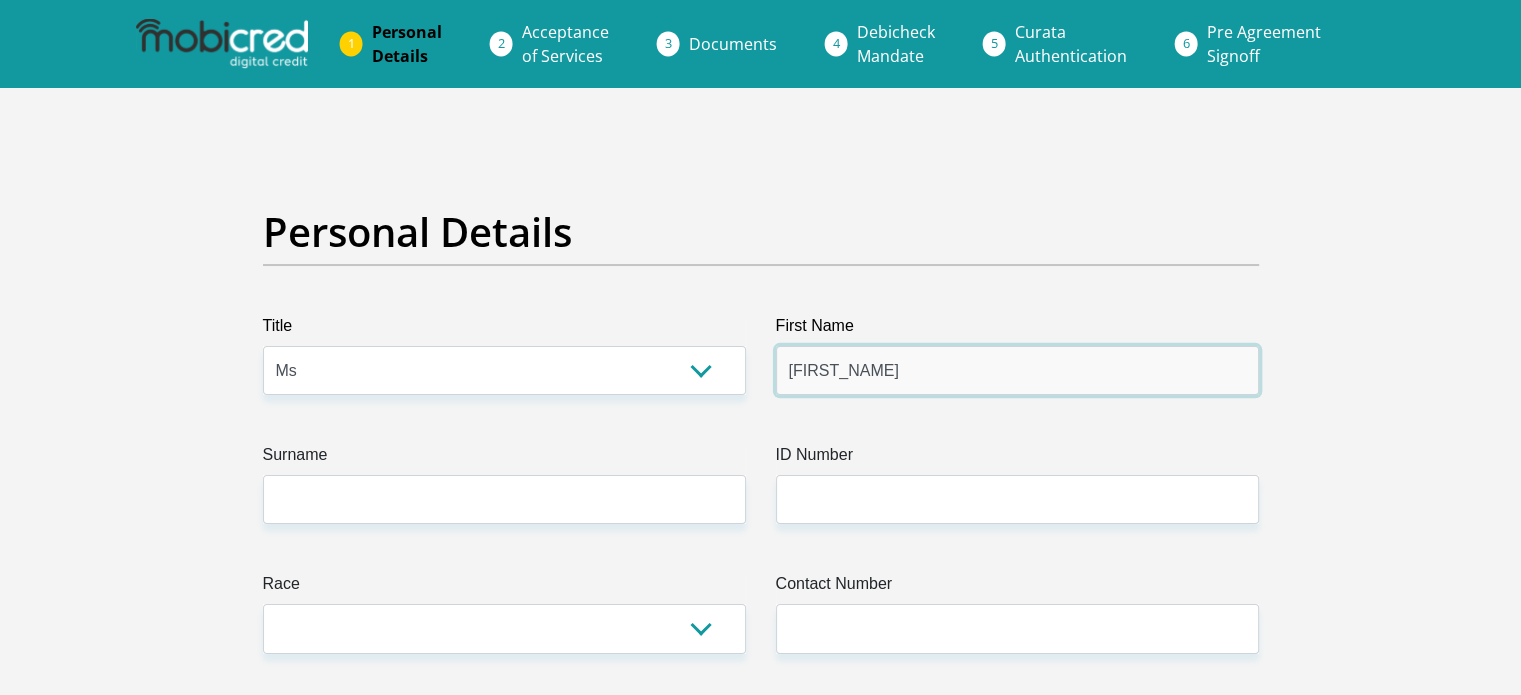 type on "[FIRST_NAME]" 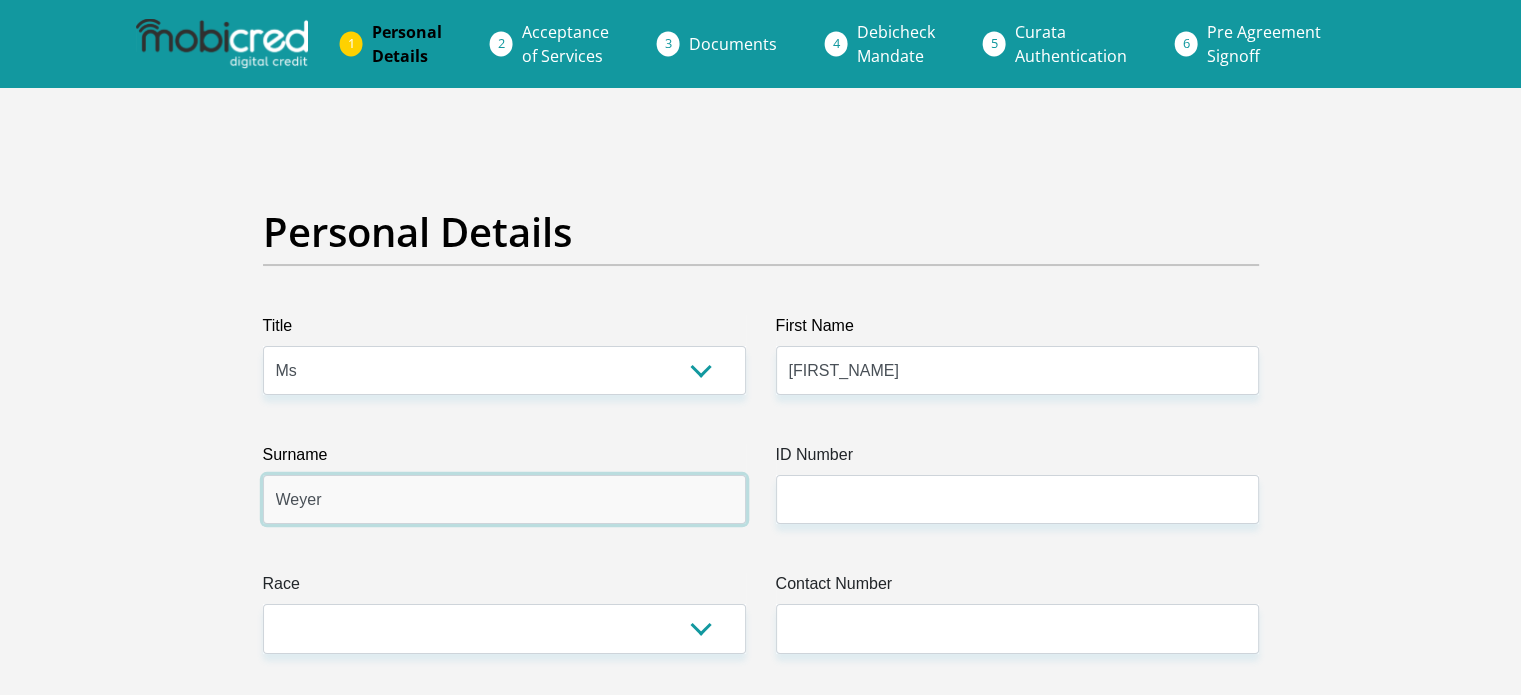 type on "Weyer" 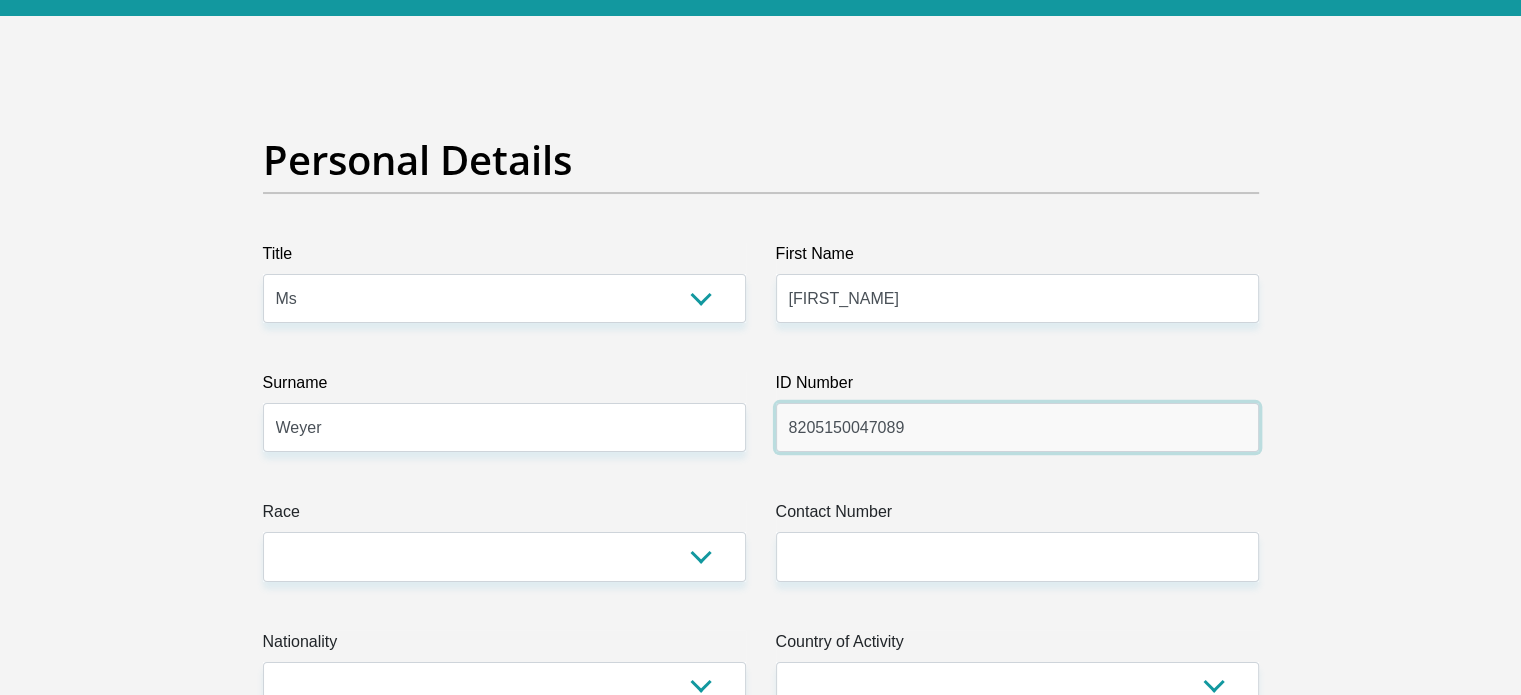 scroll, scrollTop: 400, scrollLeft: 0, axis: vertical 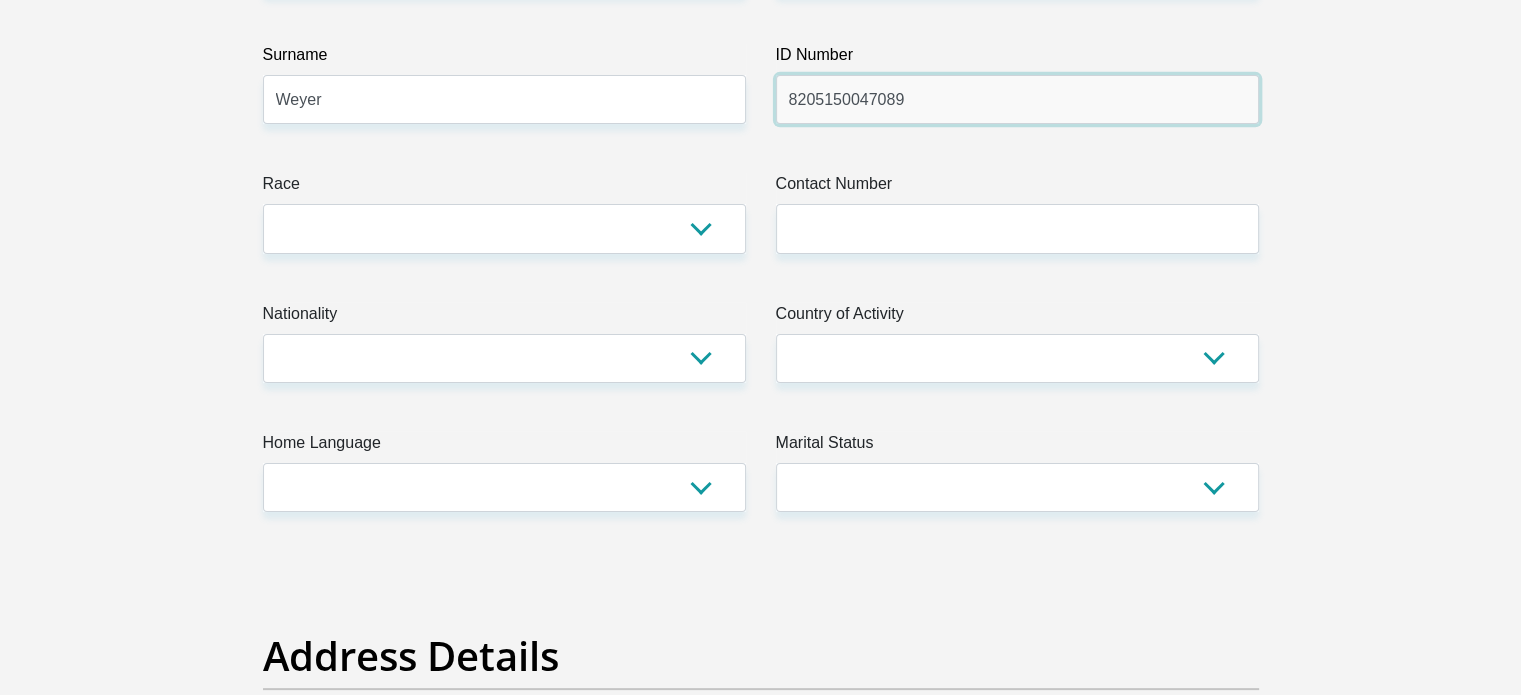 type on "8205150047089" 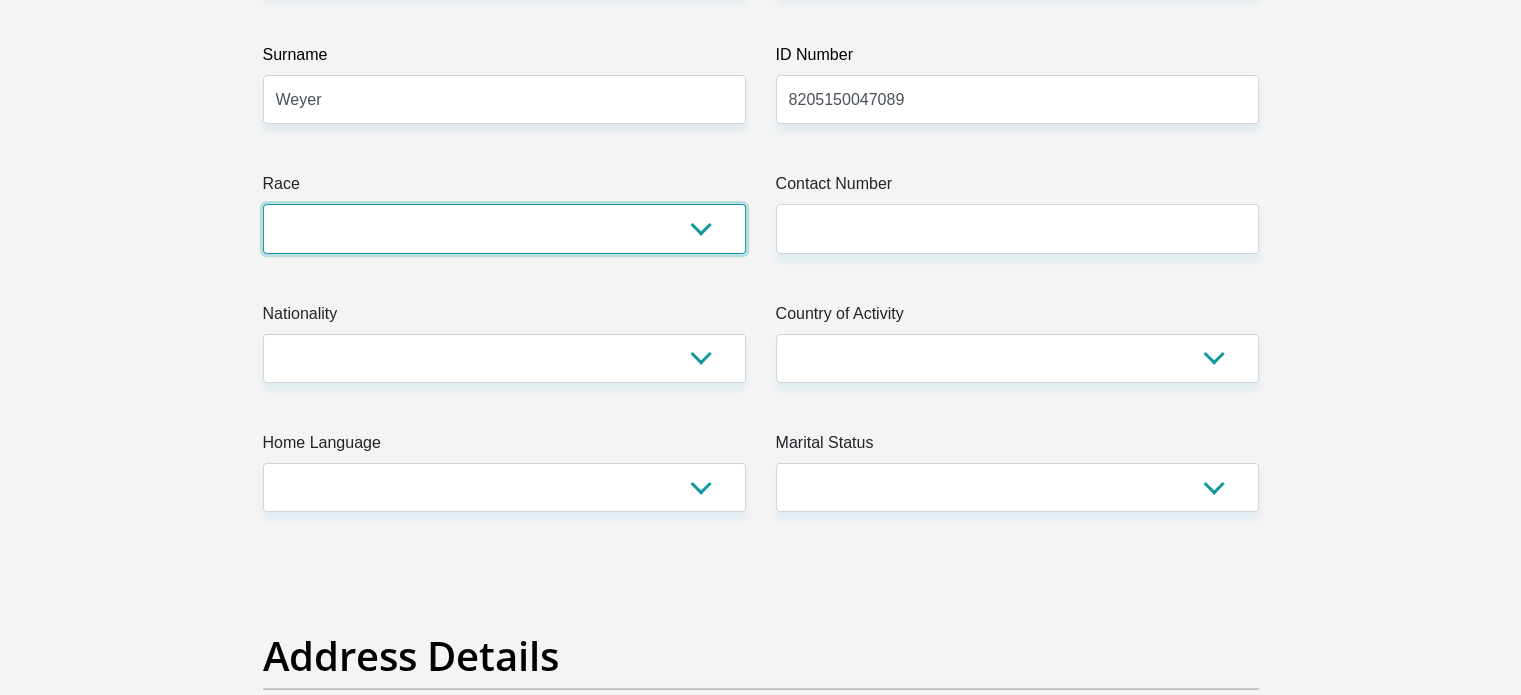 click on "Black
Coloured
Indian
White
Other" at bounding box center (504, 228) 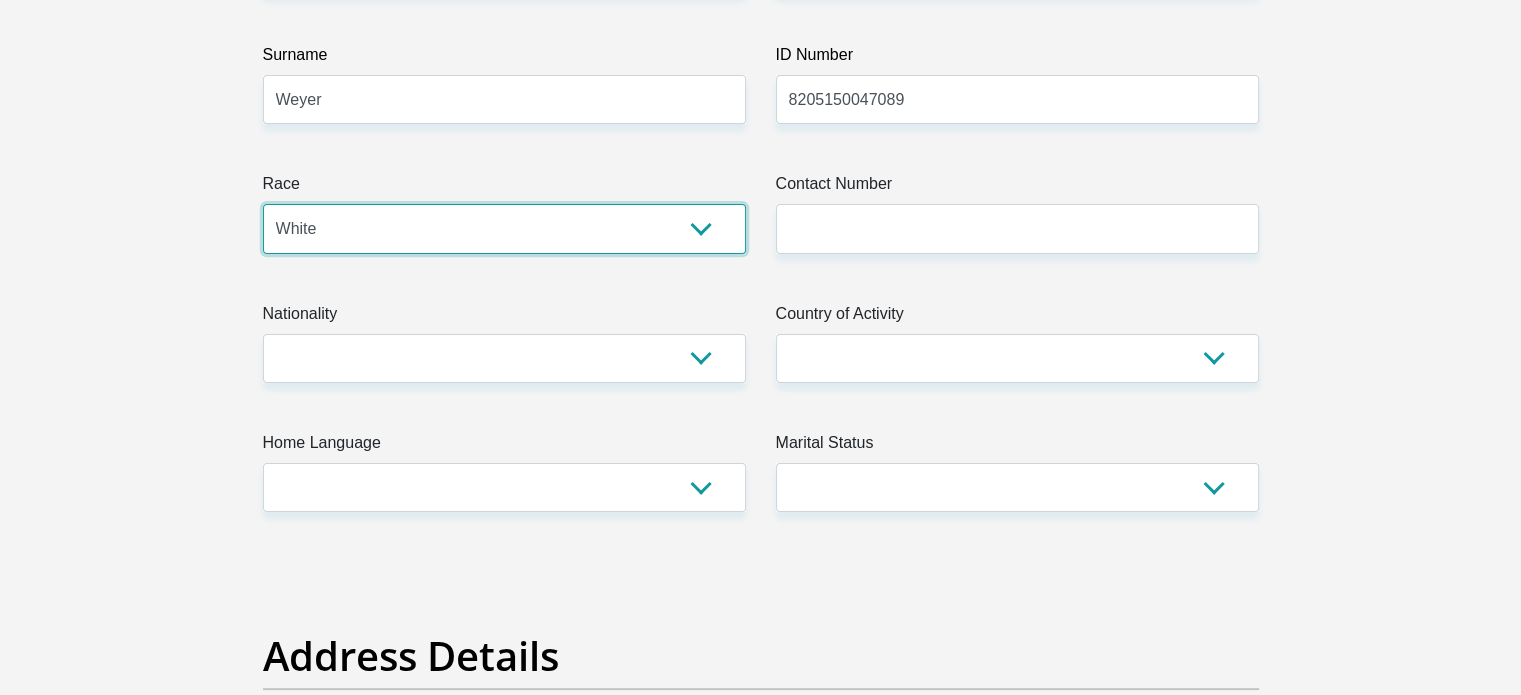 click on "Black
Coloured
Indian
White
Other" at bounding box center (504, 228) 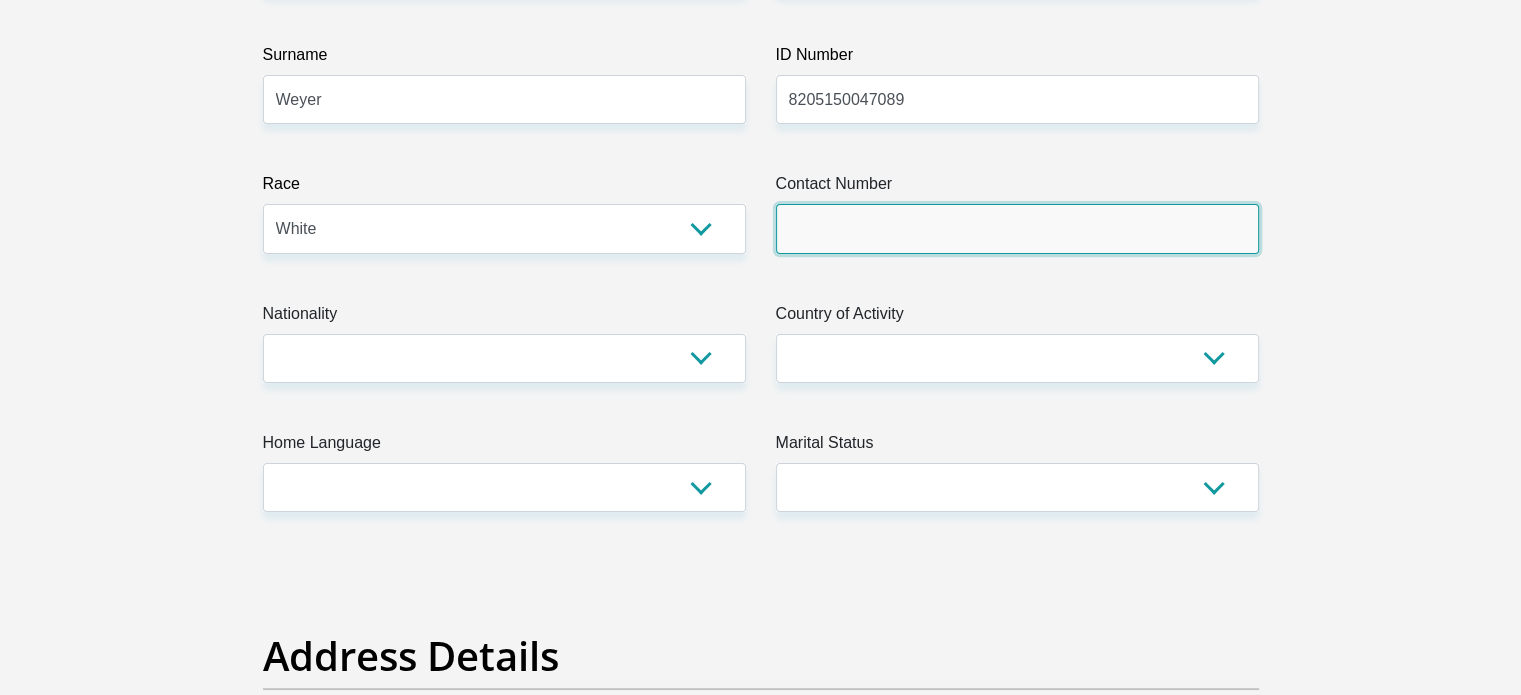 click on "Contact Number" at bounding box center (1017, 228) 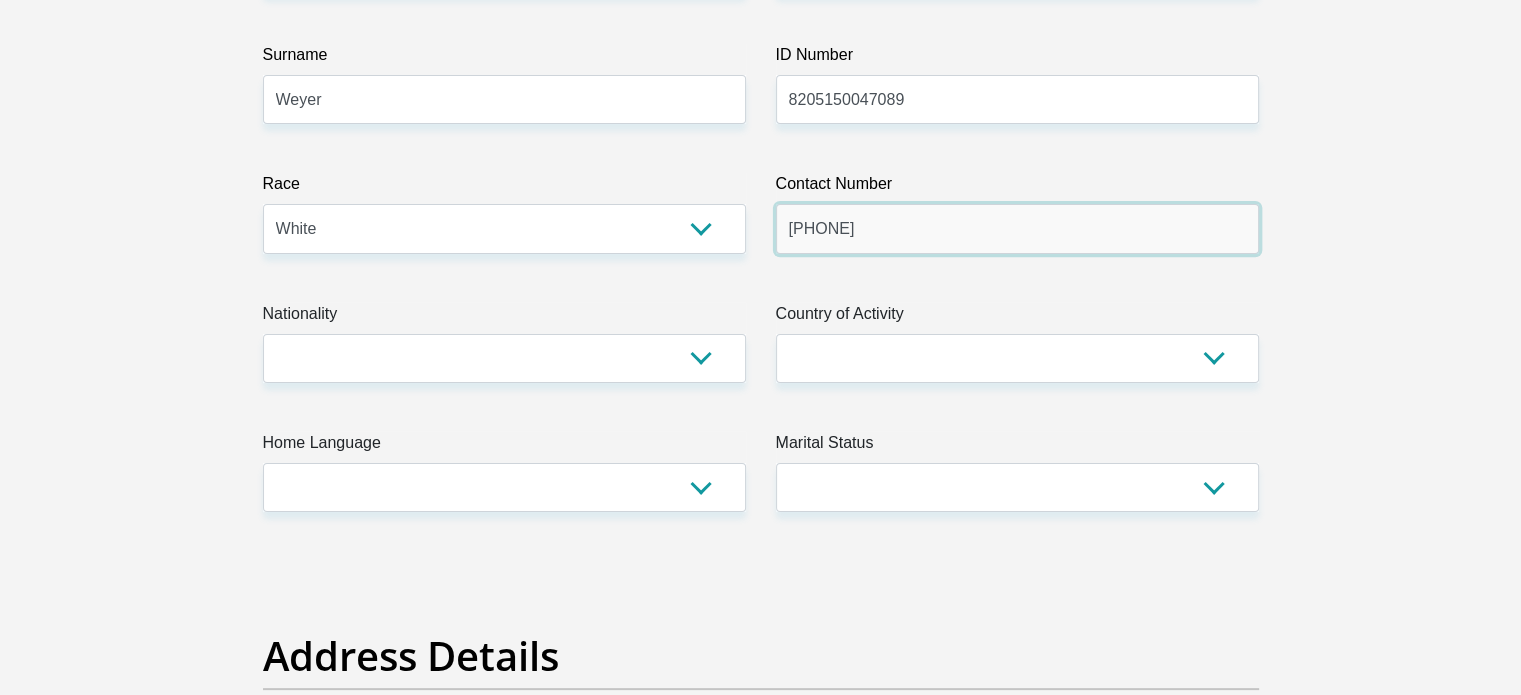 type on "[PHONE]" 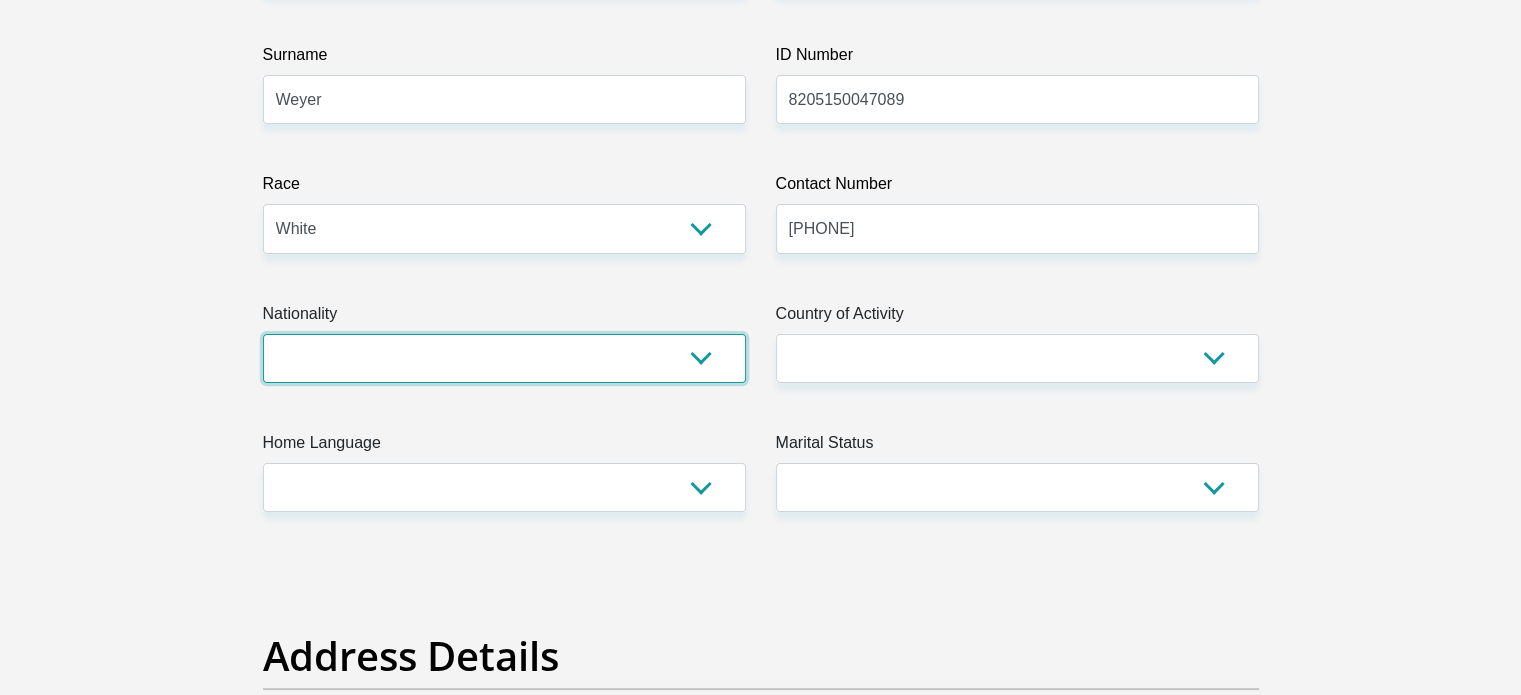 drag, startPoint x: 704, startPoint y: 362, endPoint x: 688, endPoint y: 356, distance: 17.088007 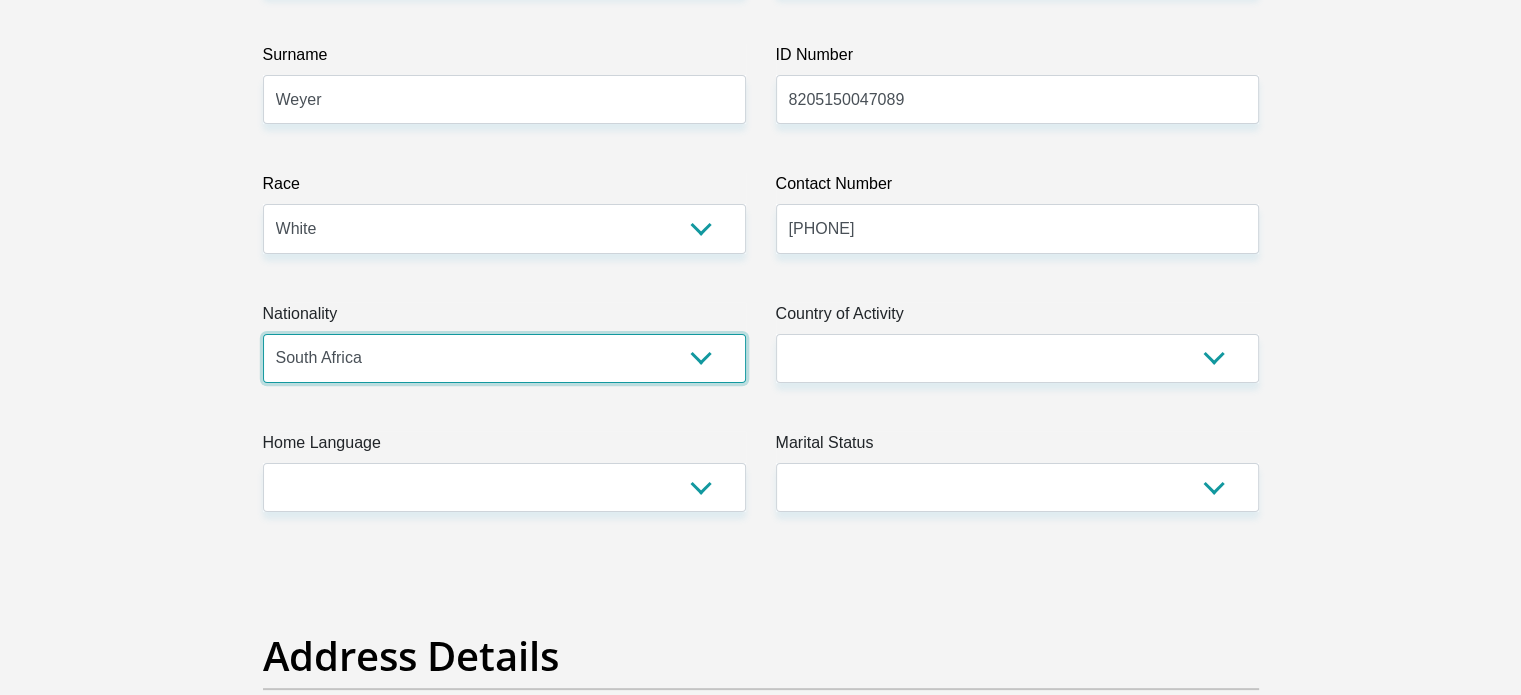click on "South Africa
Afghanistan
Aland Islands
Albania
Algeria
America Samoa
American Virgin Islands
Andorra
Angola
Anguilla
Antarctica
Antigua and Barbuda
Argentina
Armenia
Aruba
Ascension Island
Australia
Austria
Azerbaijan
Bahamas
Bahrain
Bangladesh
Barbados
Chad" at bounding box center (504, 358) 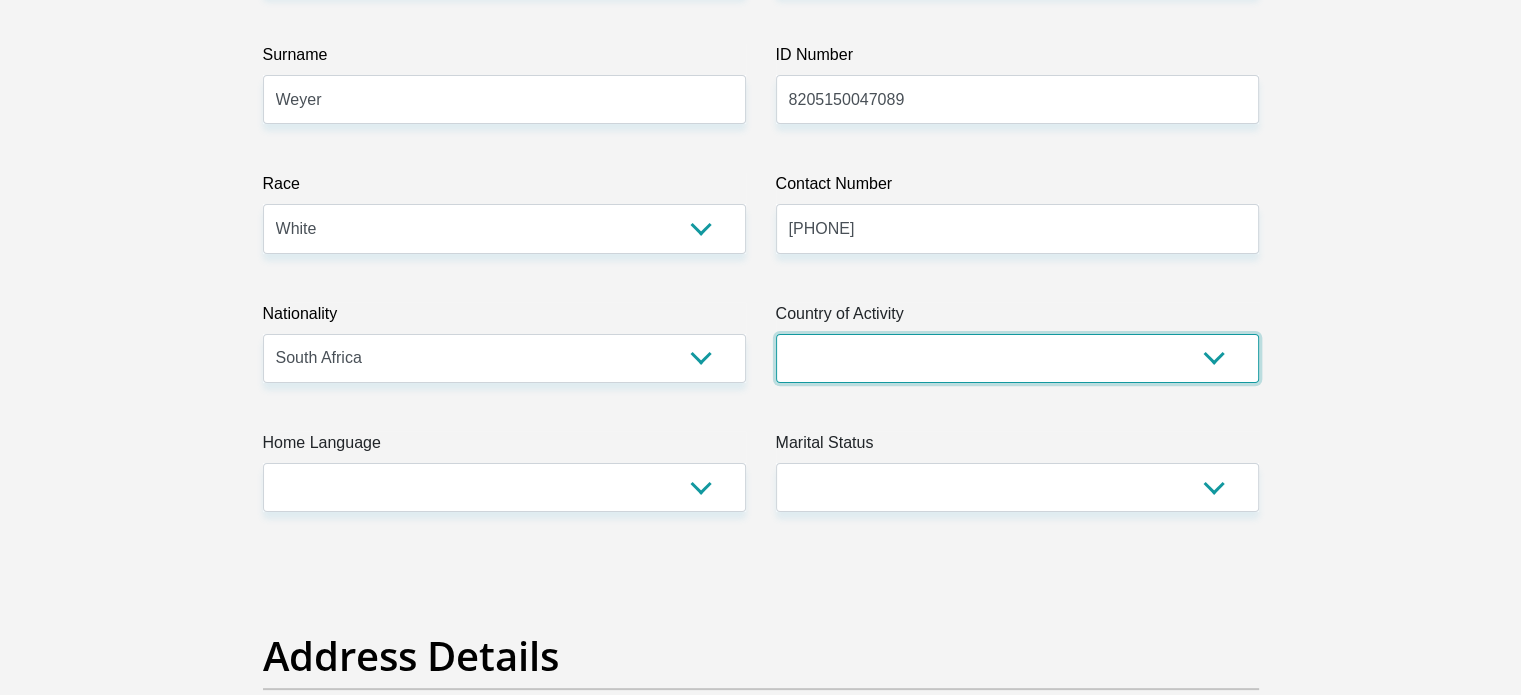 click on "South Africa
Afghanistan
Aland Islands
Albania
Algeria
America Samoa
American Virgin Islands
Andorra
Angola
Anguilla
Antarctica
Antigua and Barbuda
Argentina
Armenia
Aruba
Ascension Island
Australia
Austria
Azerbaijan
Chad" at bounding box center (1017, 358) 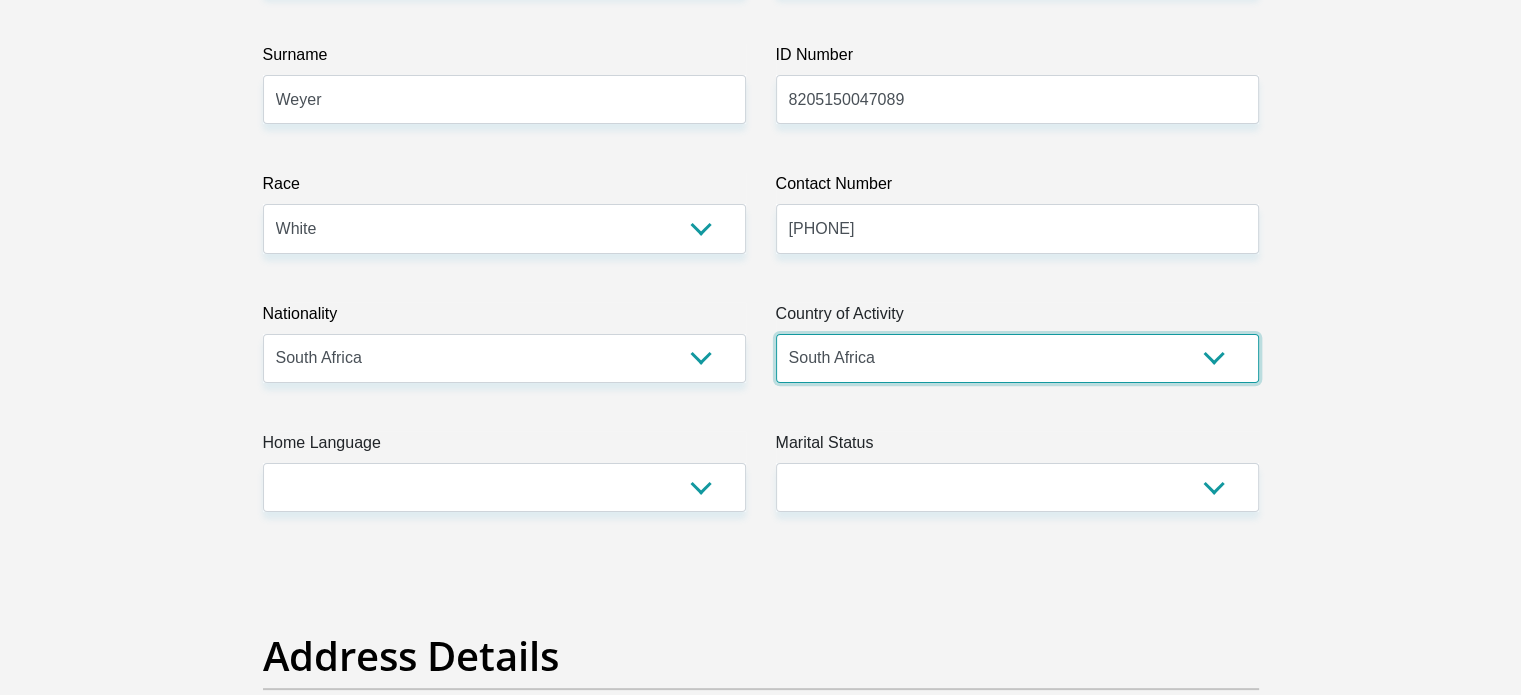 click on "South Africa
Afghanistan
Aland Islands
Albania
Algeria
America Samoa
American Virgin Islands
Andorra
Angola
Anguilla
Antarctica
Antigua and Barbuda
Argentina
Armenia
Aruba
Ascension Island
Australia
Austria
Azerbaijan
Chad" at bounding box center (1017, 358) 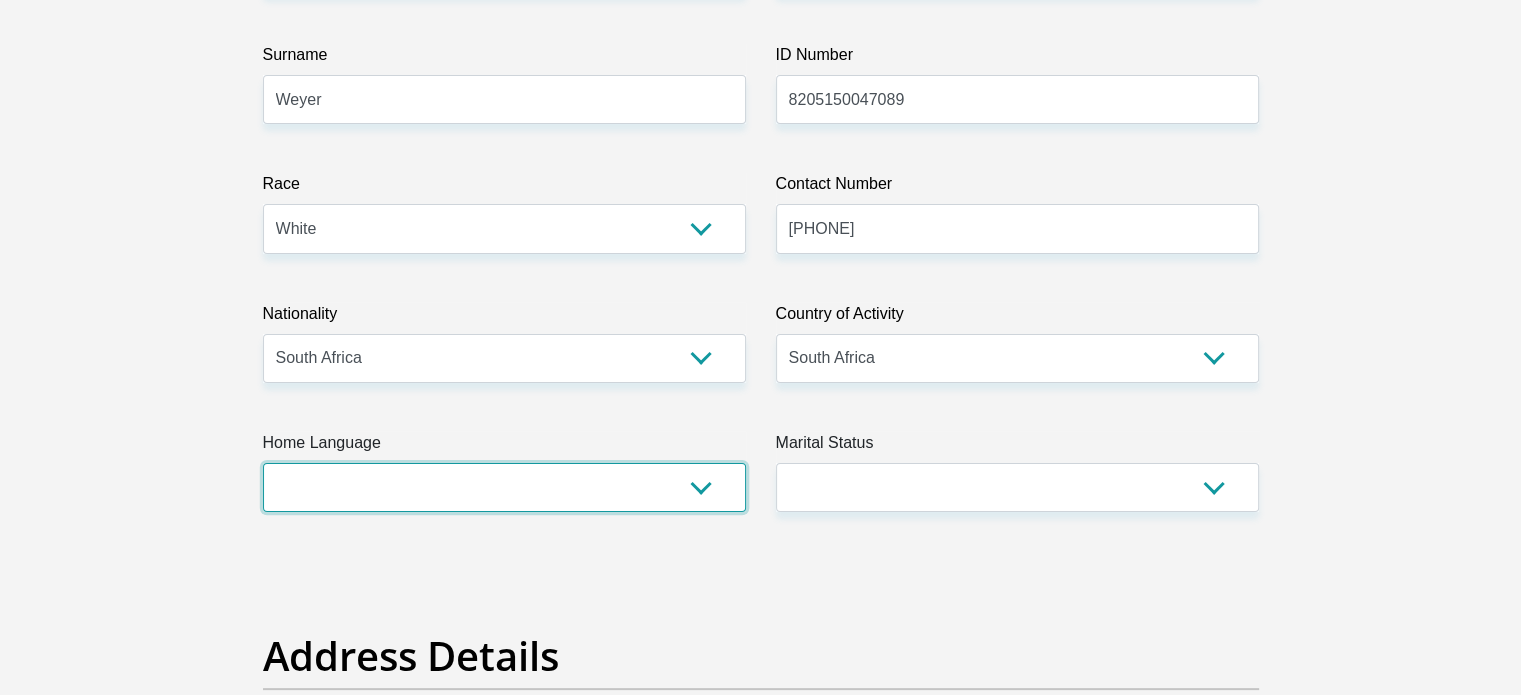 click on "Afrikaans
English
Sepedi
South Ndebele
Southern Sotho
Swati
Tsonga
Tswana
Venda
Xhosa
Zulu
Other" at bounding box center (504, 487) 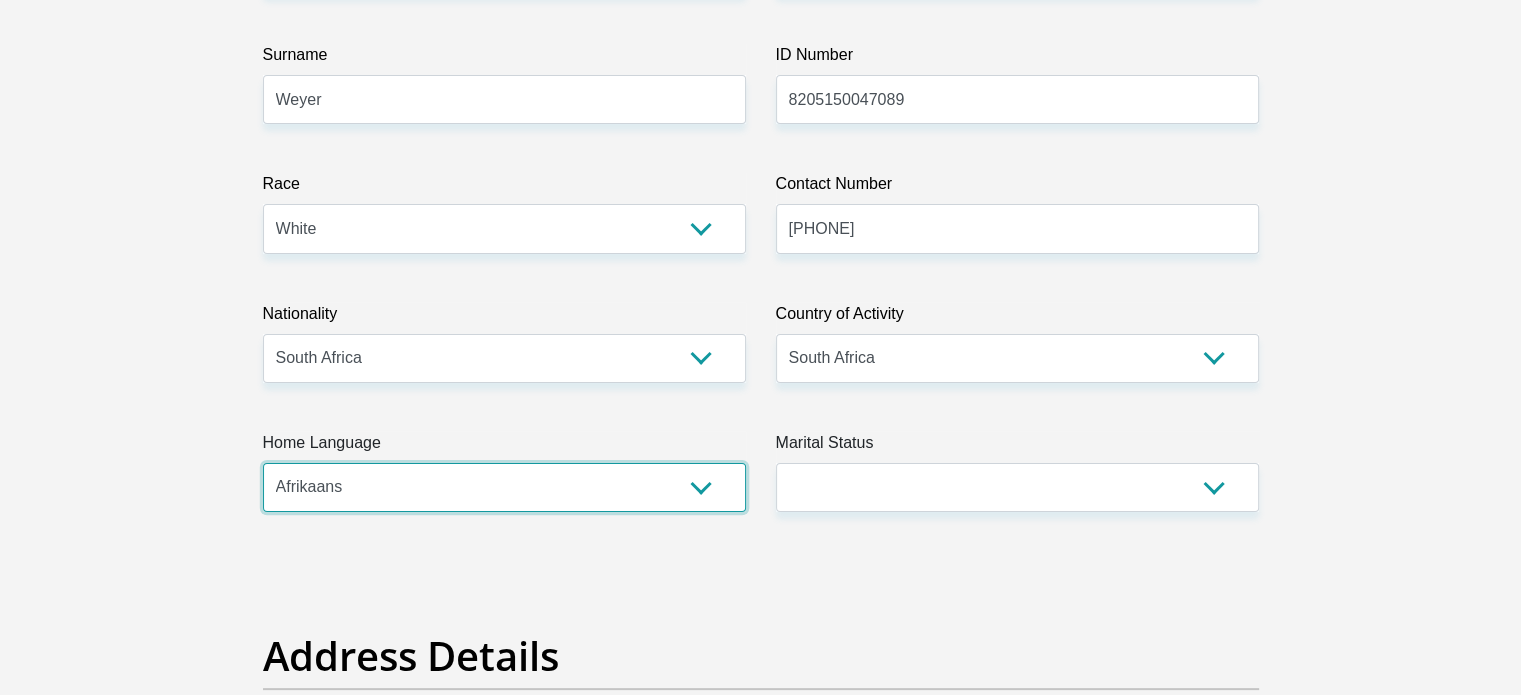 click on "Afrikaans
English
Sepedi
South Ndebele
Southern Sotho
Swati
Tsonga
Tswana
Venda
Xhosa
Zulu
Other" at bounding box center (504, 487) 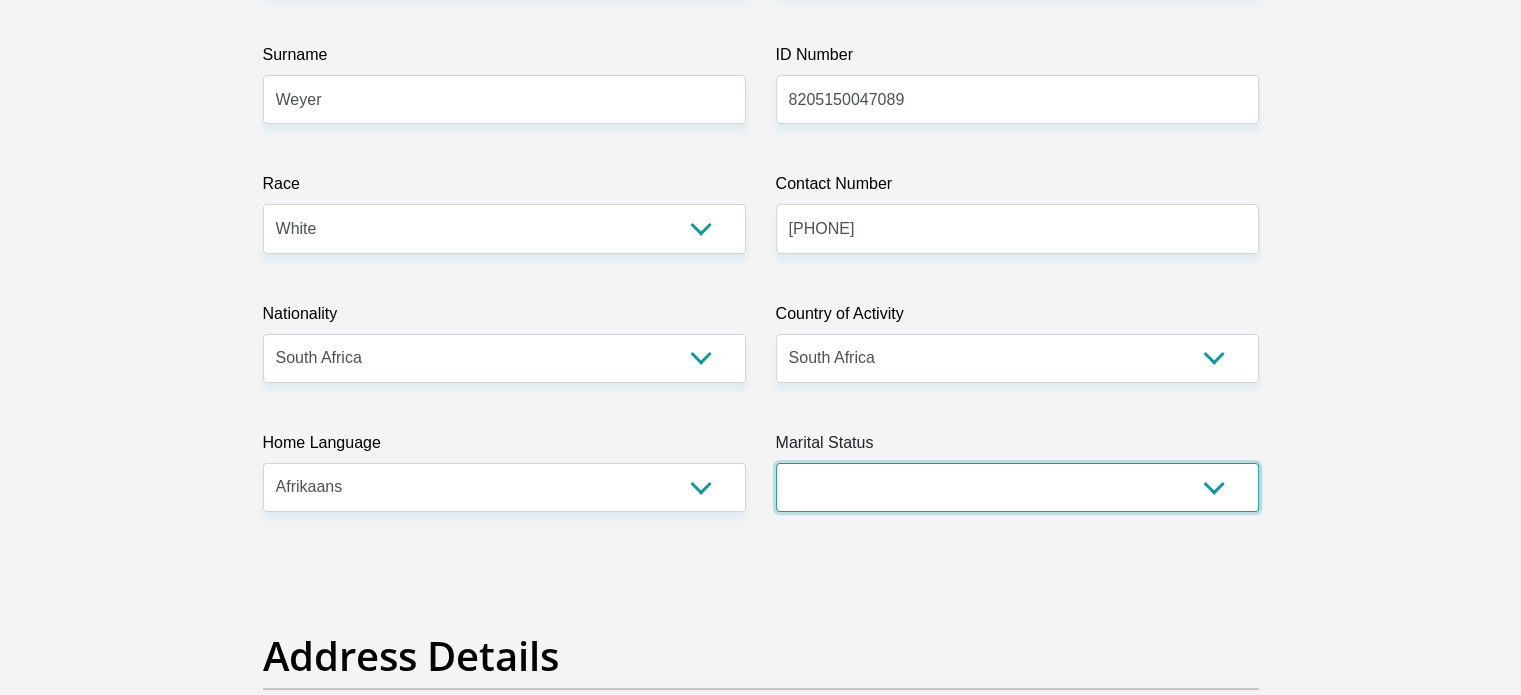click on "Married ANC
Single
Divorced
Widowed
Married COP or Customary Law" at bounding box center (1017, 487) 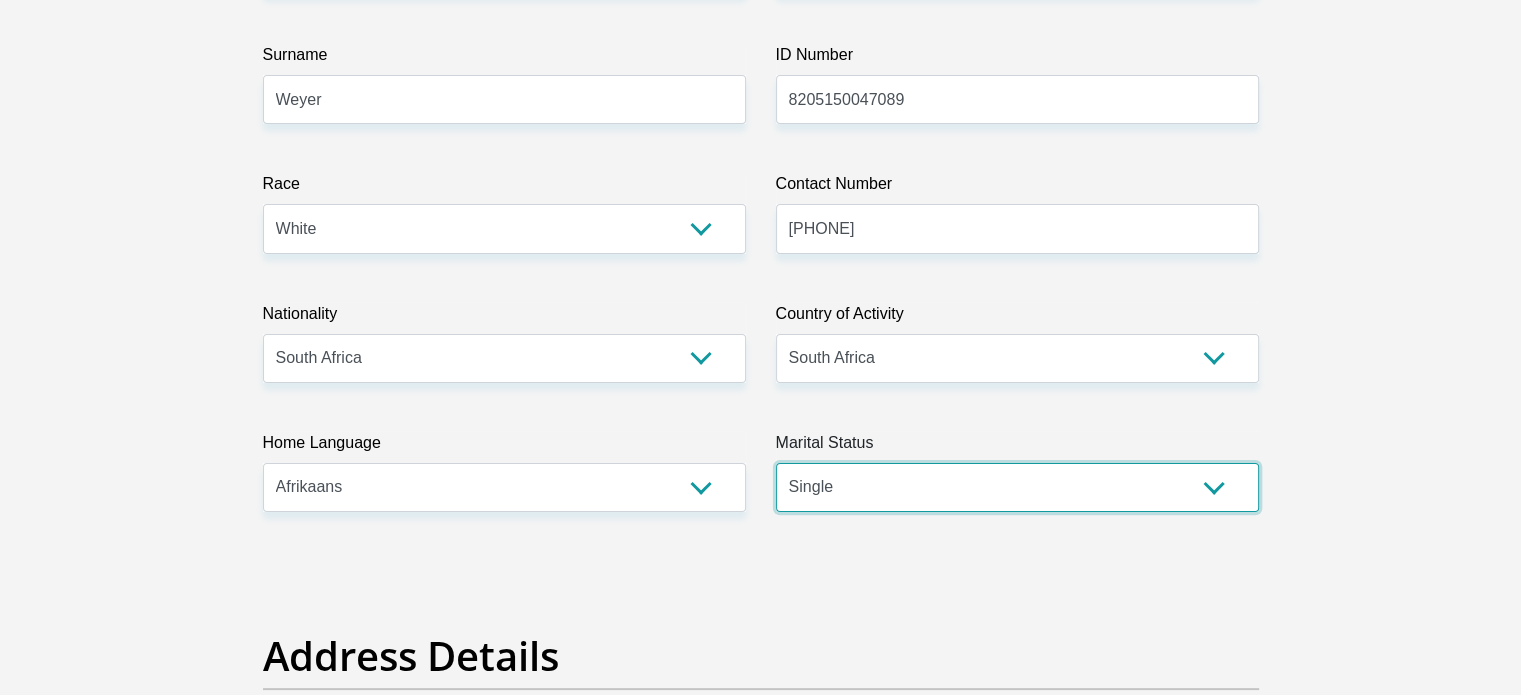 click on "Married ANC
Single
Divorced
Widowed
Married COP or Customary Law" at bounding box center (1017, 487) 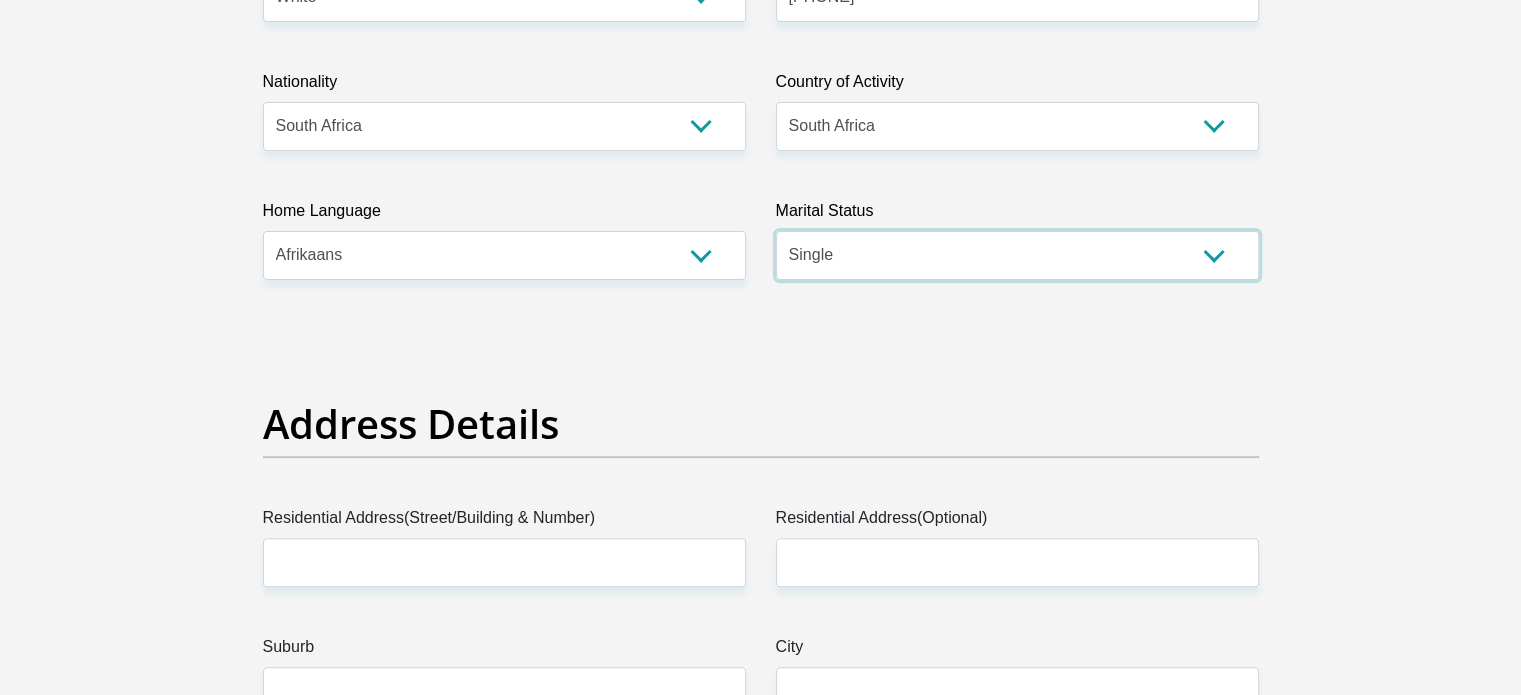 scroll, scrollTop: 900, scrollLeft: 0, axis: vertical 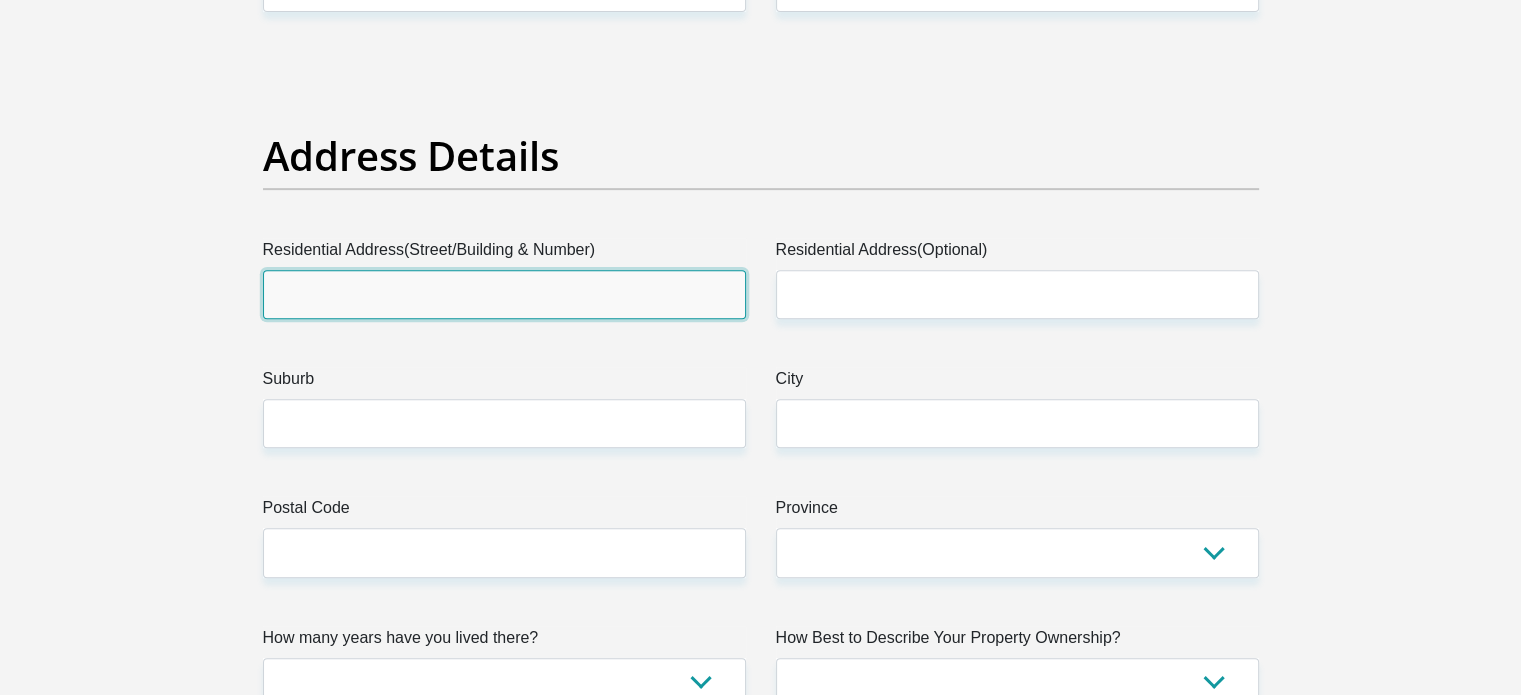 click on "Residential Address(Street/Building & Number)" at bounding box center (504, 294) 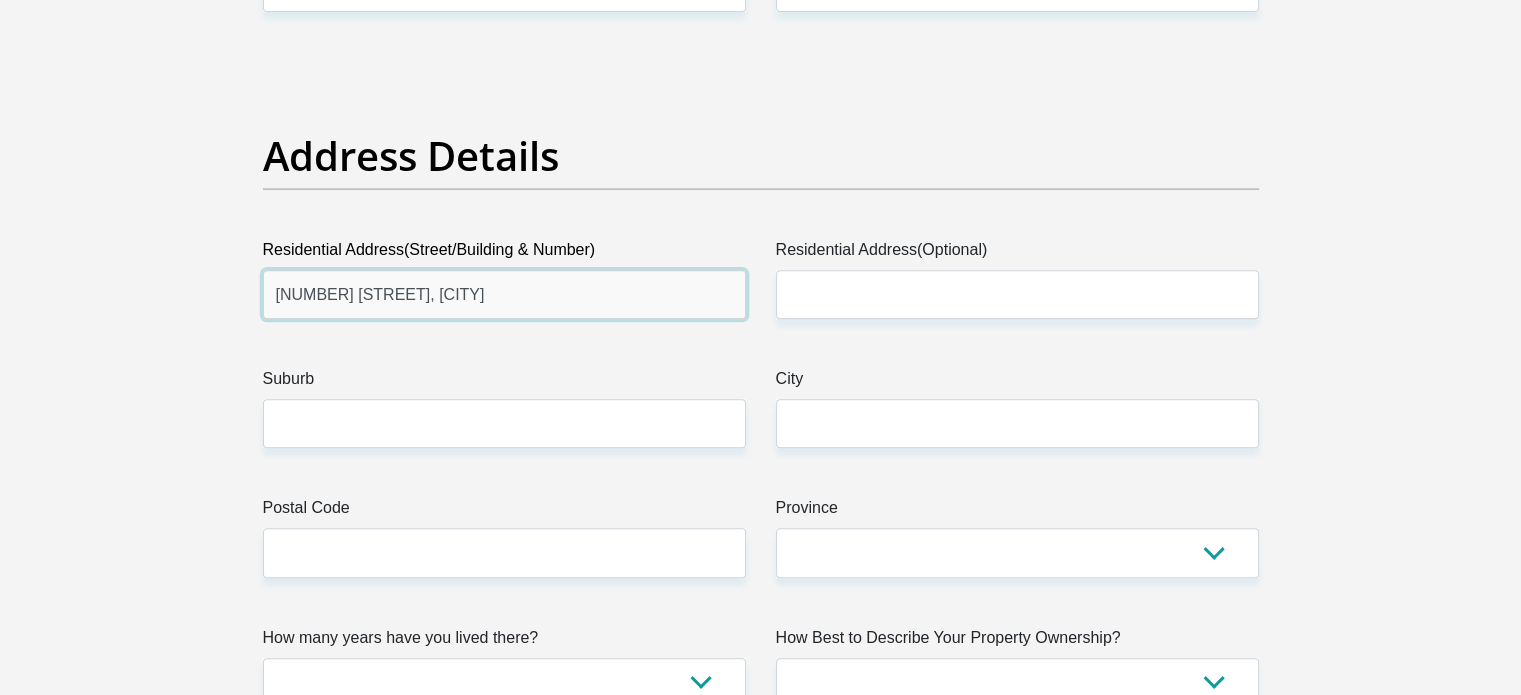 type on "[NUMBER] [STREET], [CITY]" 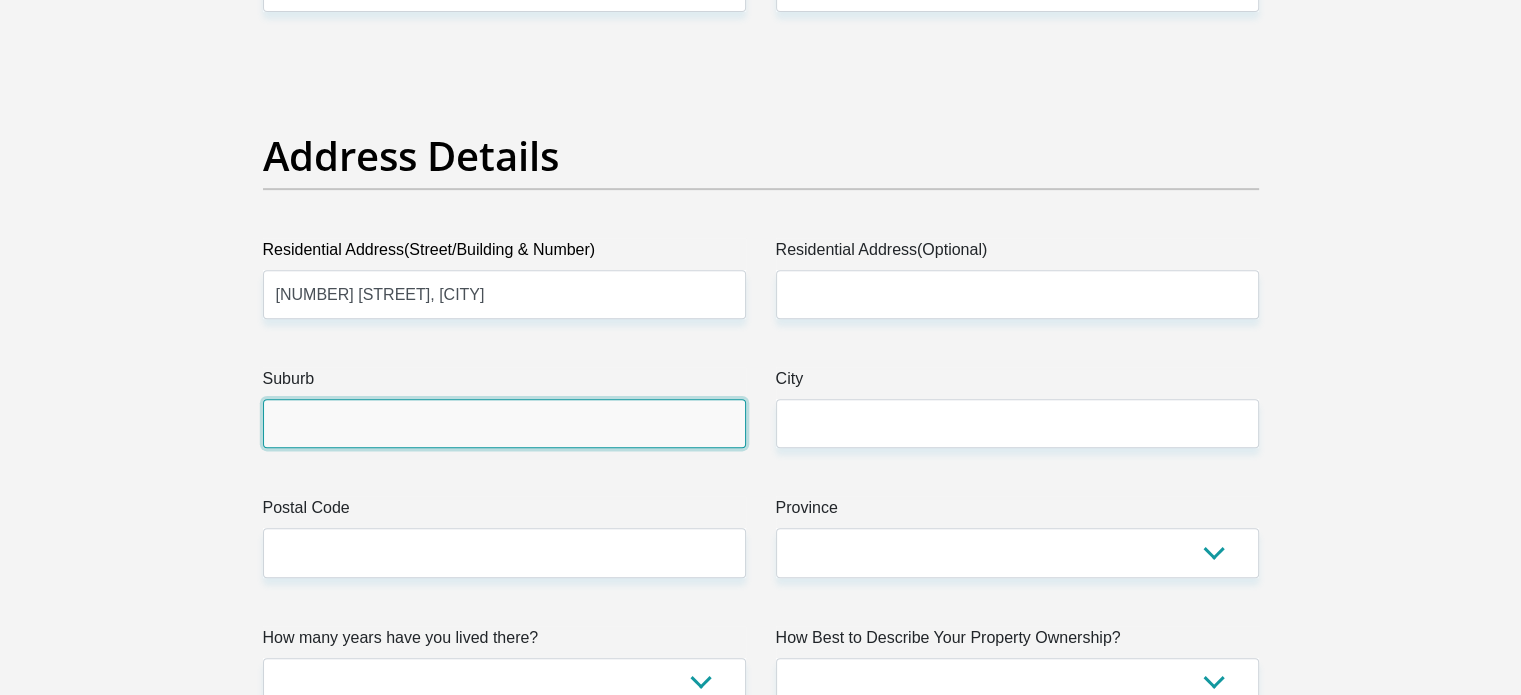 click on "Suburb" at bounding box center (504, 423) 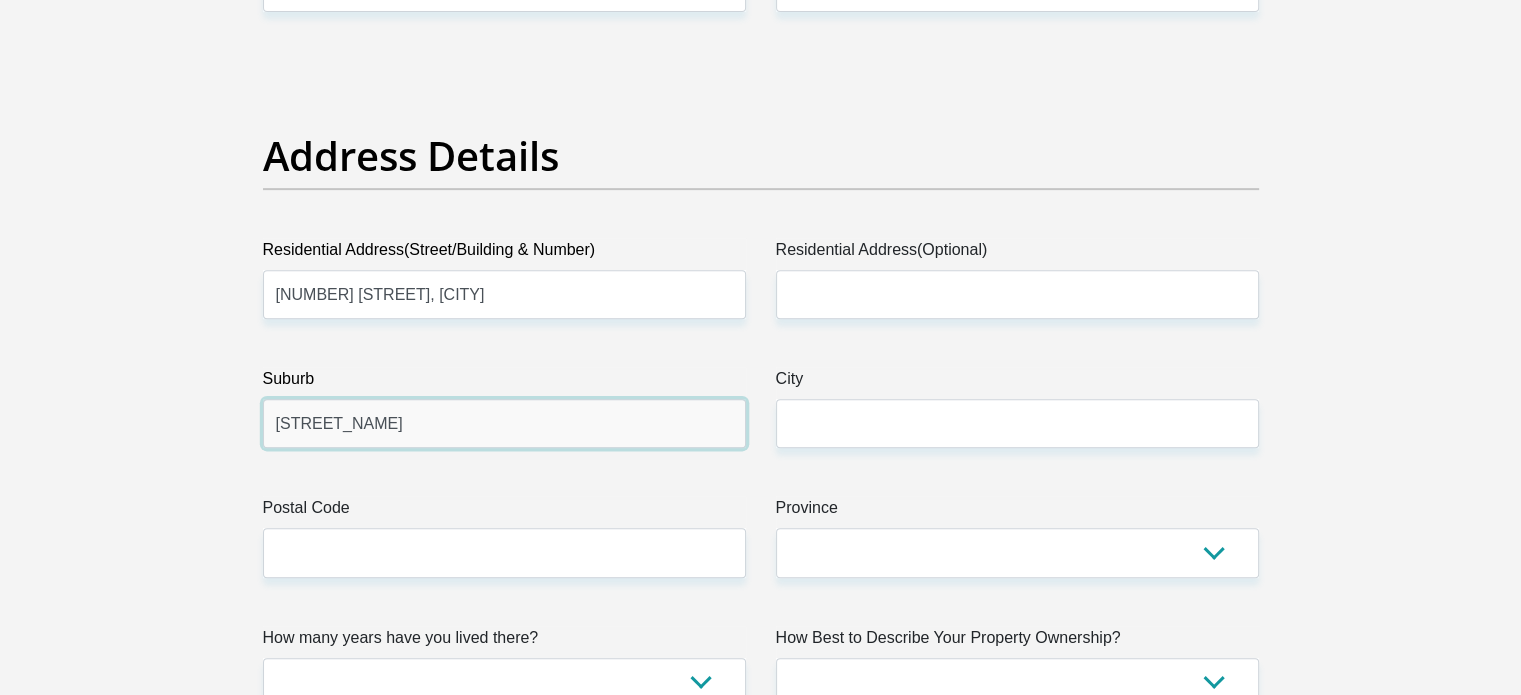 type on "[STREET_NAME]" 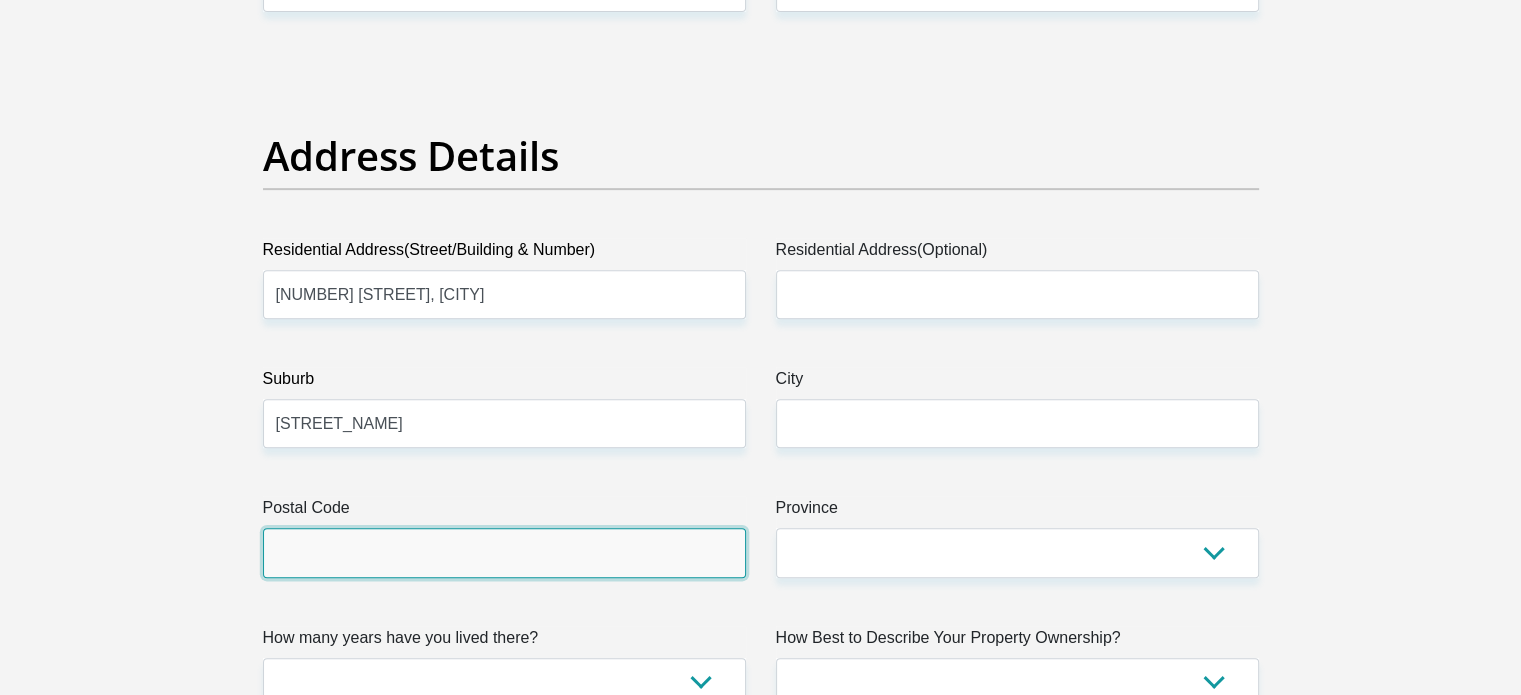 click on "Postal Code" at bounding box center (504, 552) 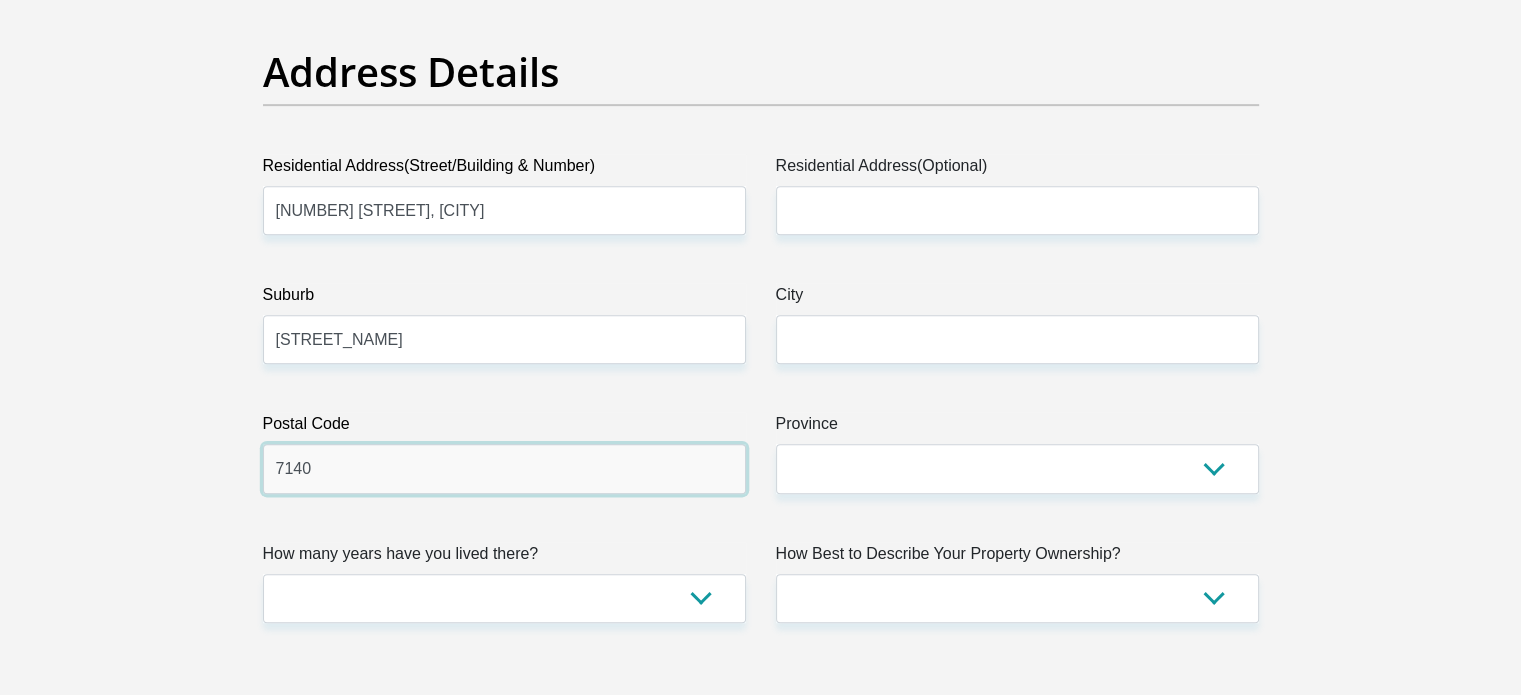 scroll, scrollTop: 1100, scrollLeft: 0, axis: vertical 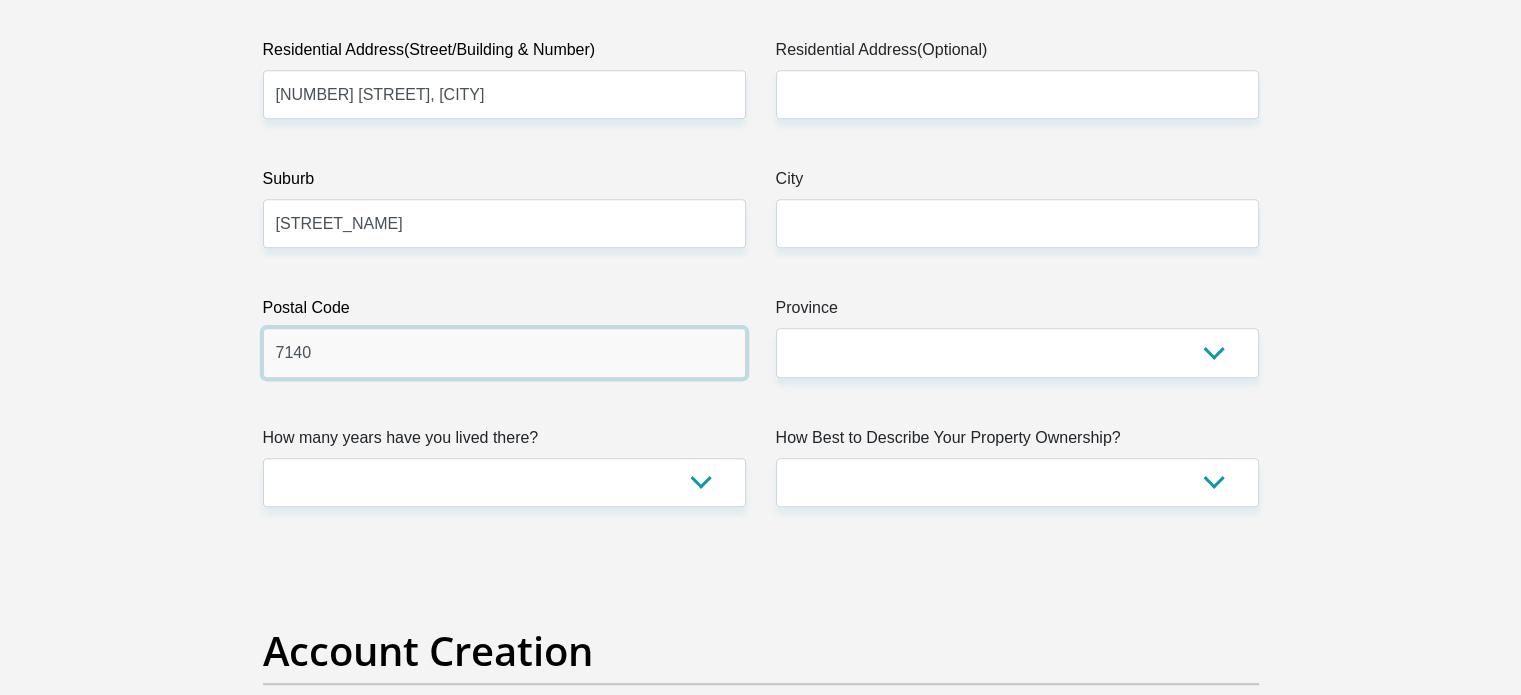 type on "7140" 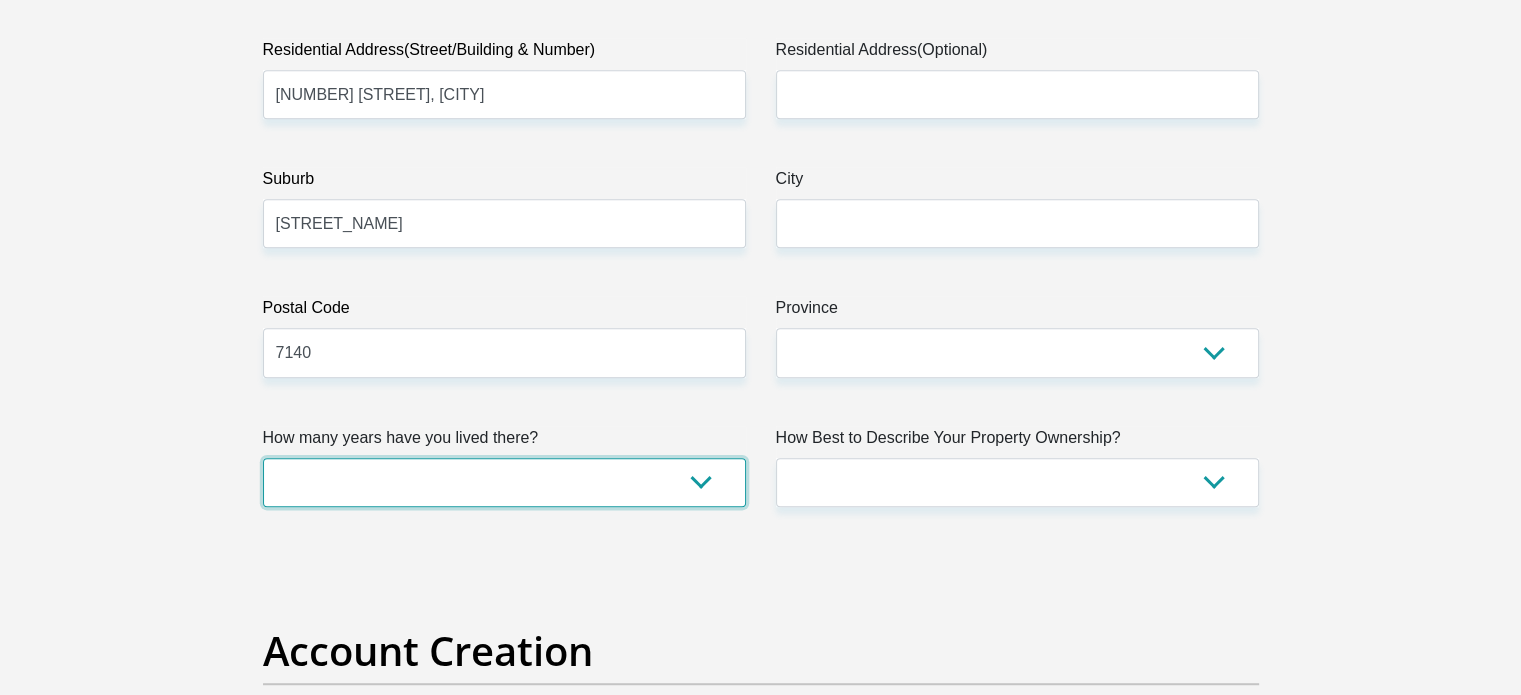 click on "less than 1 year
1-3 years
3-5 years
5+ years" at bounding box center (504, 482) 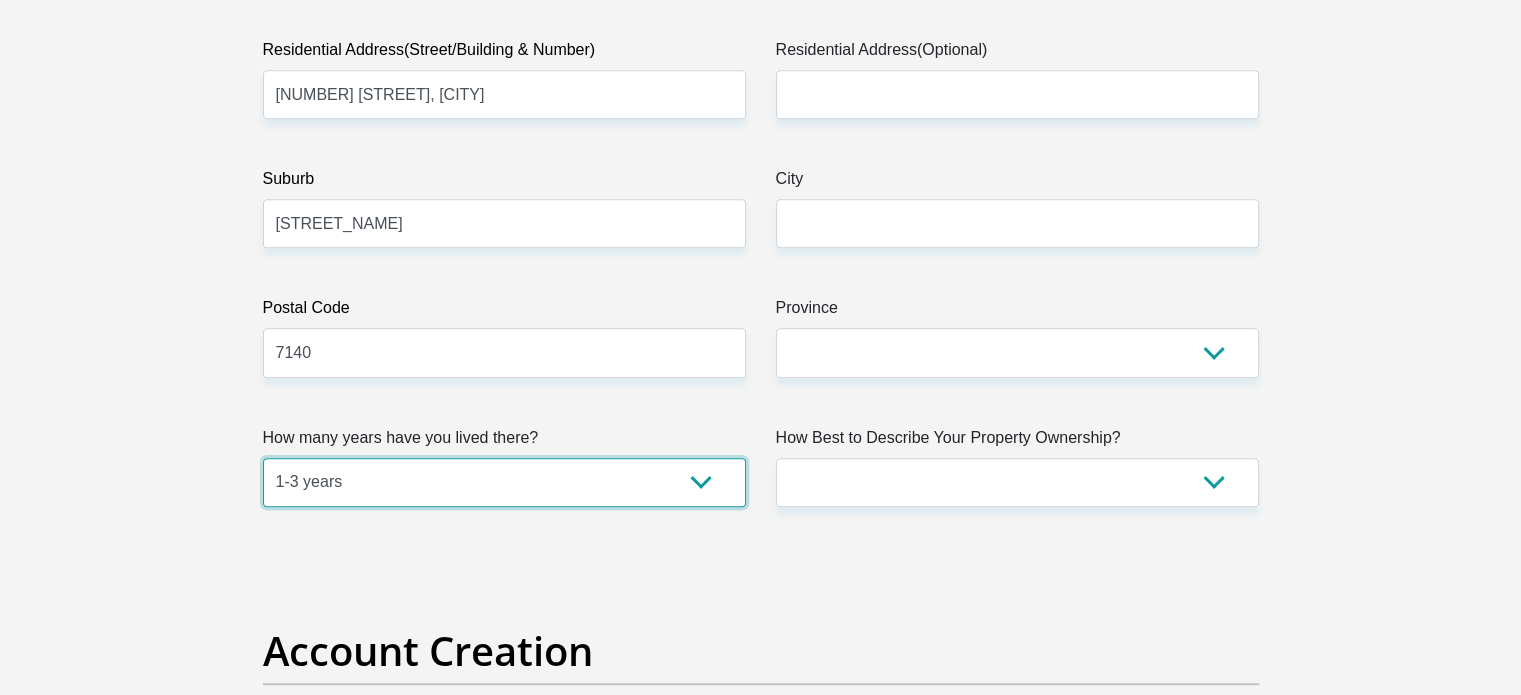 click on "less than 1 year
1-3 years
3-5 years
5+ years" at bounding box center [504, 482] 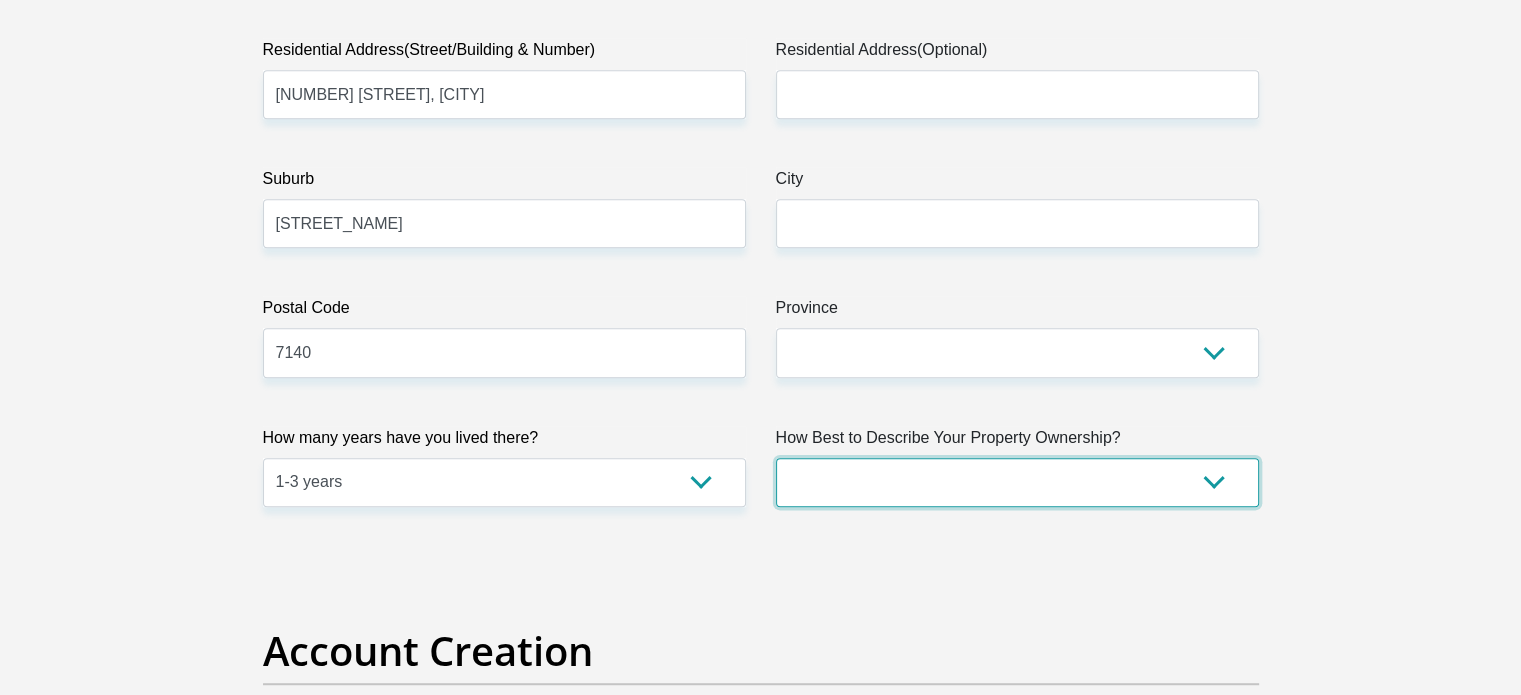click on "Owned
Rented
Family Owned
Company Dwelling" at bounding box center [1017, 482] 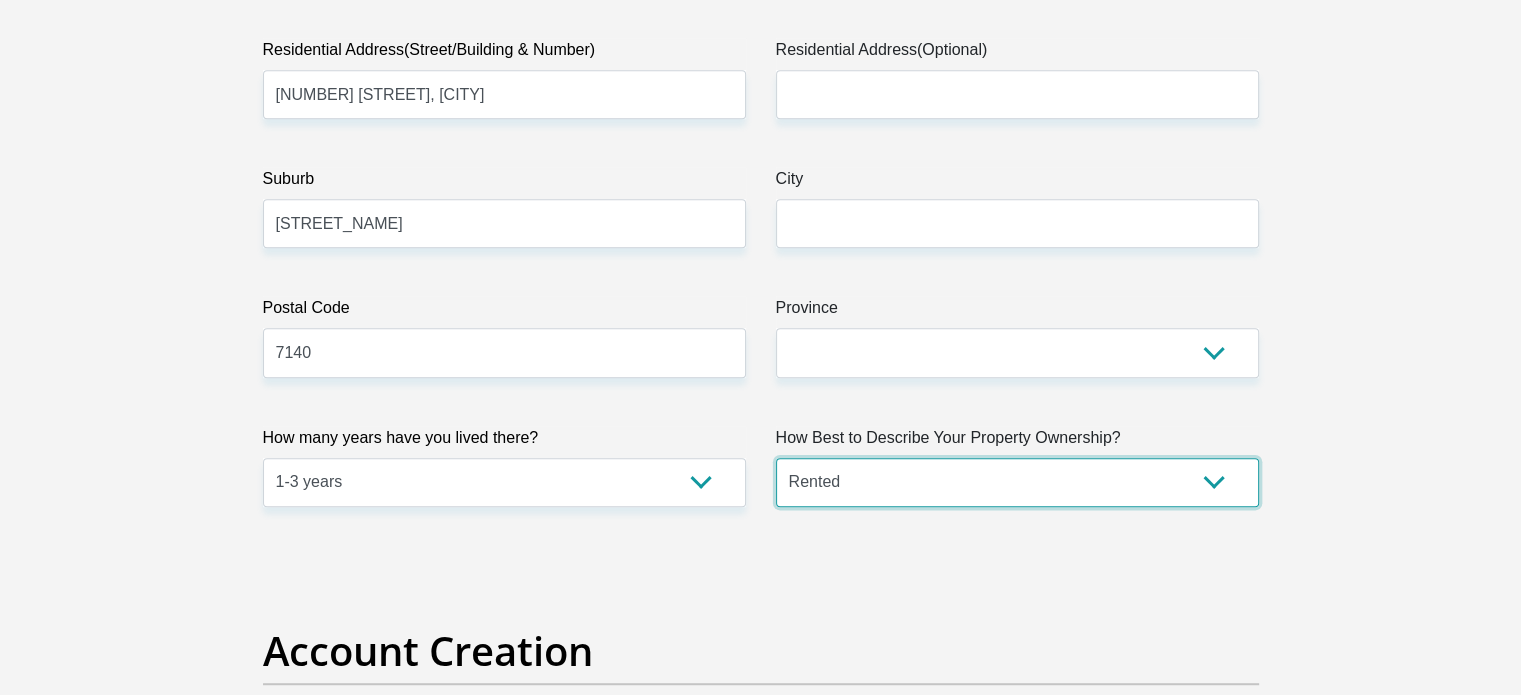 click on "Owned
Rented
Family Owned
Company Dwelling" at bounding box center (1017, 482) 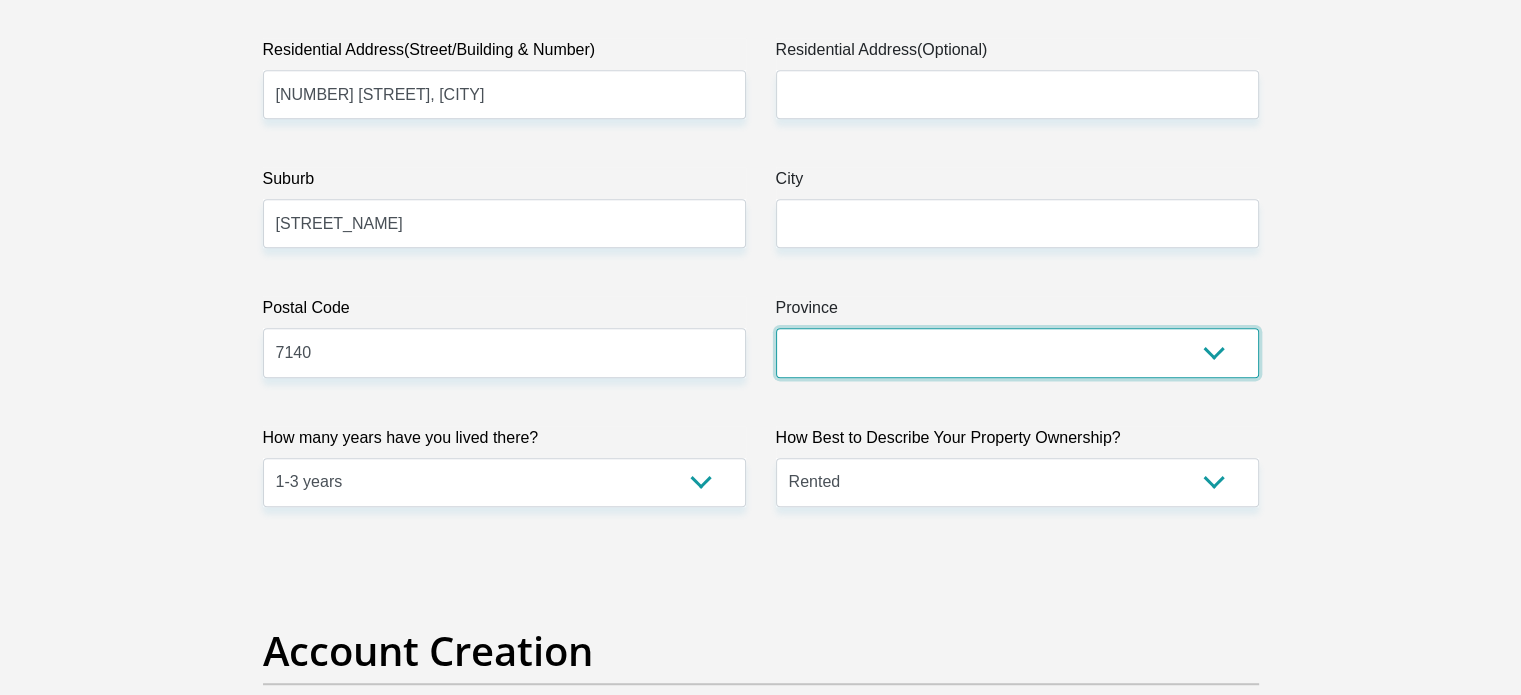 click on "Eastern Cape
Free State
Gauteng
KwaZulu-Natal
Limpopo
Mpumalanga
Northern Cape
North West
Western Cape" at bounding box center (1017, 352) 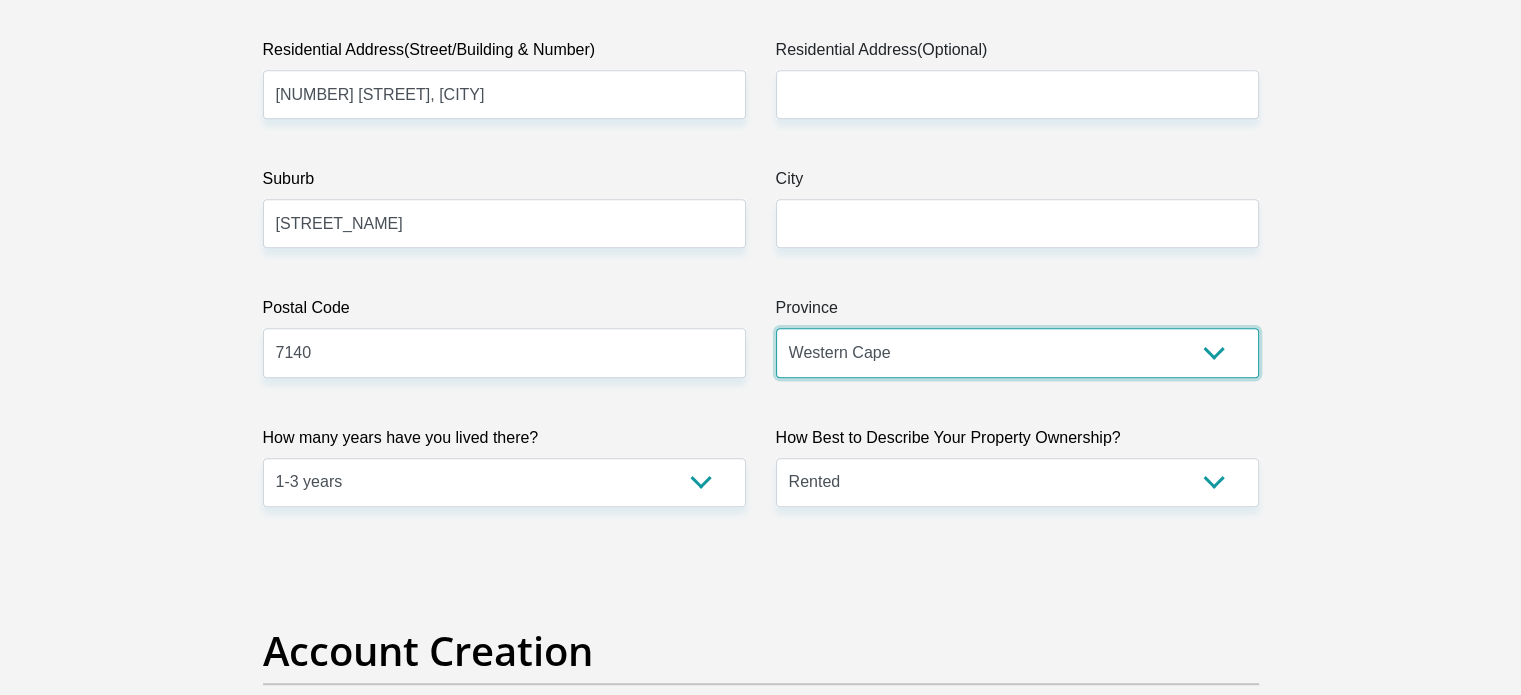 click on "Eastern Cape
Free State
Gauteng
KwaZulu-Natal
Limpopo
Mpumalanga
Northern Cape
North West
Western Cape" at bounding box center (1017, 352) 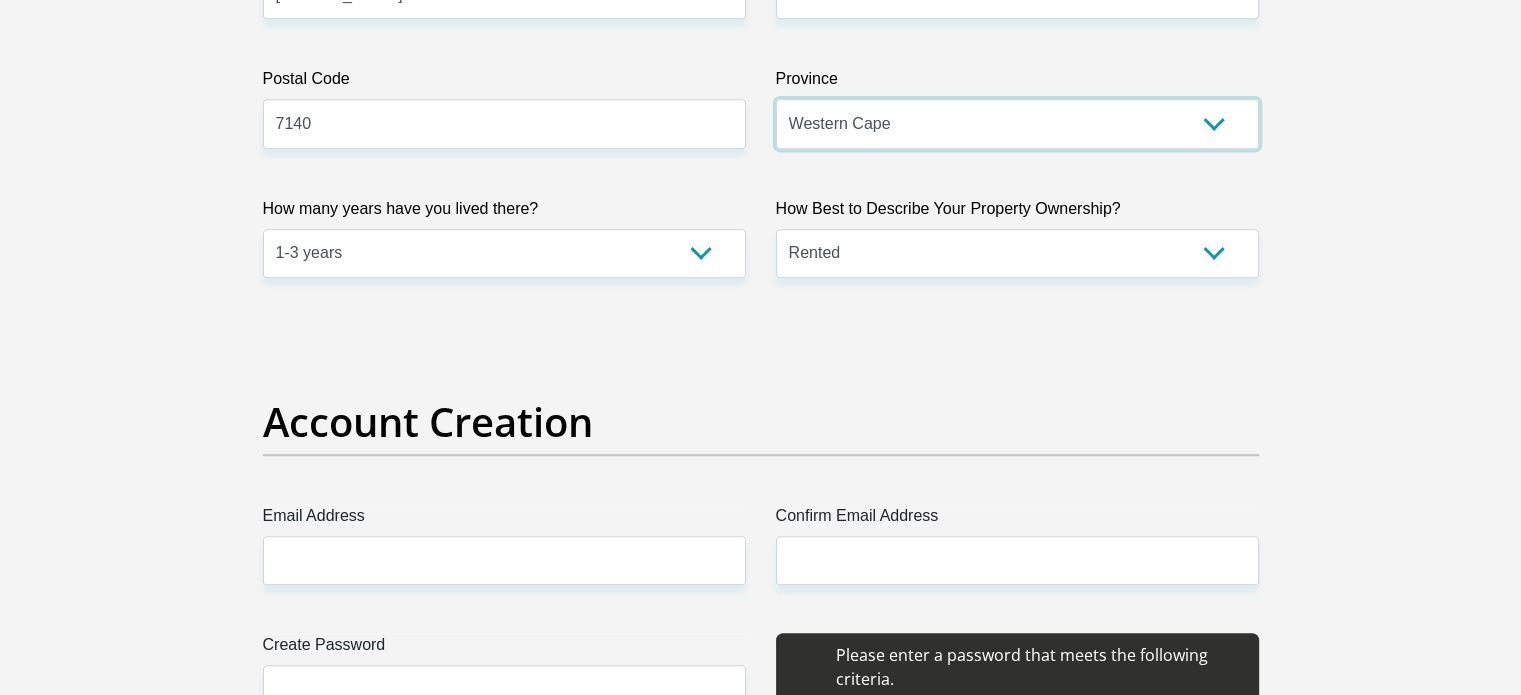 scroll, scrollTop: 1500, scrollLeft: 0, axis: vertical 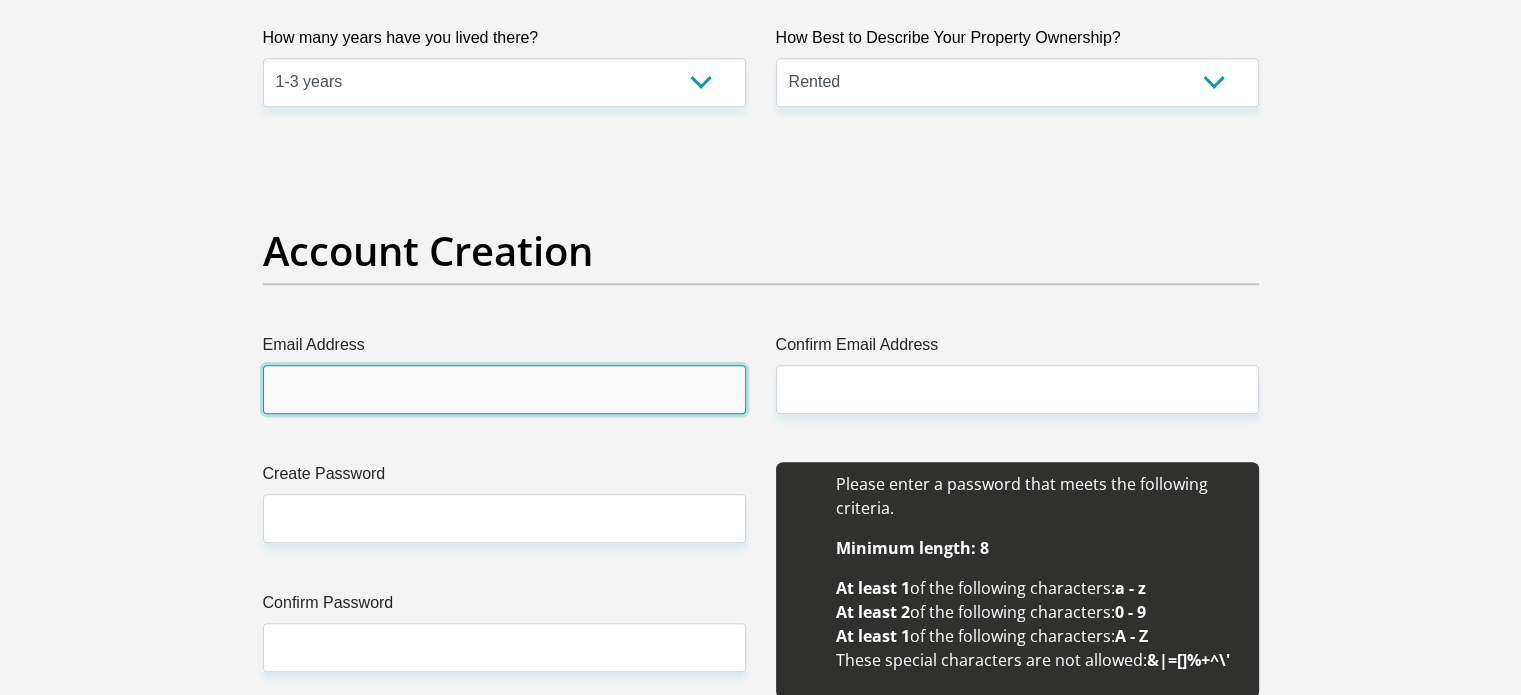 click on "Email Address" at bounding box center [504, 389] 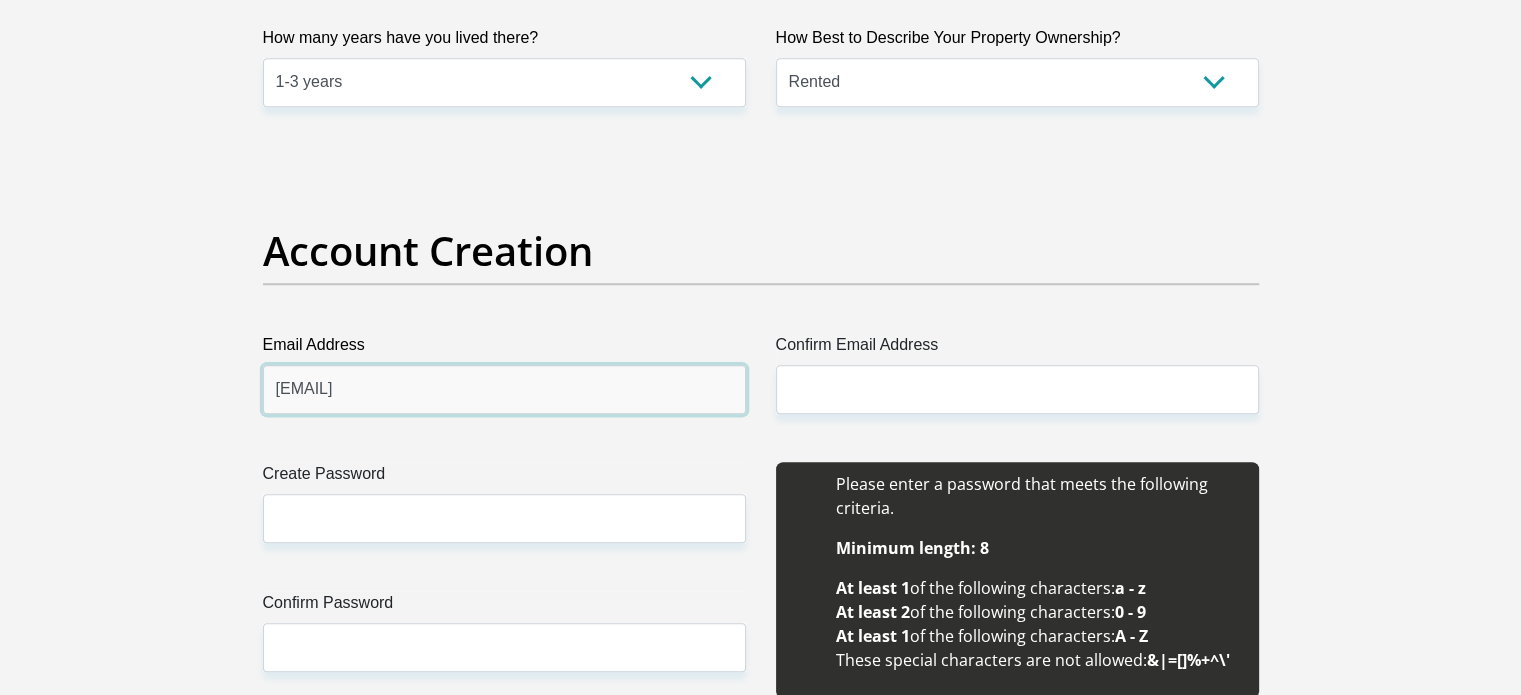 type on "[EMAIL]" 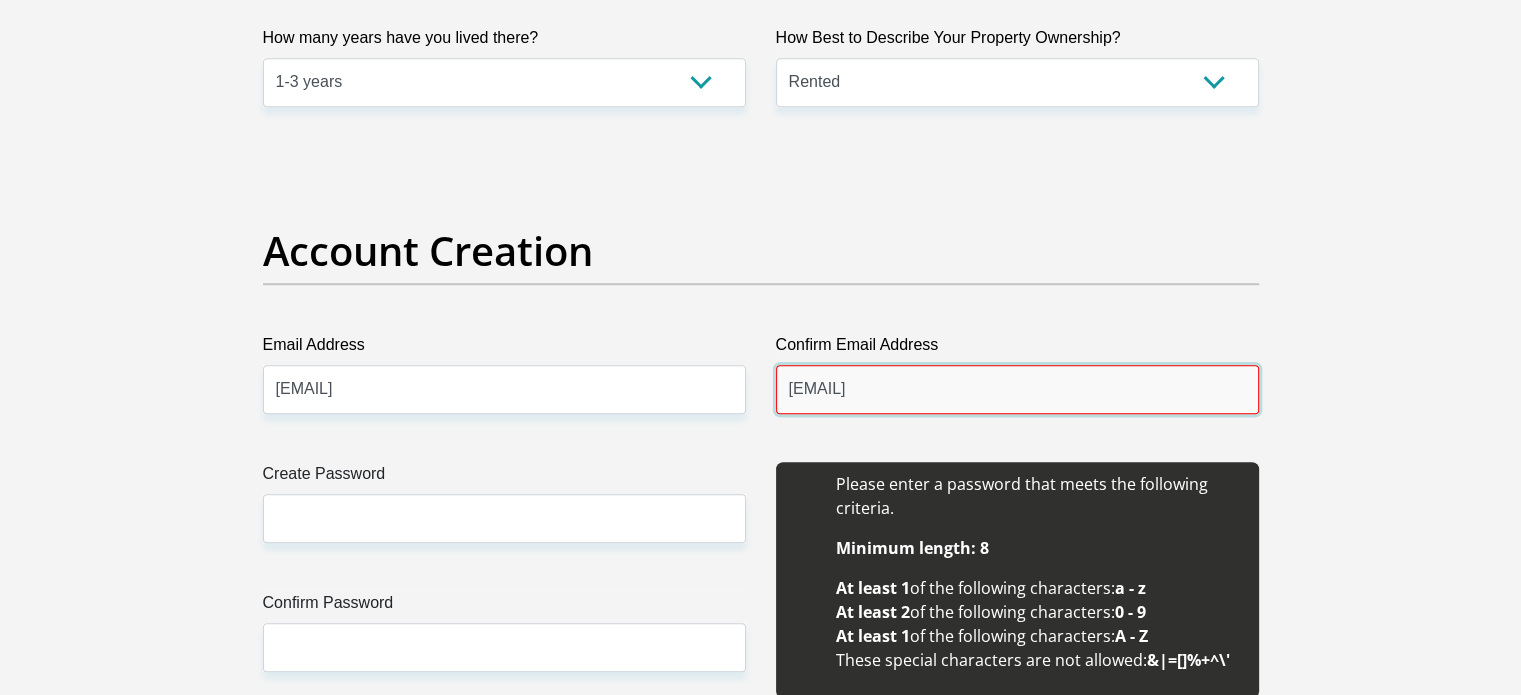 type on "[EMAIL]" 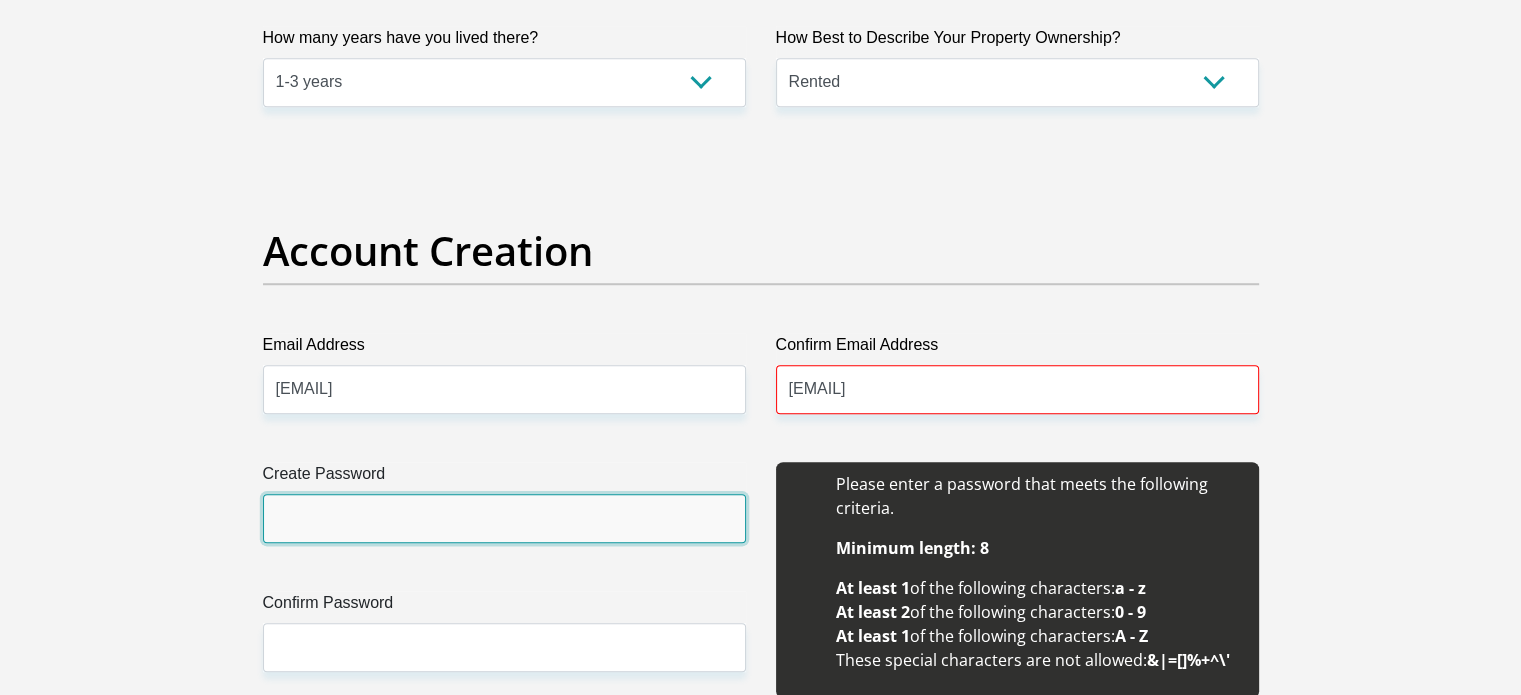 click on "Create Password" at bounding box center (504, 518) 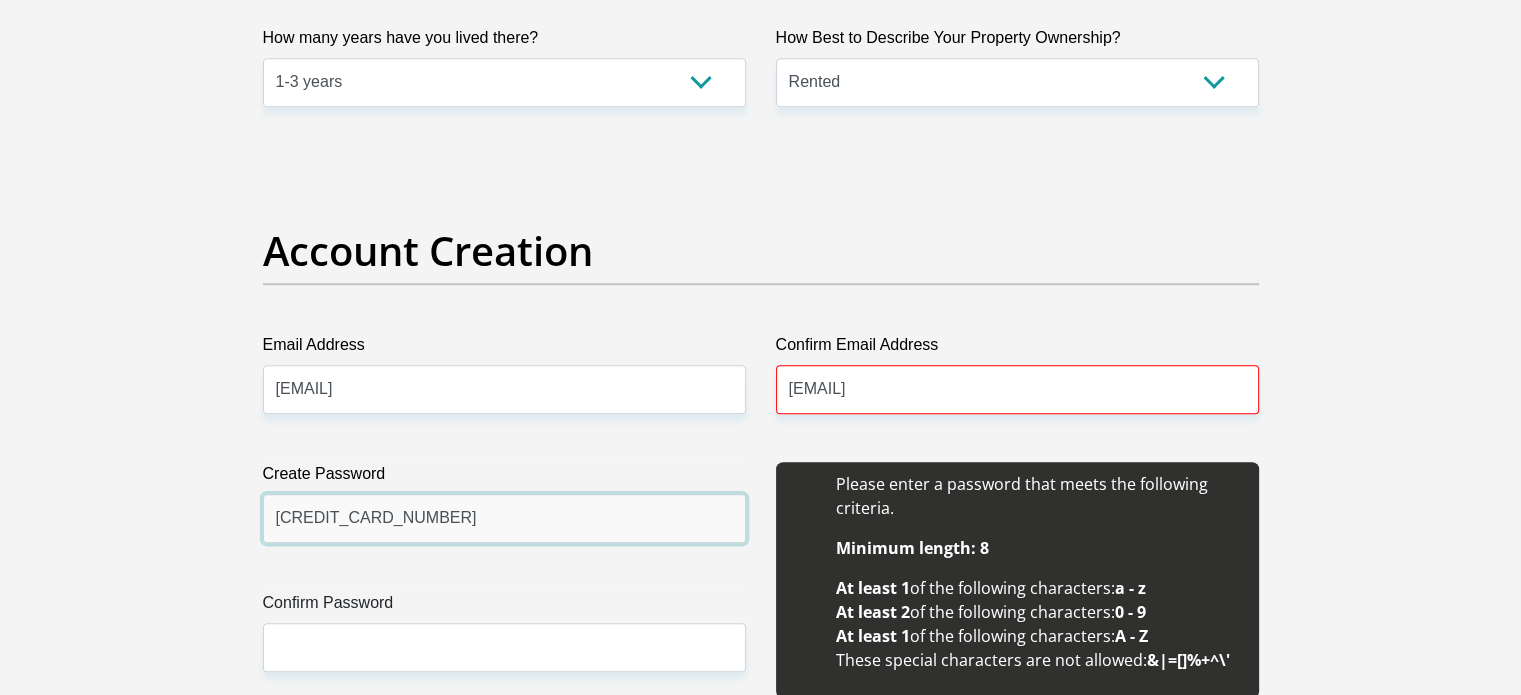 type on "[CREDIT_CARD_NUMBER]" 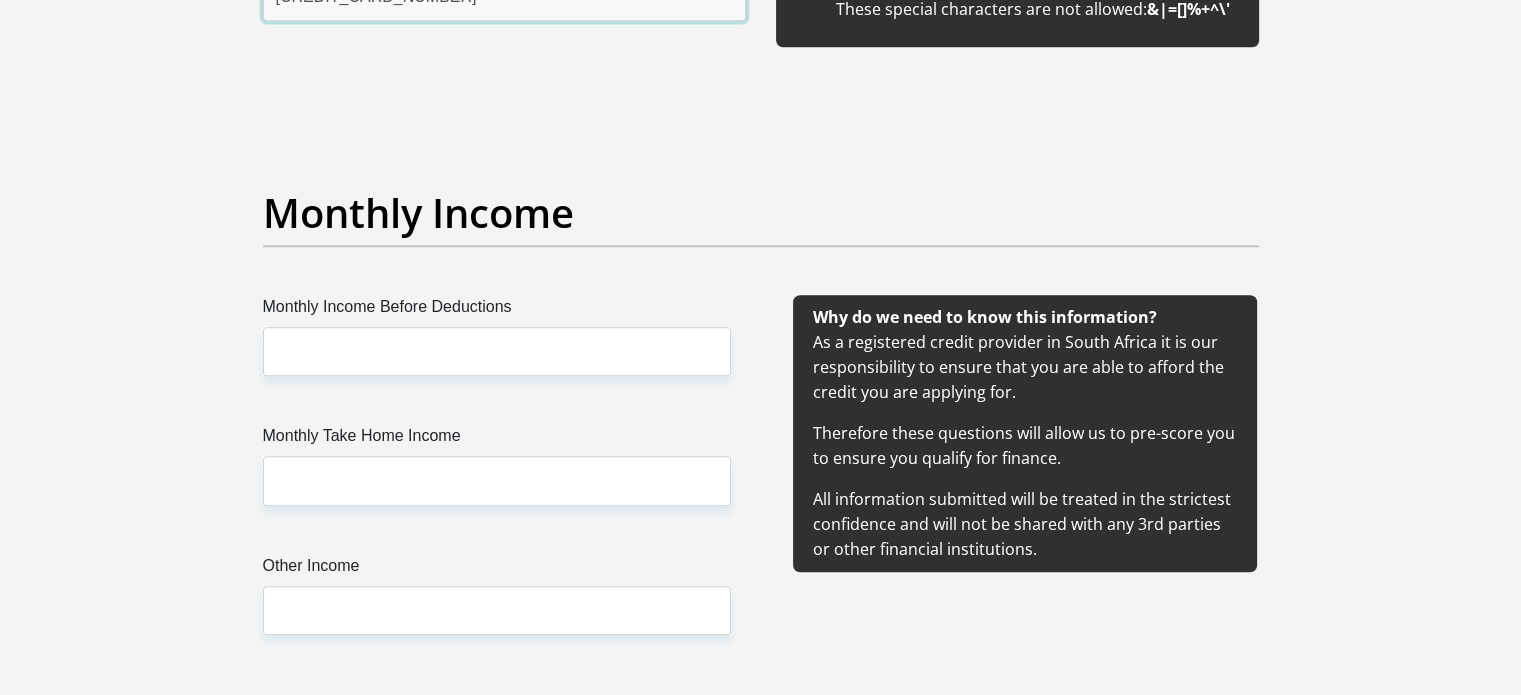 scroll, scrollTop: 2200, scrollLeft: 0, axis: vertical 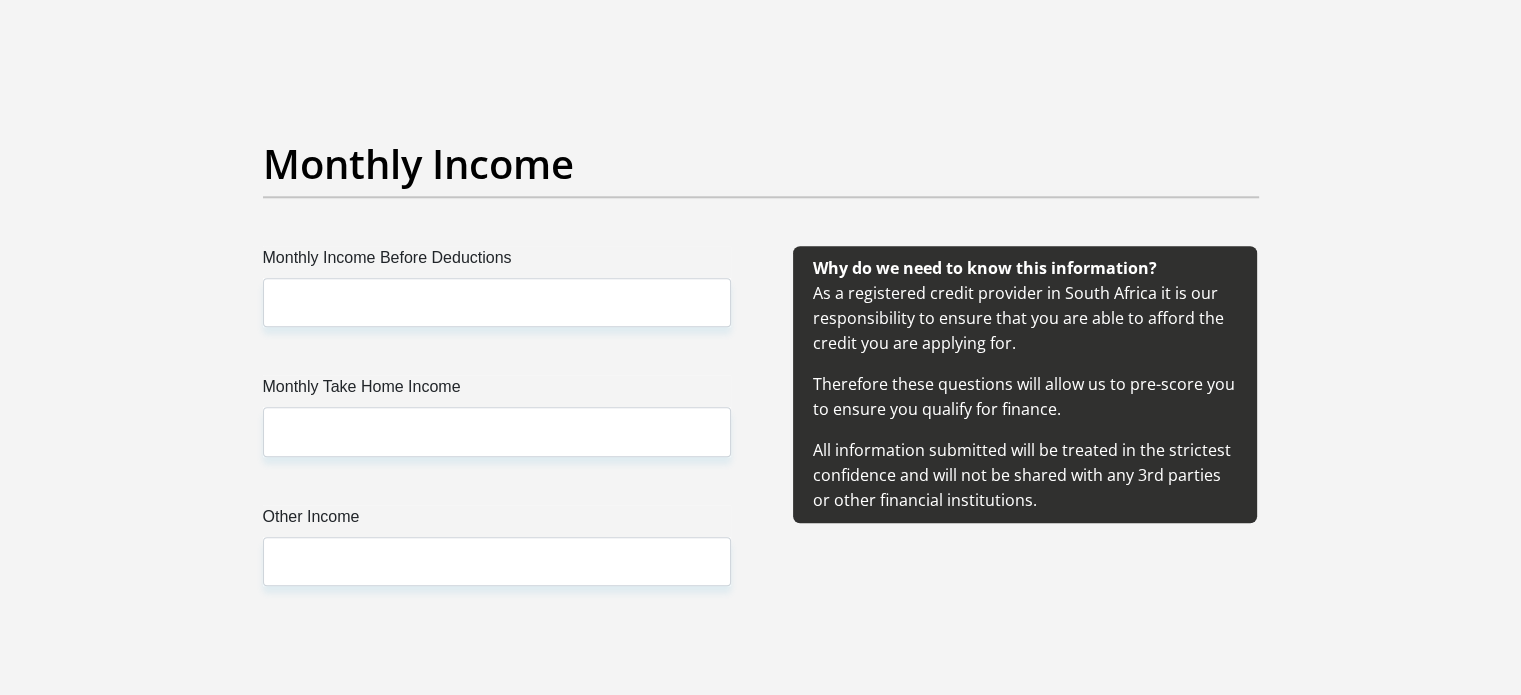 type on "[CREDIT_CARD_NUMBER]" 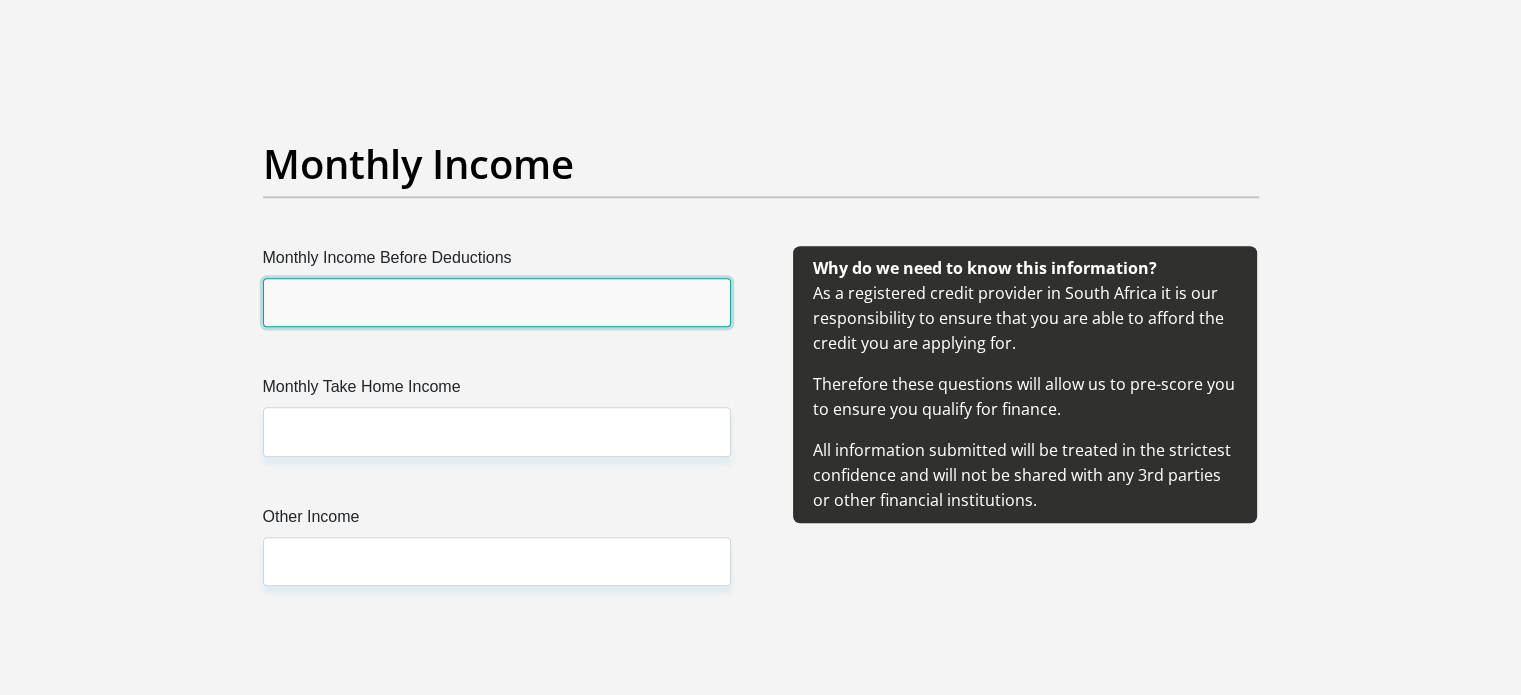 click on "Monthly Income Before Deductions" at bounding box center (497, 302) 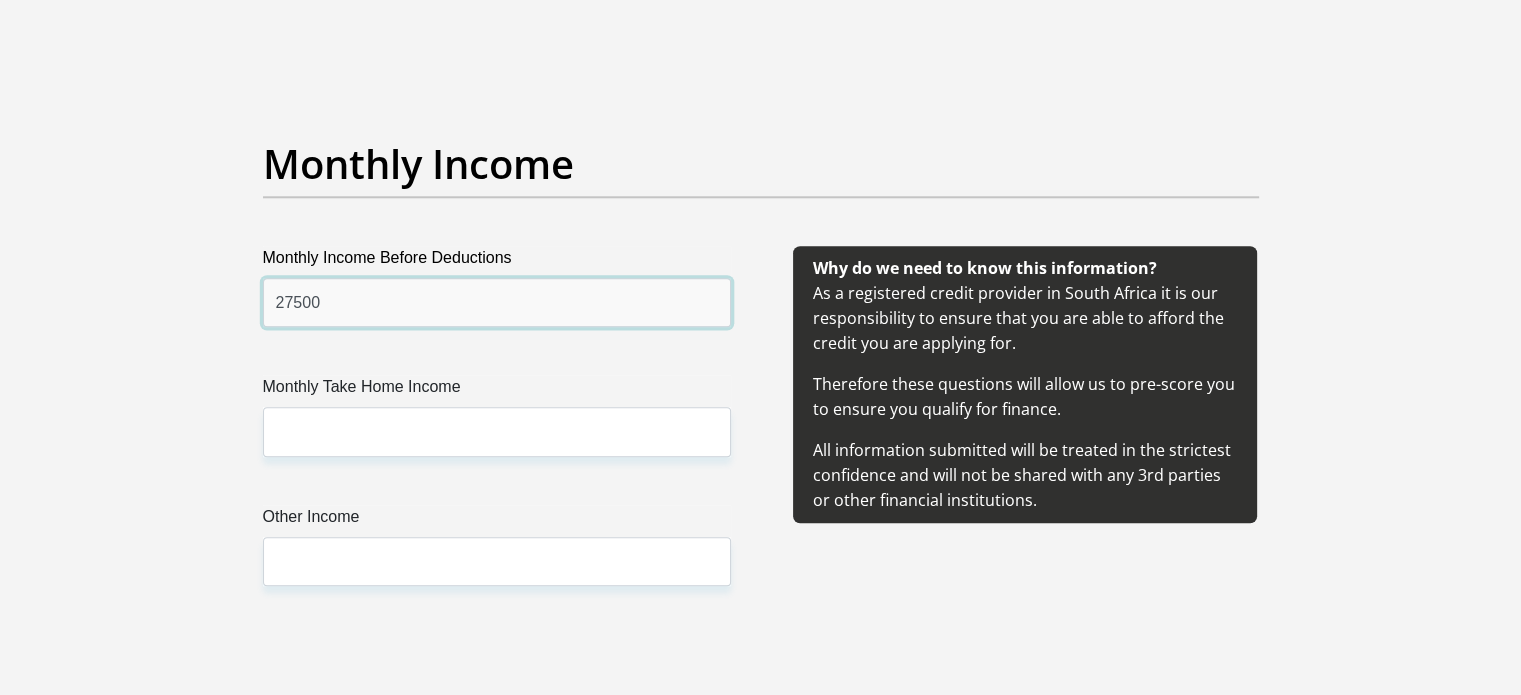 type on "27500" 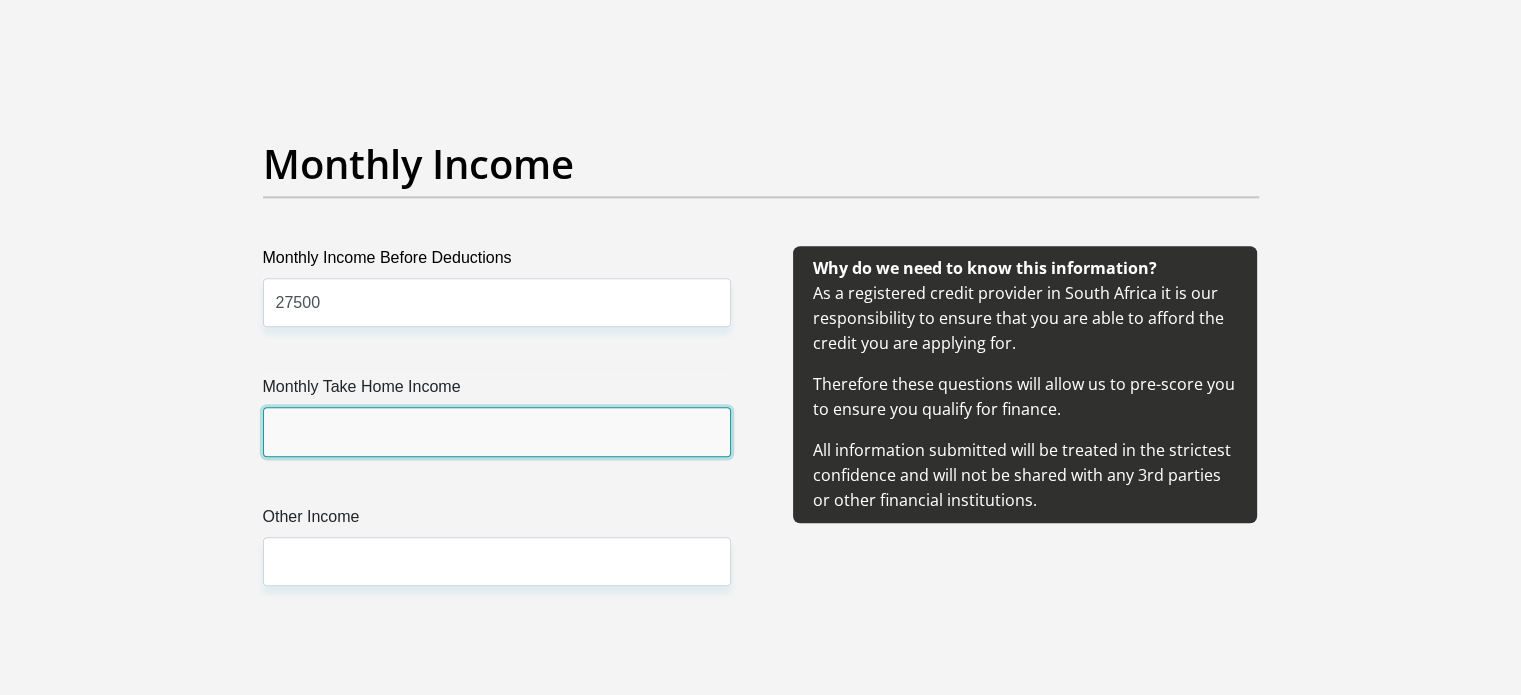 click on "Monthly Take Home Income" at bounding box center [497, 431] 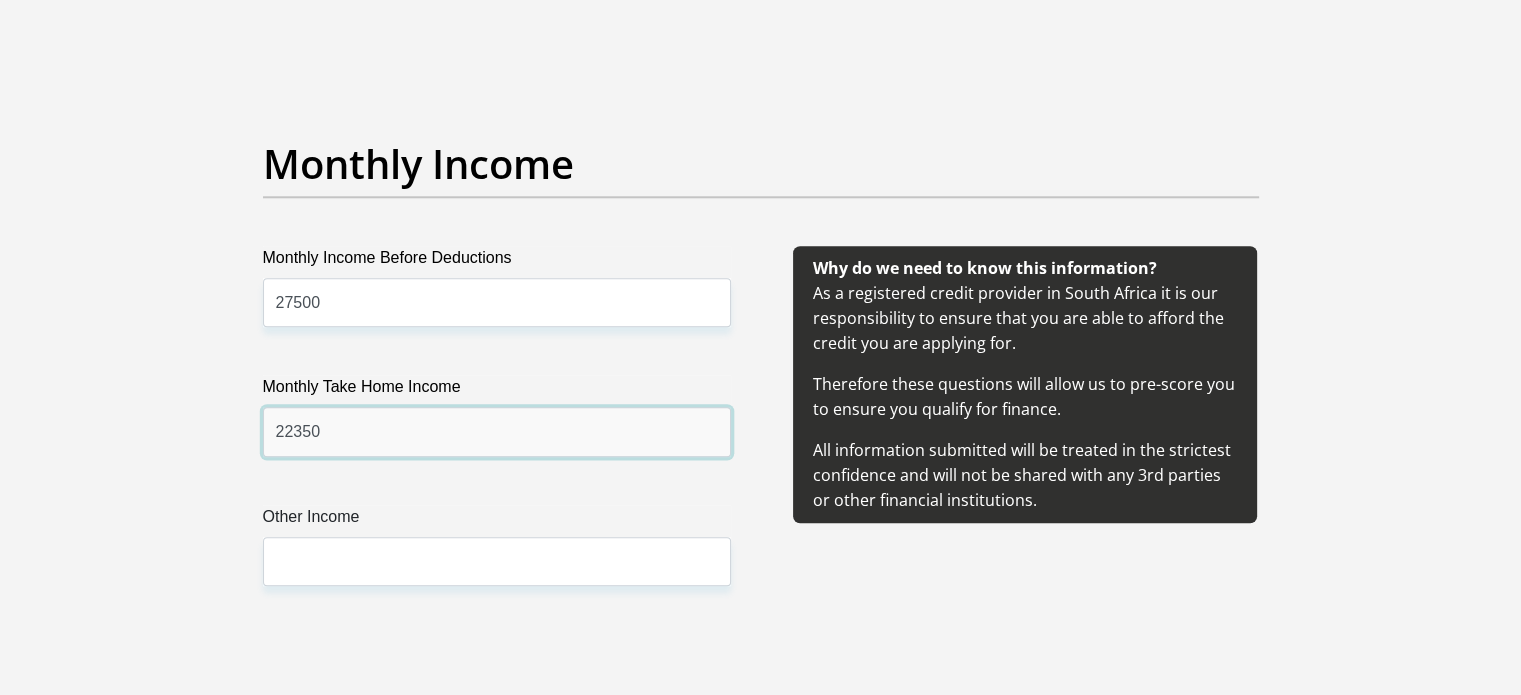 type on "22350" 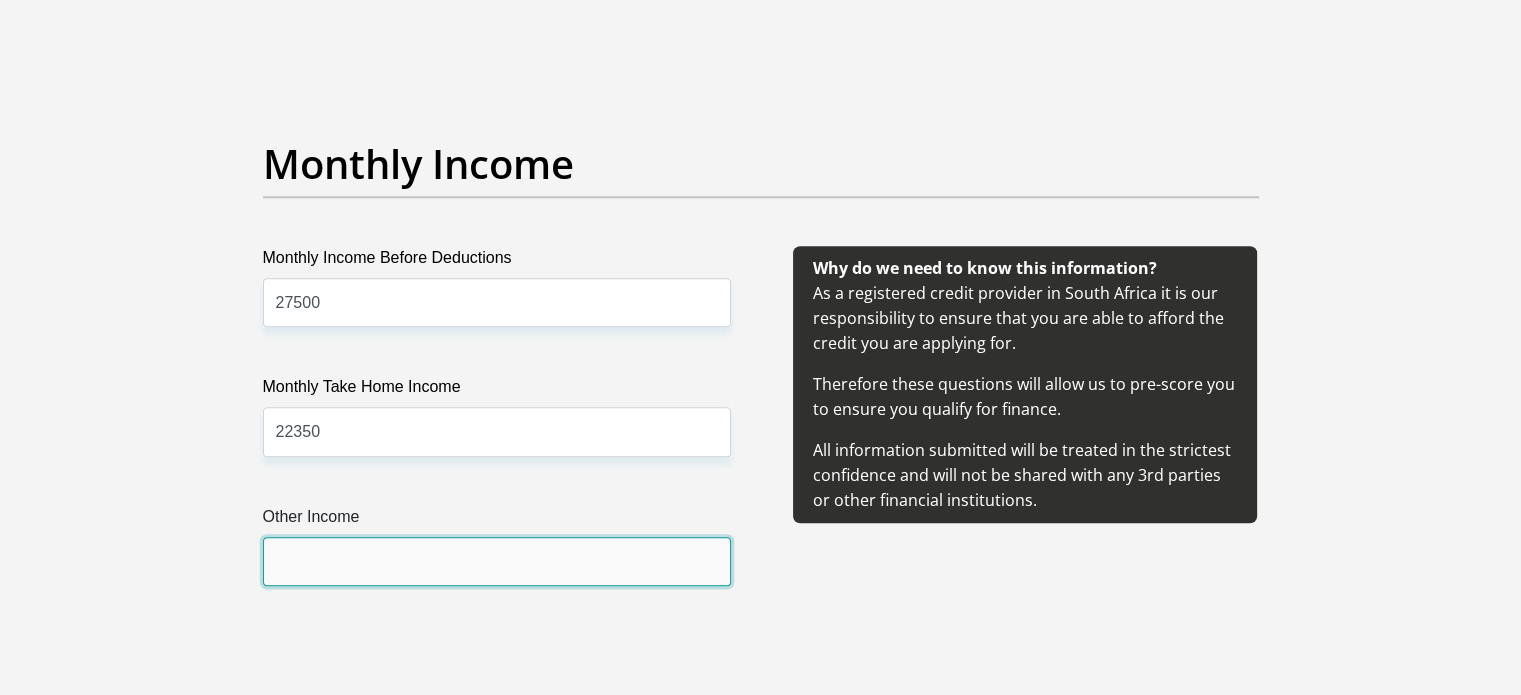 click on "Other Income" at bounding box center (497, 561) 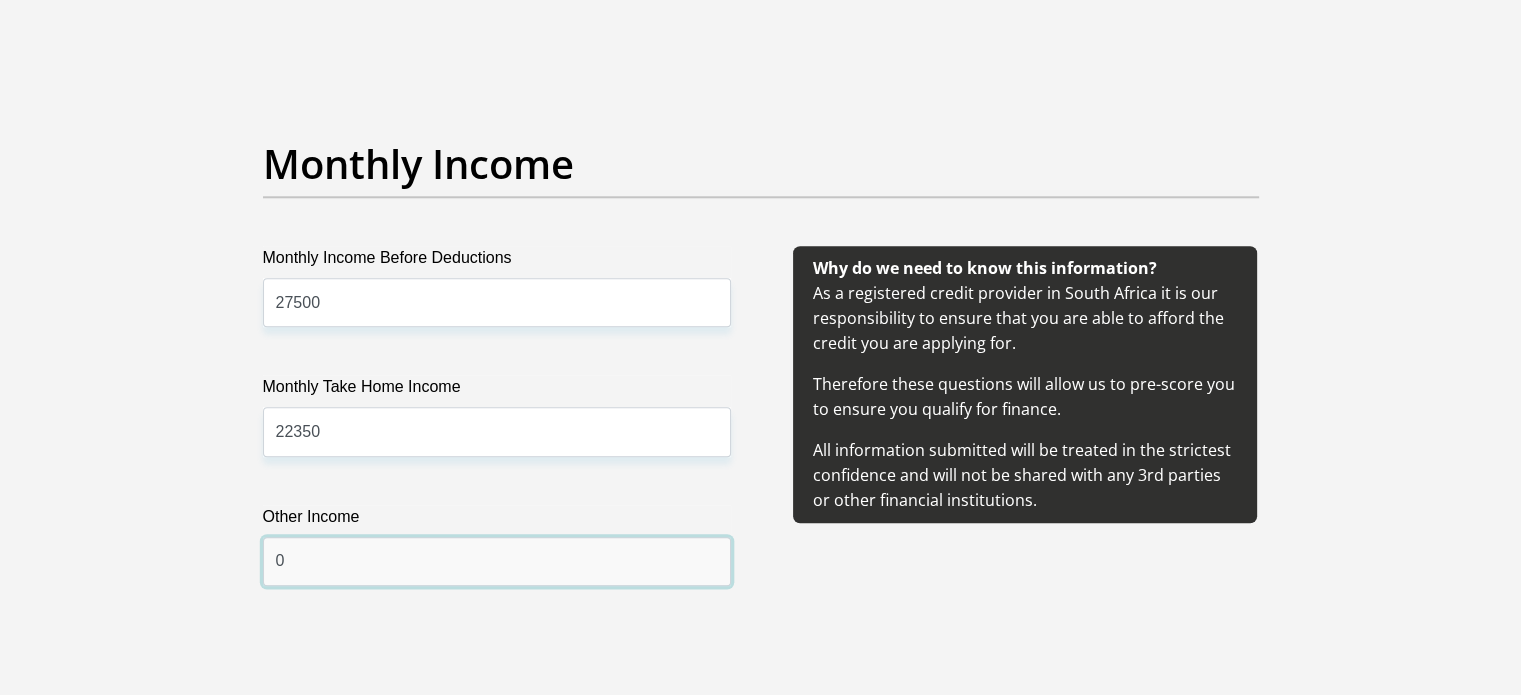 type on "0" 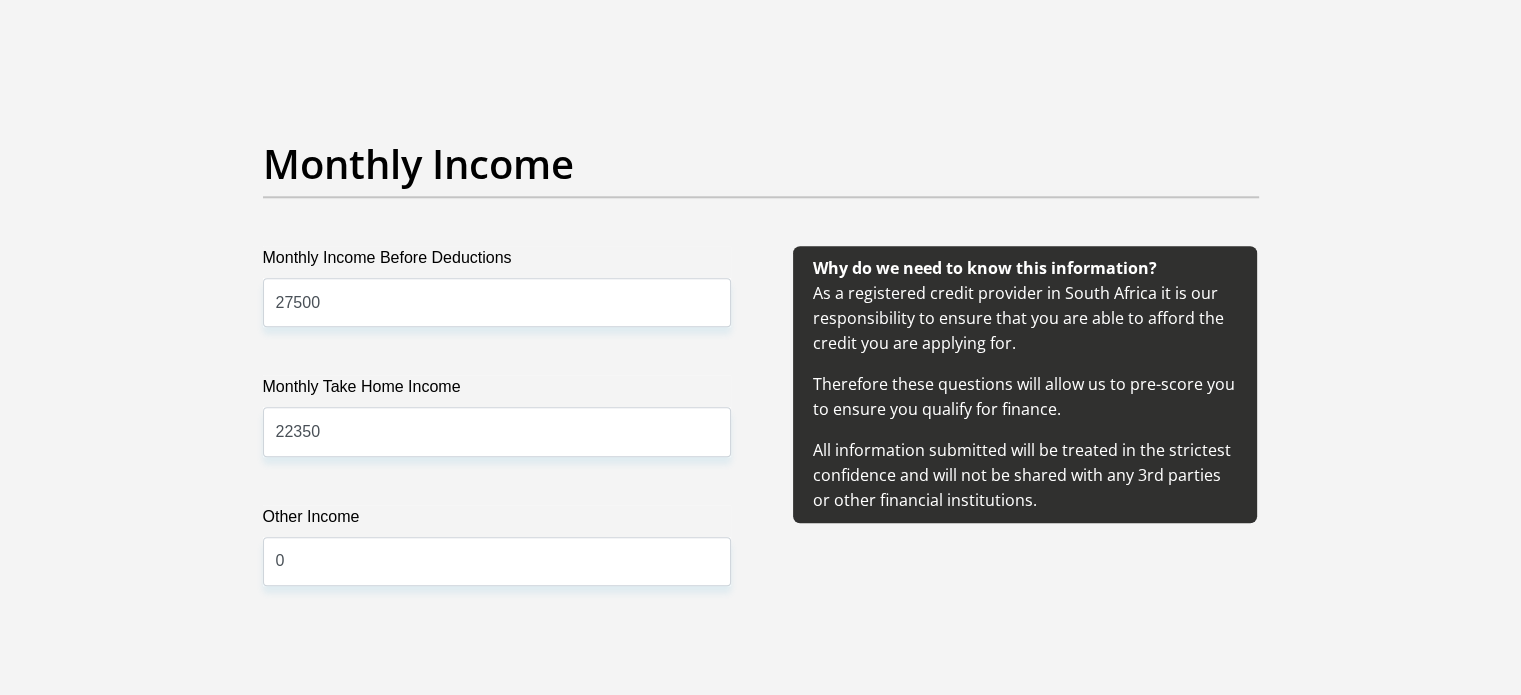click on "Monthly Income" at bounding box center (761, 164) 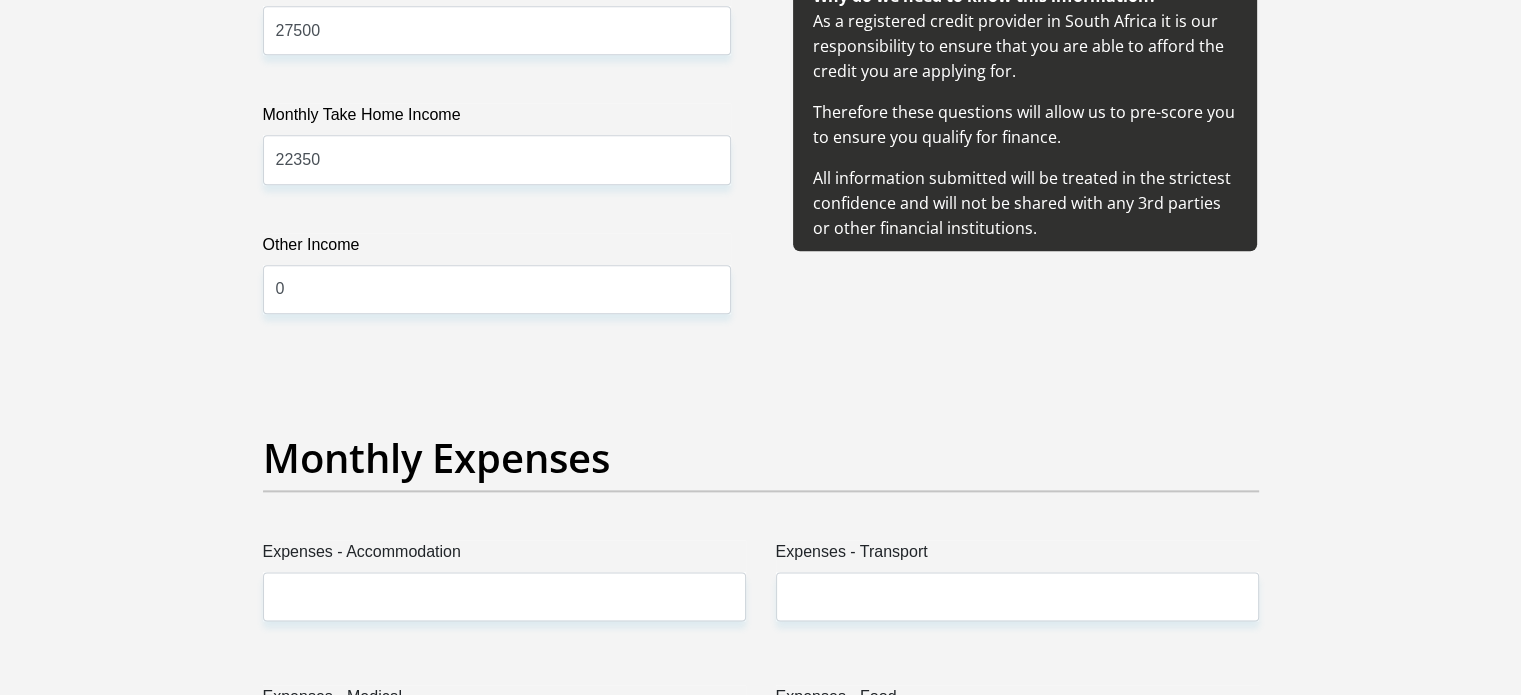 scroll, scrollTop: 2800, scrollLeft: 0, axis: vertical 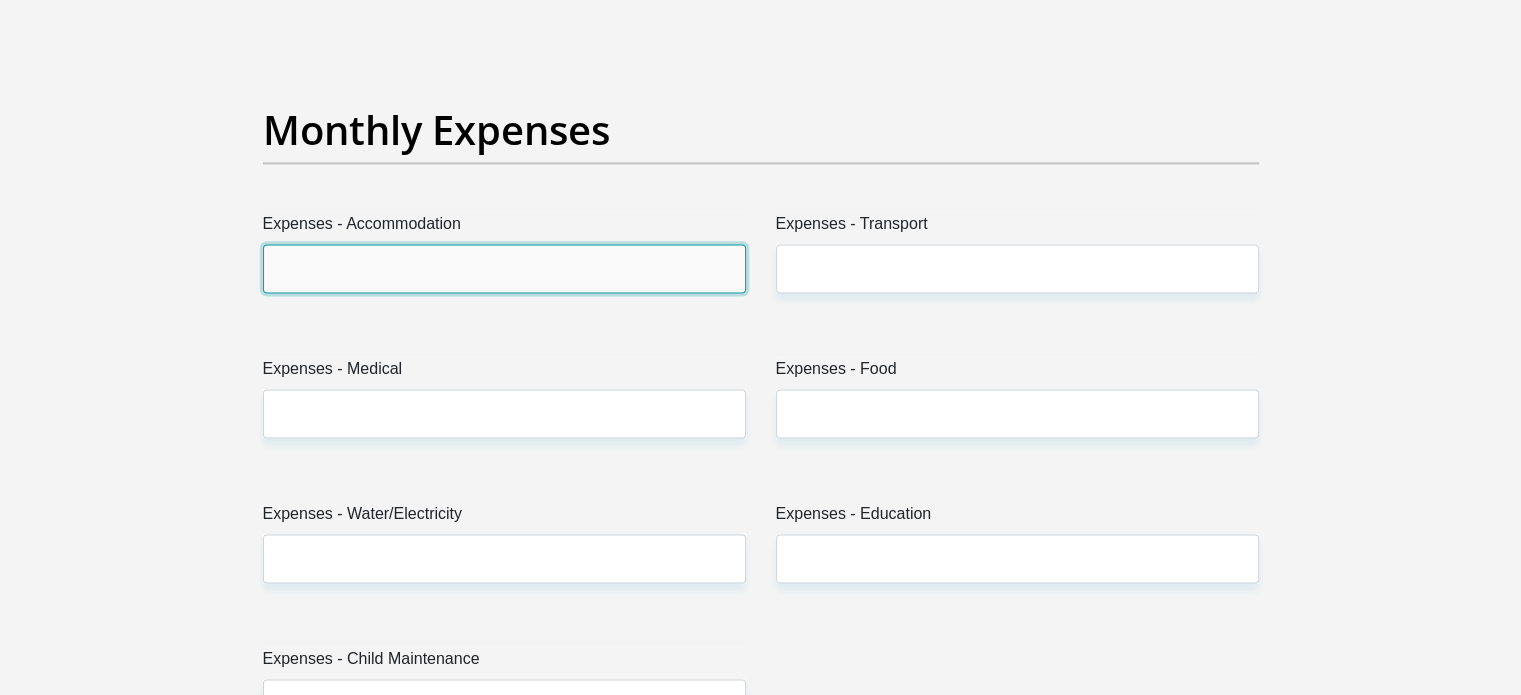 click on "Expenses - Accommodation" at bounding box center (504, 268) 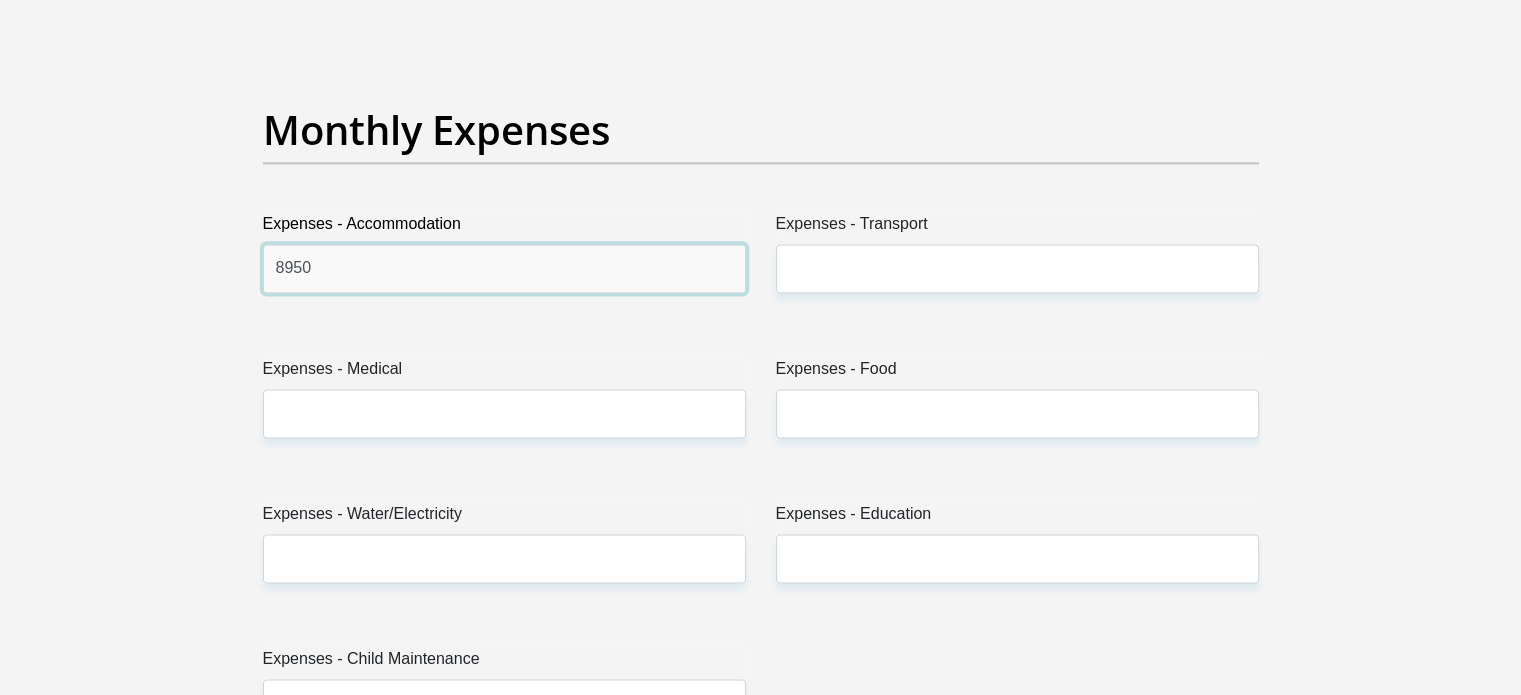 type on "8950" 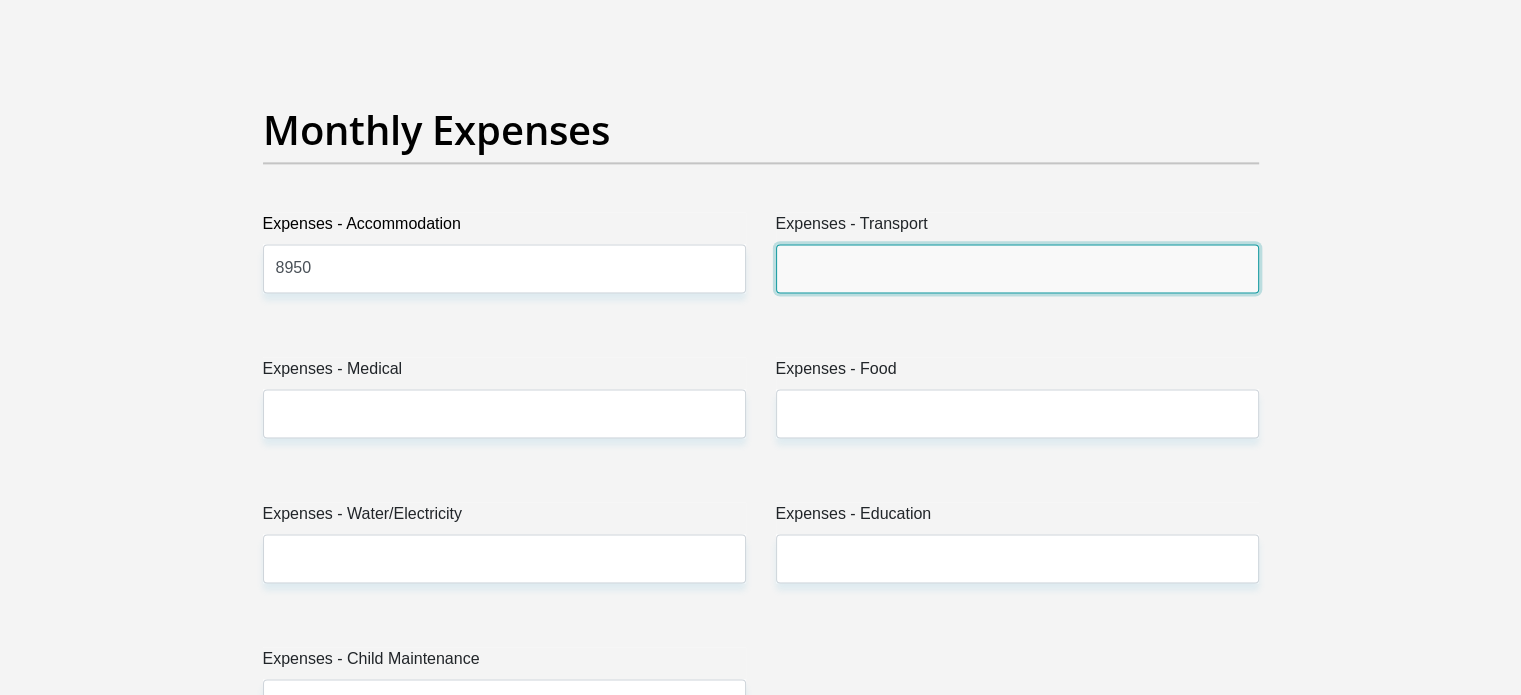 click on "Expenses - Transport" at bounding box center [1017, 268] 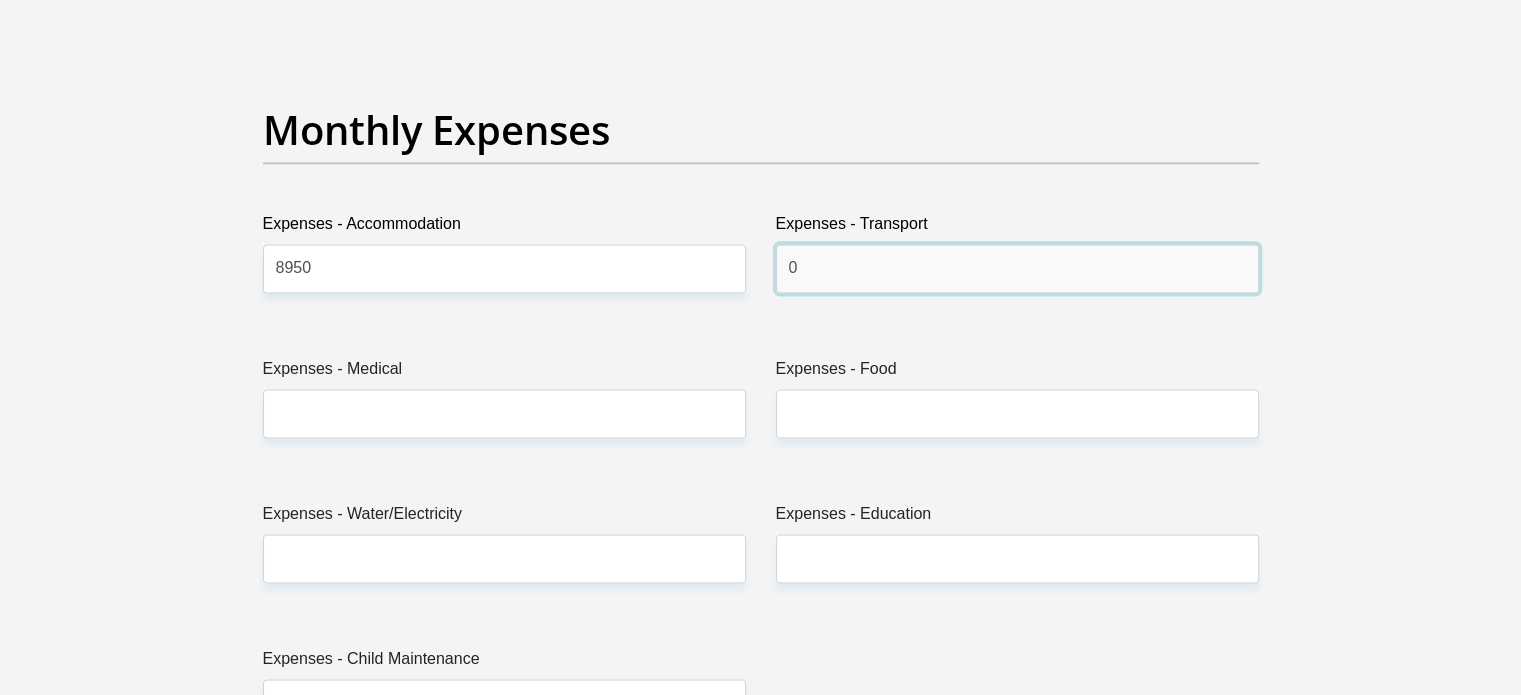 type on "0" 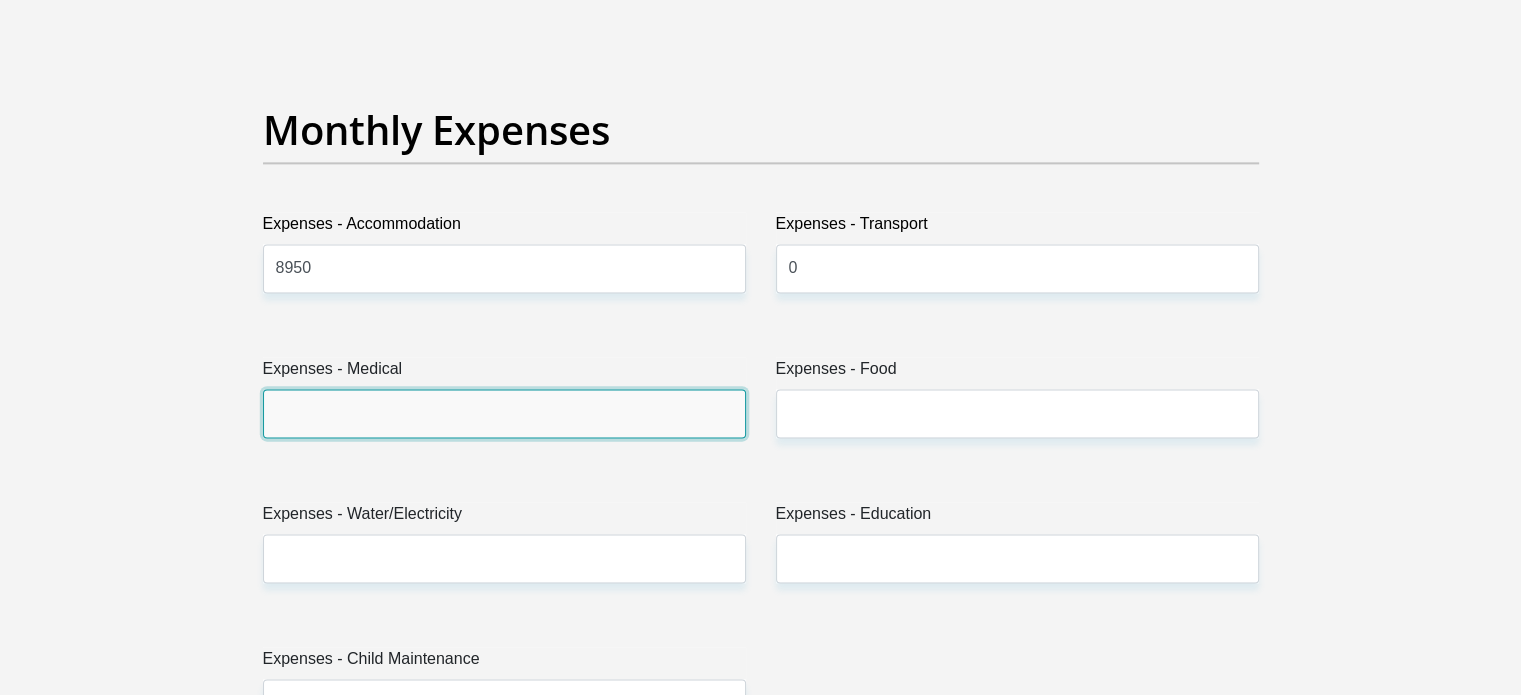click on "Expenses - Medical" at bounding box center (504, 413) 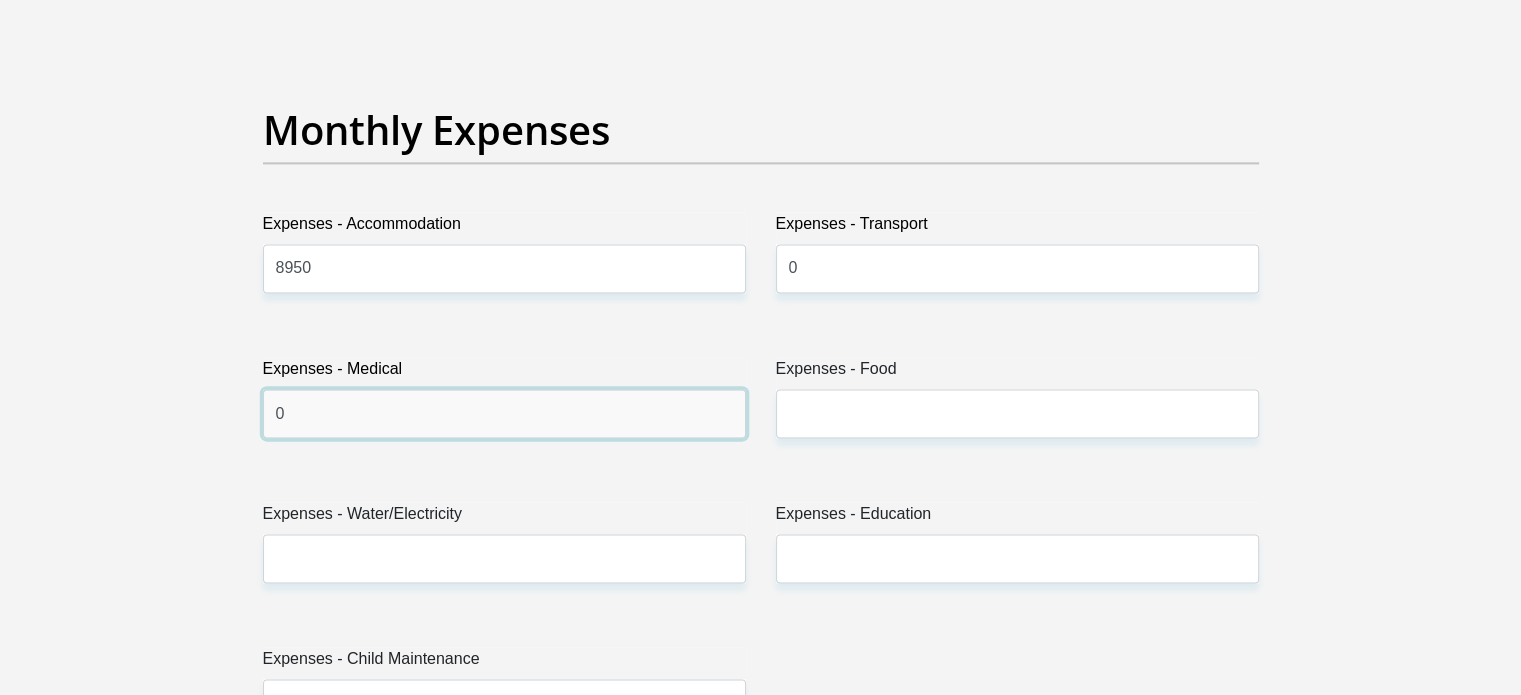 type on "0" 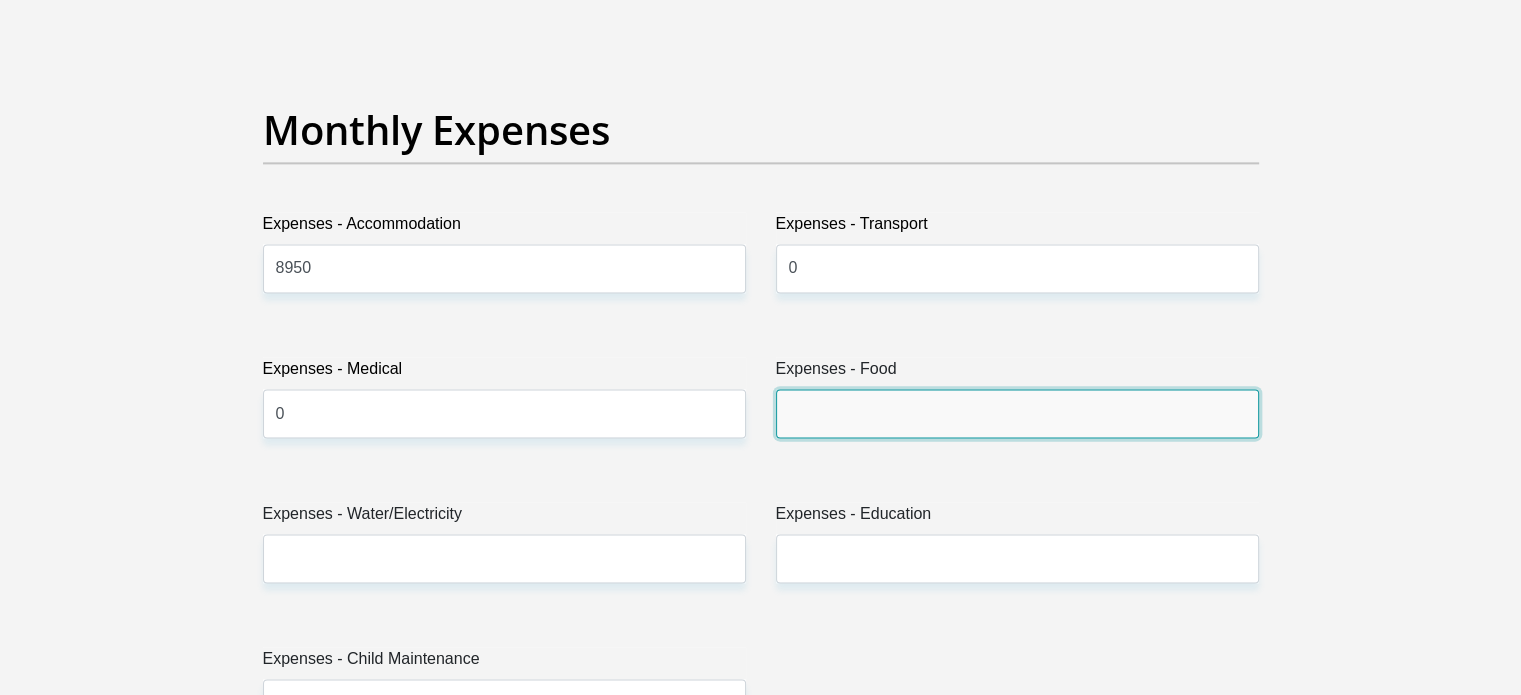 click on "Expenses - Food" at bounding box center [1017, 413] 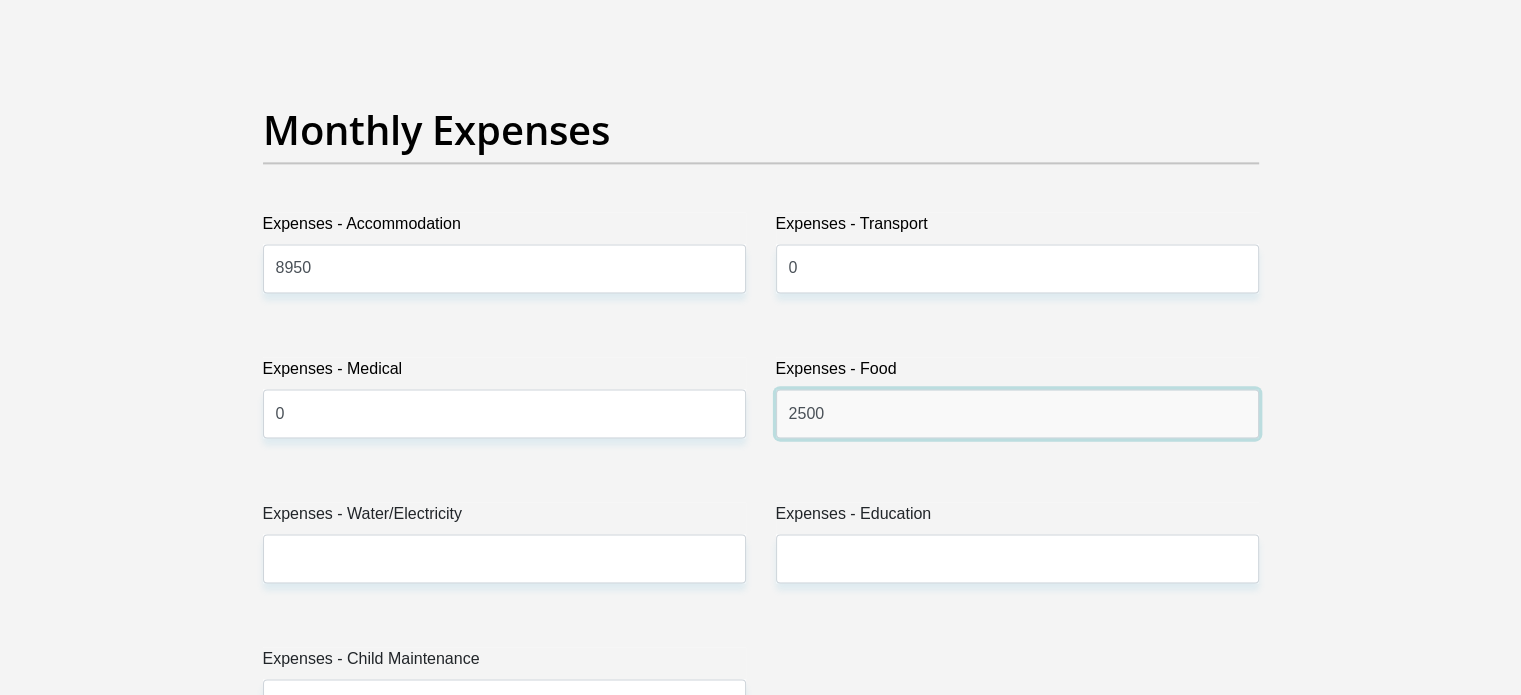 type on "2500" 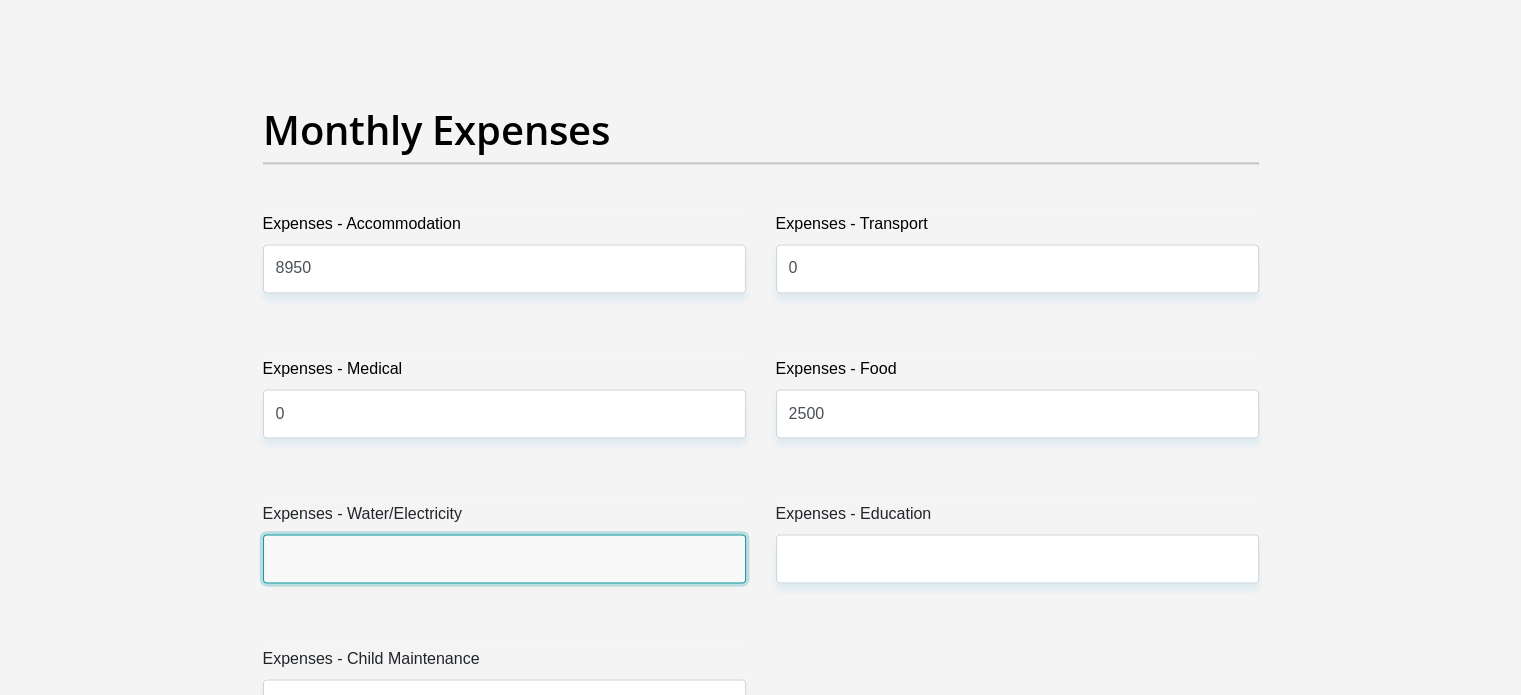 click on "Expenses - Water/Electricity" at bounding box center (504, 558) 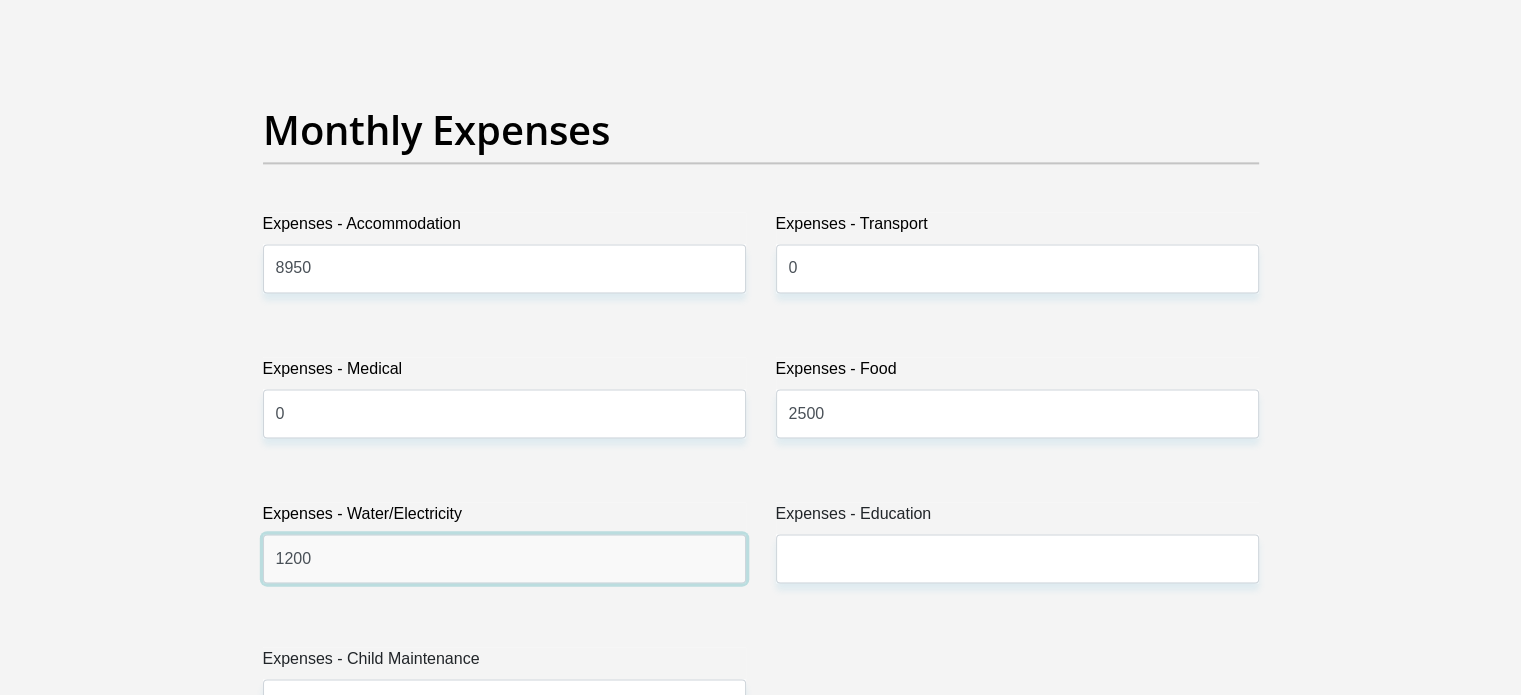 type on "1200" 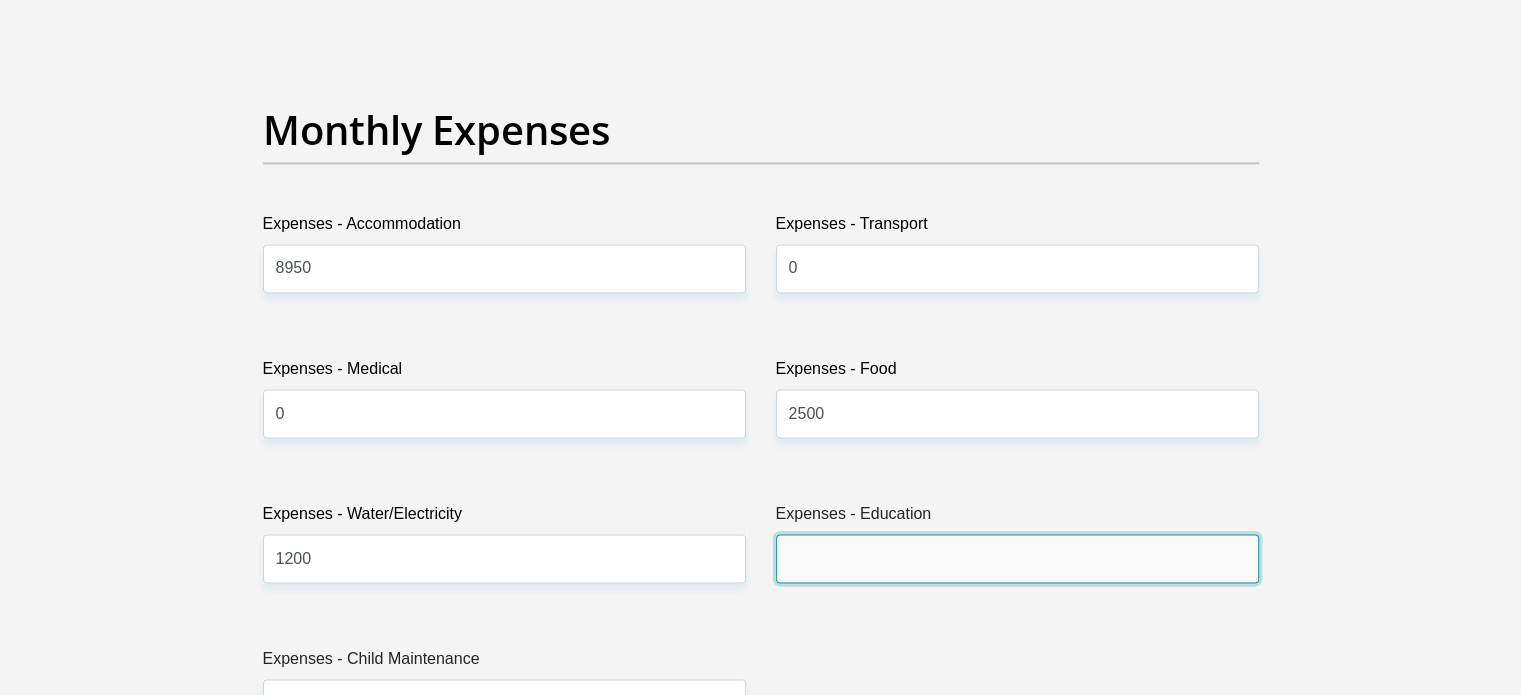 click on "Expenses - Education" at bounding box center (1017, 558) 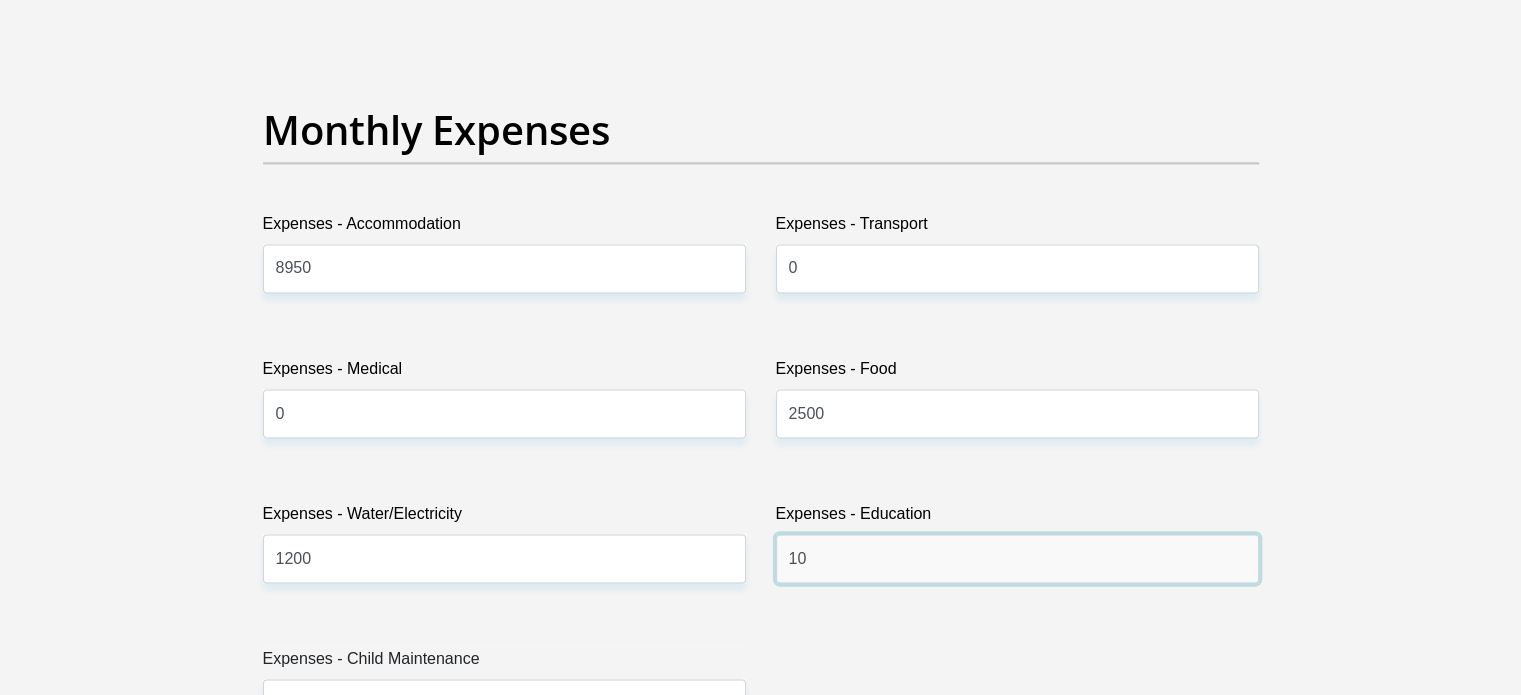 type on "10" 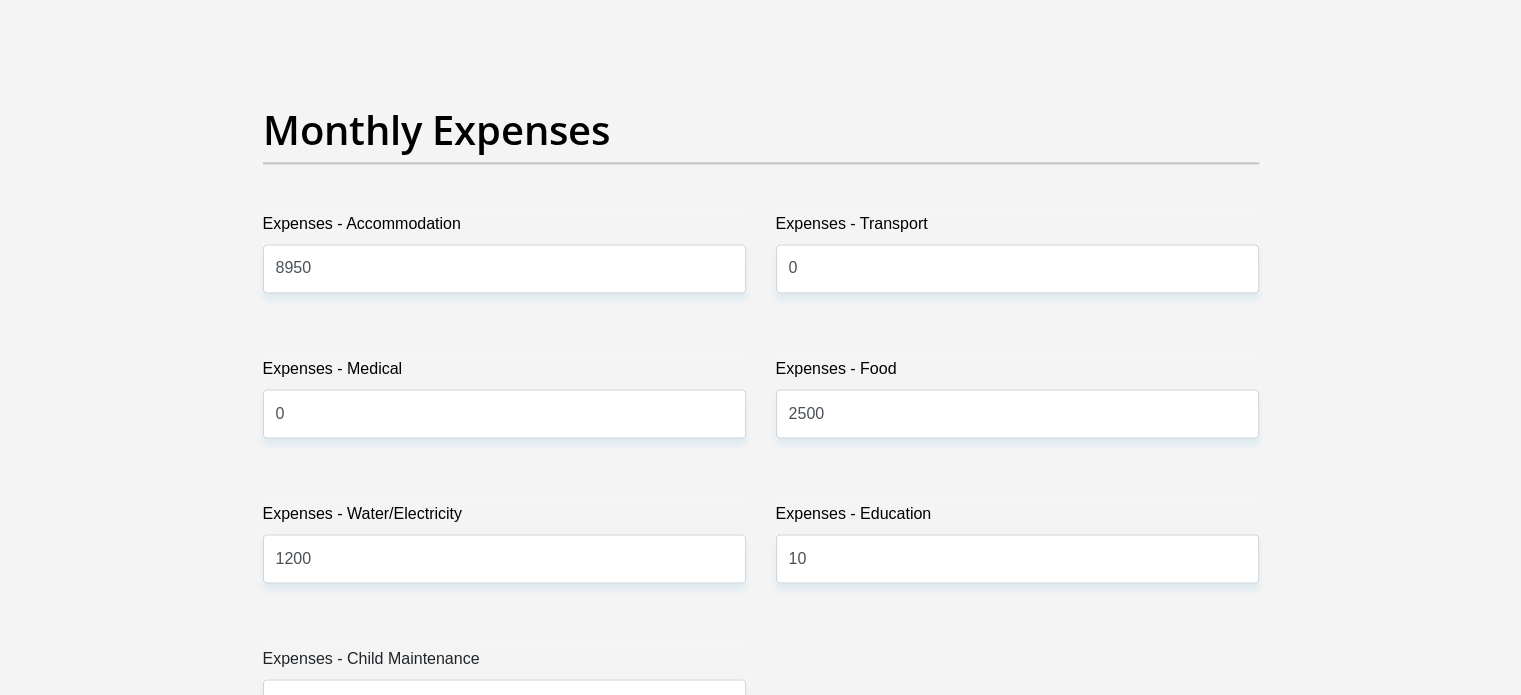 drag, startPoint x: 260, startPoint y: 431, endPoint x: 202, endPoint y: 434, distance: 58.077534 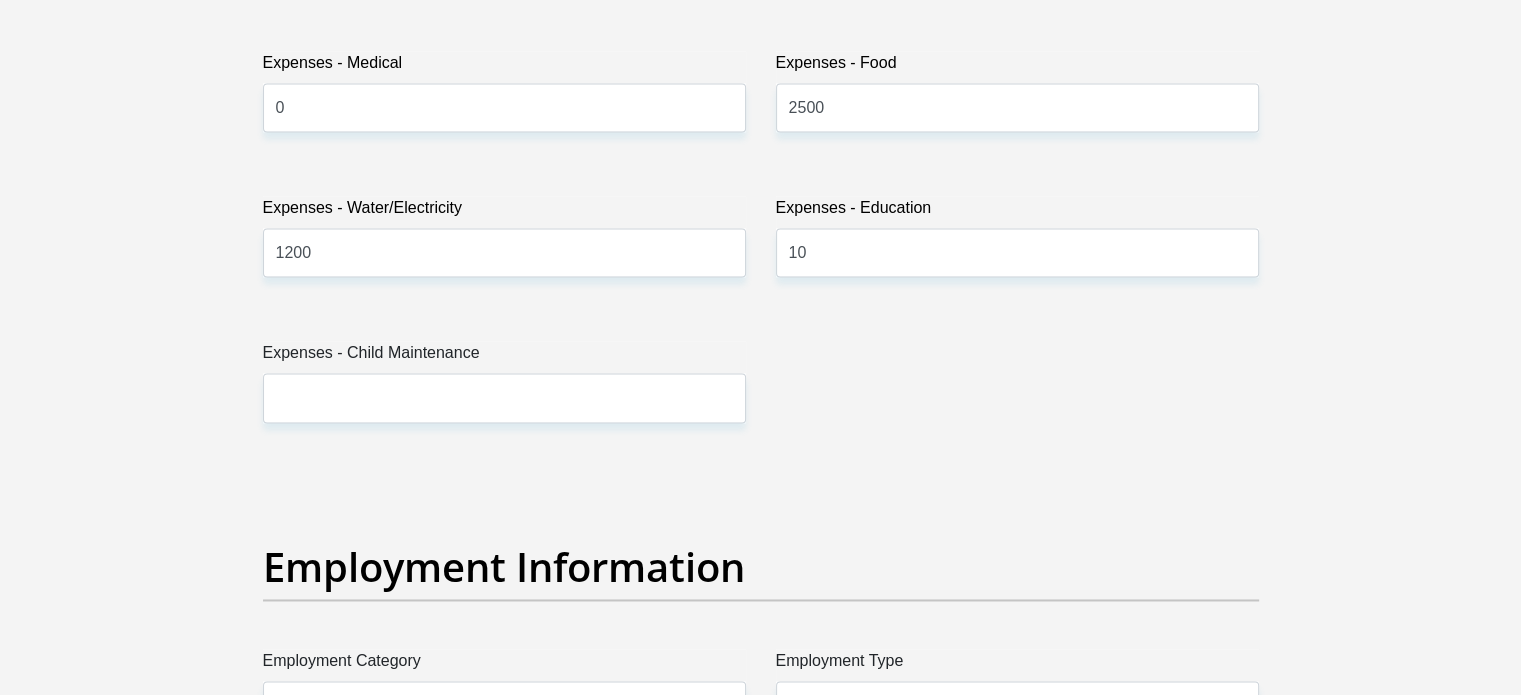 scroll, scrollTop: 3300, scrollLeft: 0, axis: vertical 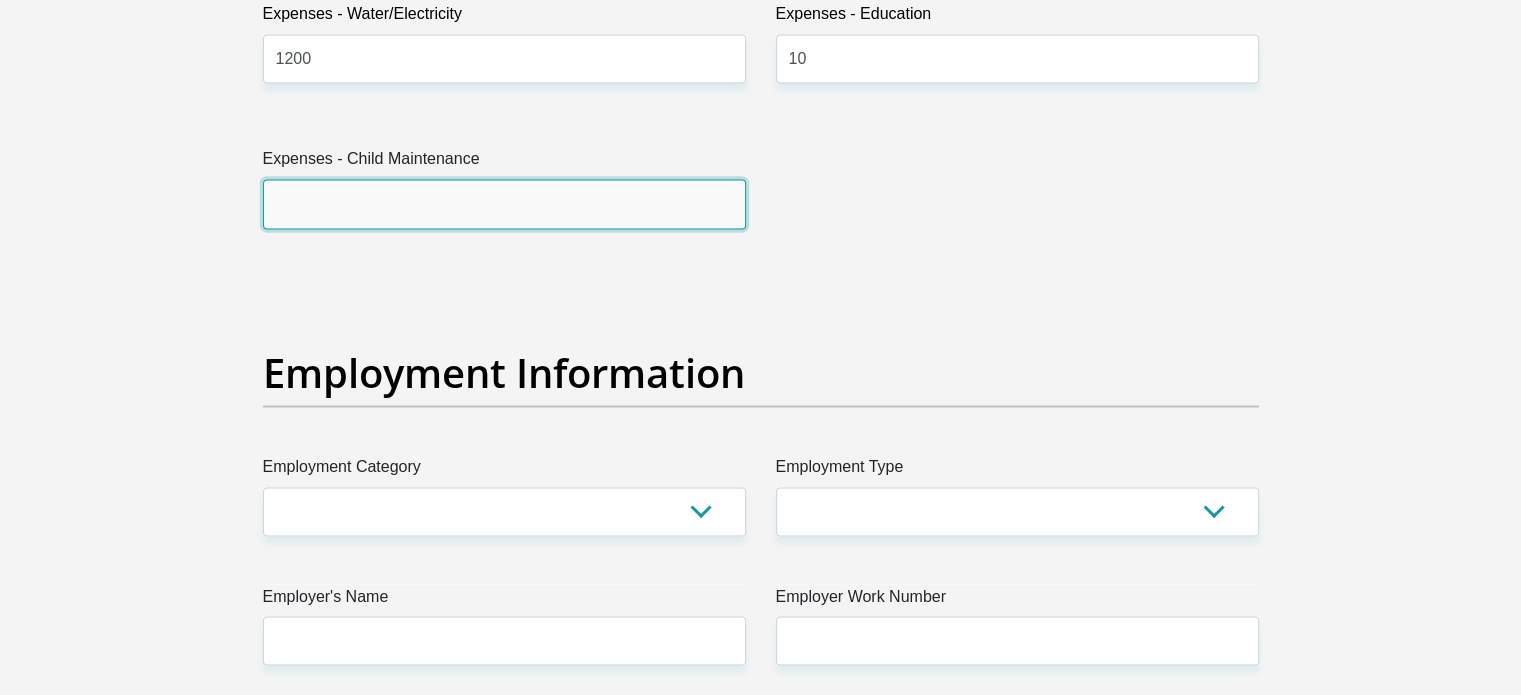 click on "Expenses - Child Maintenance" at bounding box center (504, 203) 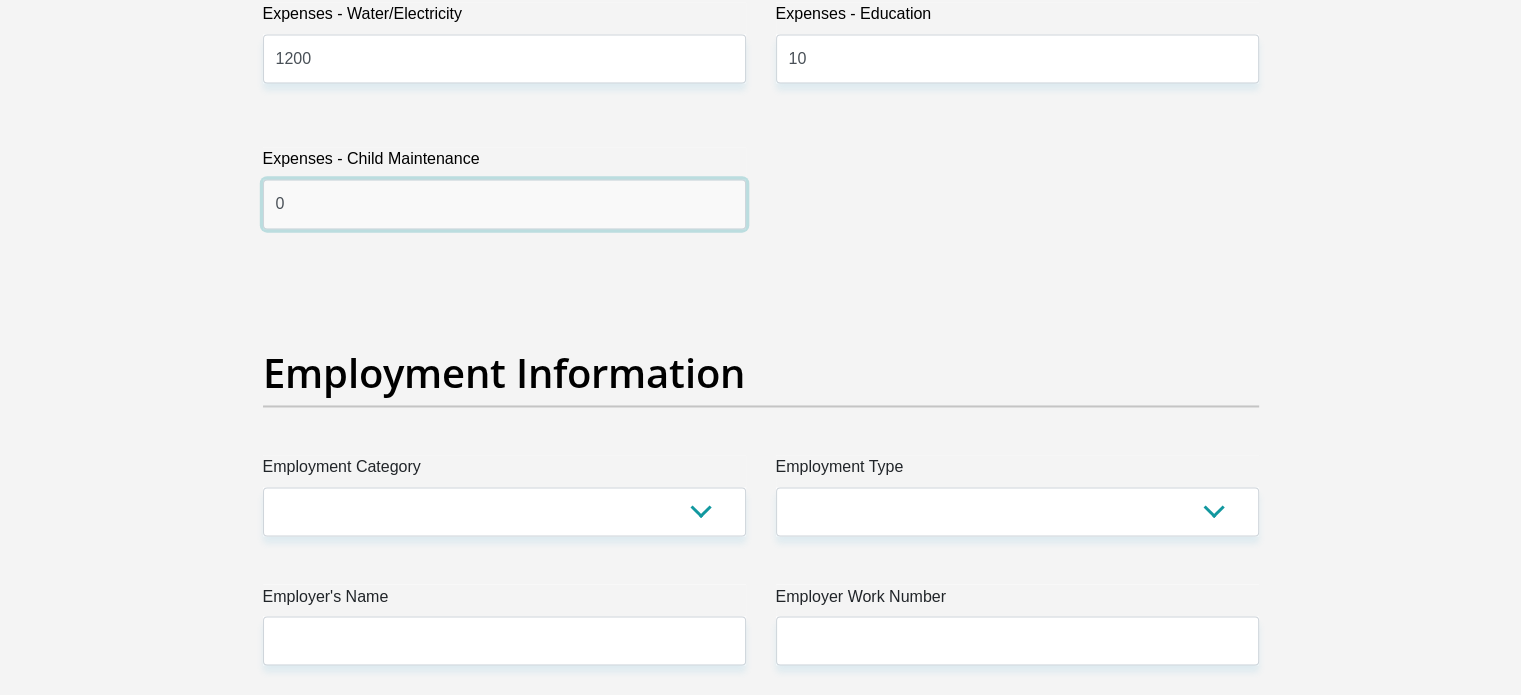 type on "0" 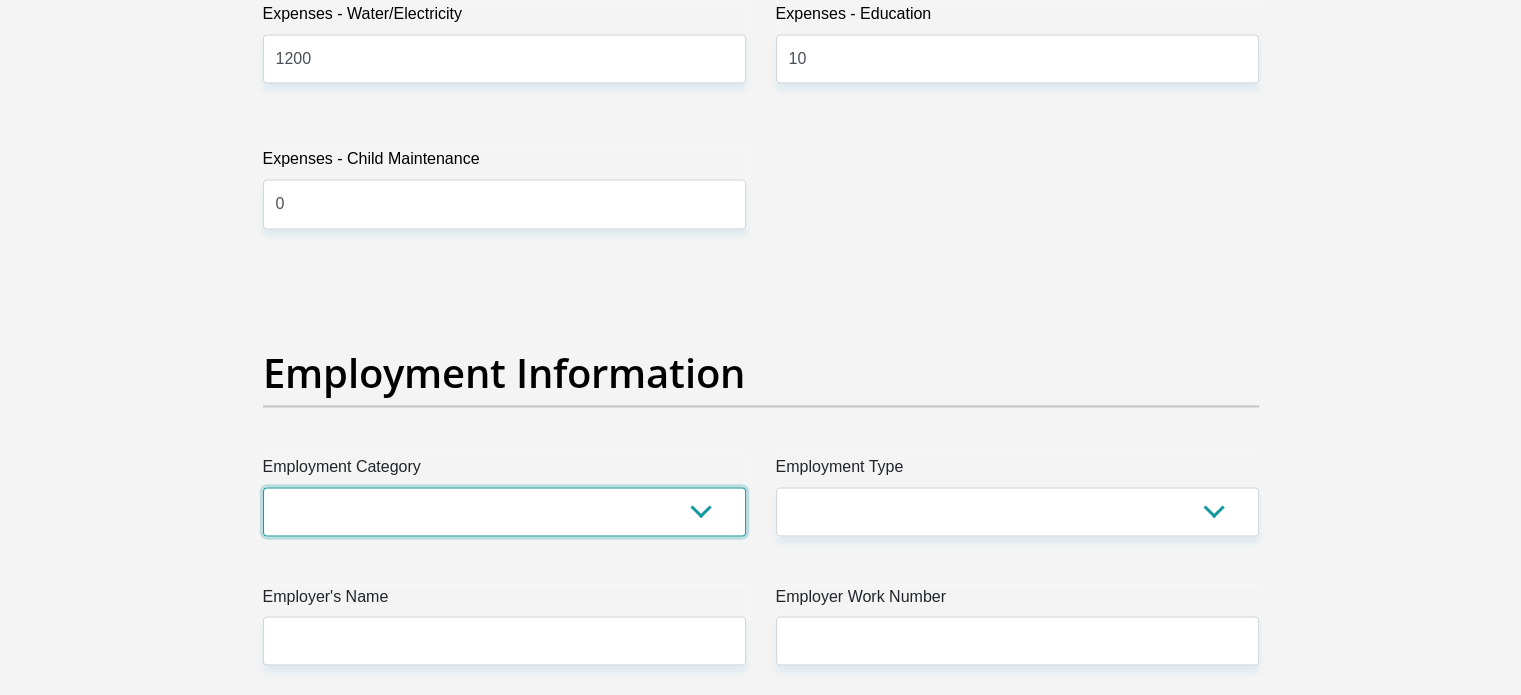 click on "AGRICULTURE
ALCOHOL & TOBACCO
CONSTRUCTION MATERIALS
METALLURGY
EQUIPMENT FOR RENEWABLE ENERGY
SPECIALIZED CONTRACTORS
CAR
GAMING (INCL. INTERNET
OTHER WHOLESALE
UNLICENSED PHARMACEUTICALS
CURRENCY EXCHANGE HOUSES
OTHER FINANCIAL INSTITUTIONS & INSURANCE
REAL ESTATE AGENTS
OIL & GAS
OTHER MATERIALS (E.G. IRON ORE)
PRECIOUS STONES & PRECIOUS METALS
POLITICAL ORGANIZATIONS
RELIGIOUS ORGANIZATIONS(NOT SECTS)
ACTI. HAVING BUSINESS DEAL WITH PUBLIC ADMINISTRATION
LAUNDROMATS" at bounding box center (504, 511) 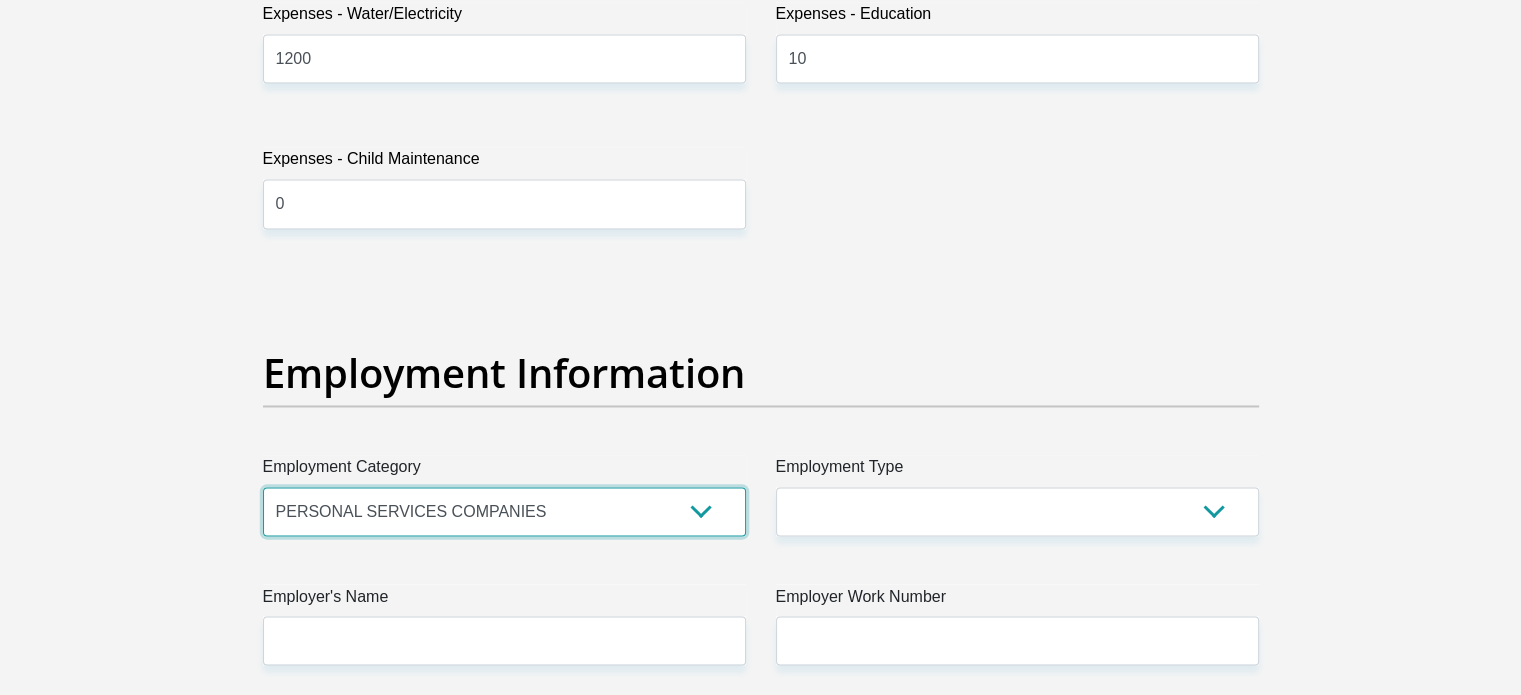 click on "AGRICULTURE
ALCOHOL & TOBACCO
CONSTRUCTION MATERIALS
METALLURGY
EQUIPMENT FOR RENEWABLE ENERGY
SPECIALIZED CONTRACTORS
CAR
GAMING (INCL. INTERNET
OTHER WHOLESALE
UNLICENSED PHARMACEUTICALS
CURRENCY EXCHANGE HOUSES
OTHER FINANCIAL INSTITUTIONS & INSURANCE
REAL ESTATE AGENTS
OIL & GAS
OTHER MATERIALS (E.G. IRON ORE)
PRECIOUS STONES & PRECIOUS METALS
POLITICAL ORGANIZATIONS
RELIGIOUS ORGANIZATIONS(NOT SECTS)
ACTI. HAVING BUSINESS DEAL WITH PUBLIC ADMINISTRATION
LAUNDROMATS" at bounding box center (504, 511) 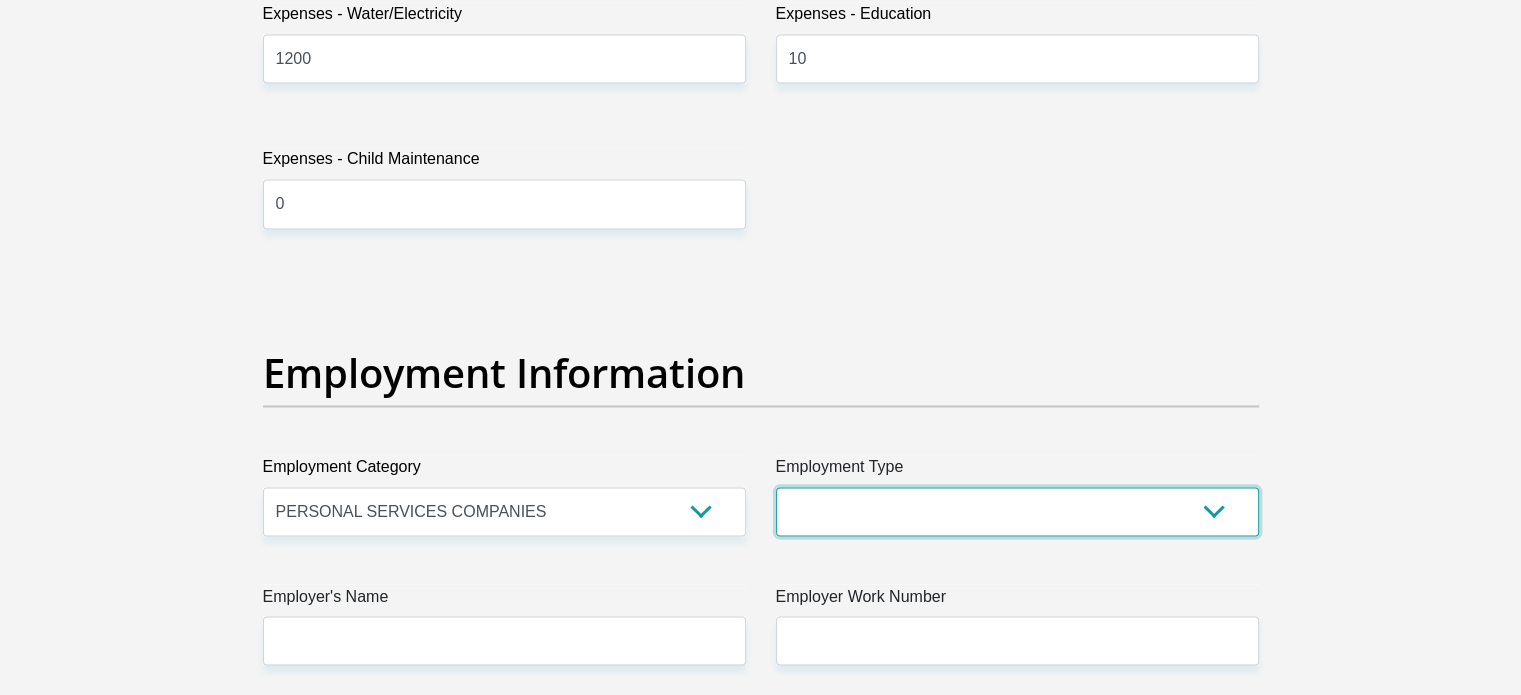 click on "College/Lecturer
Craft Seller
Creative
Driver
Executive
Farmer
Forces - Non Commissioned
Forces - Officer
Hawker
Housewife
Labourer
Licenced Professional
Manager
Miner
Non Licenced Professional
Office Staff/Clerk
Outside Worker
Pensioner
Permanent Teacher
Production/Manufacturing
Sales
Self-Employed
Semi-Professional Worker
Service Industry  Social Worker  Student" at bounding box center (1017, 511) 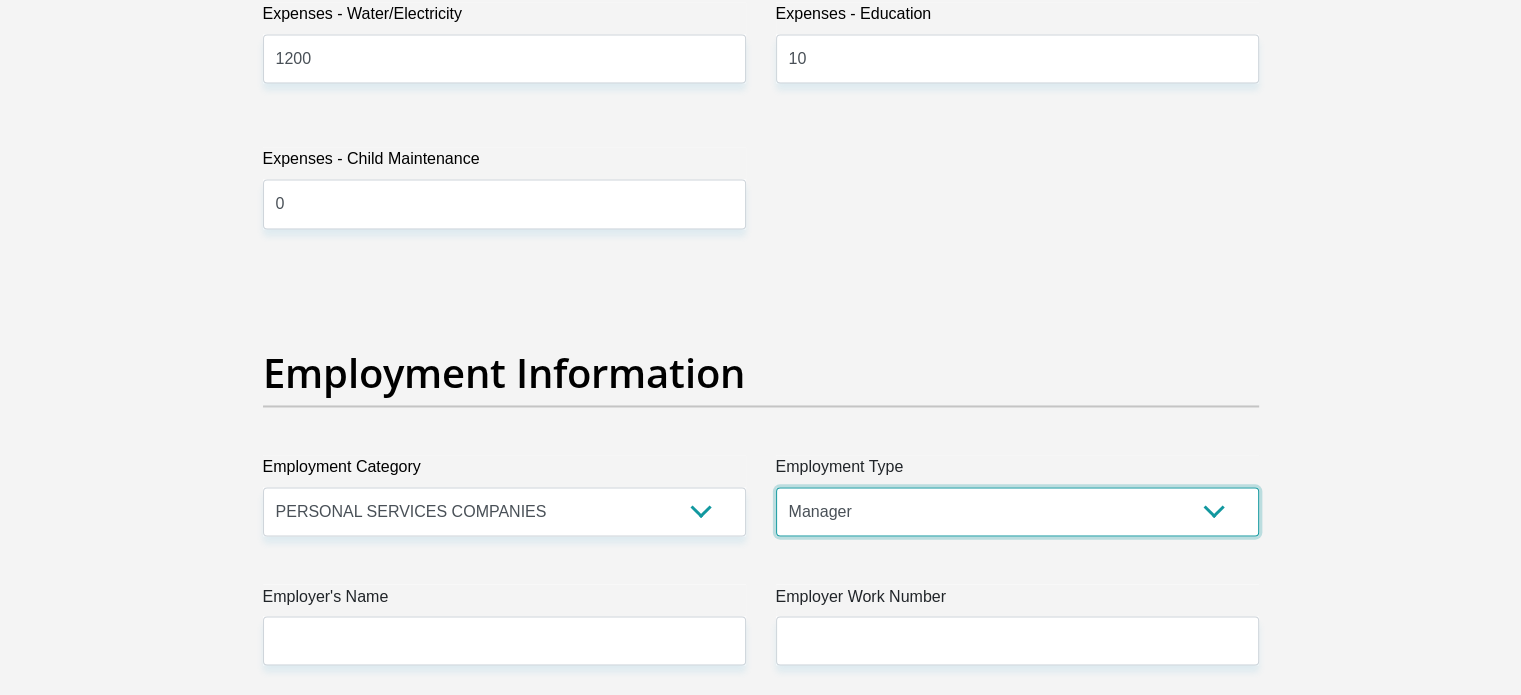 click on "College/Lecturer
Craft Seller
Creative
Driver
Executive
Farmer
Forces - Non Commissioned
Forces - Officer
Hawker
Housewife
Labourer
Licenced Professional
Manager
Miner
Non Licenced Professional
Office Staff/Clerk
Outside Worker
Pensioner
Permanent Teacher
Production/Manufacturing
Sales
Self-Employed
Semi-Professional Worker
Service Industry  Social Worker  Student" at bounding box center [1017, 511] 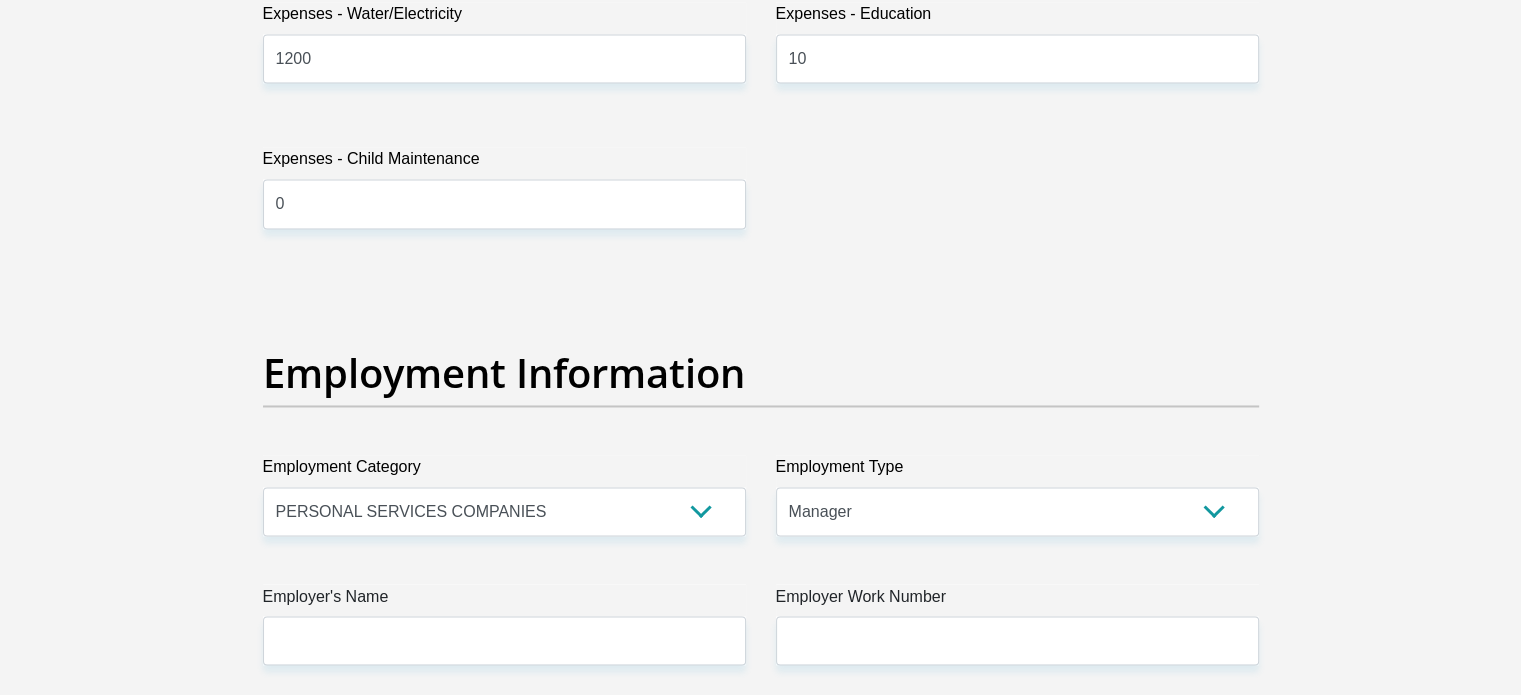 click on "Personal Details
Title
Mr
Ms
Mrs
Dr
Other
First Name
[FIRST_NAME]
Surname
[LAST_NAME]
ID Number
[ID_NUMBER]
Please input valid ID number
Race
Black
Coloured
Indian
White
Other
Contact Number
[PHONE]
Please input valid contact number" at bounding box center (760, 273) 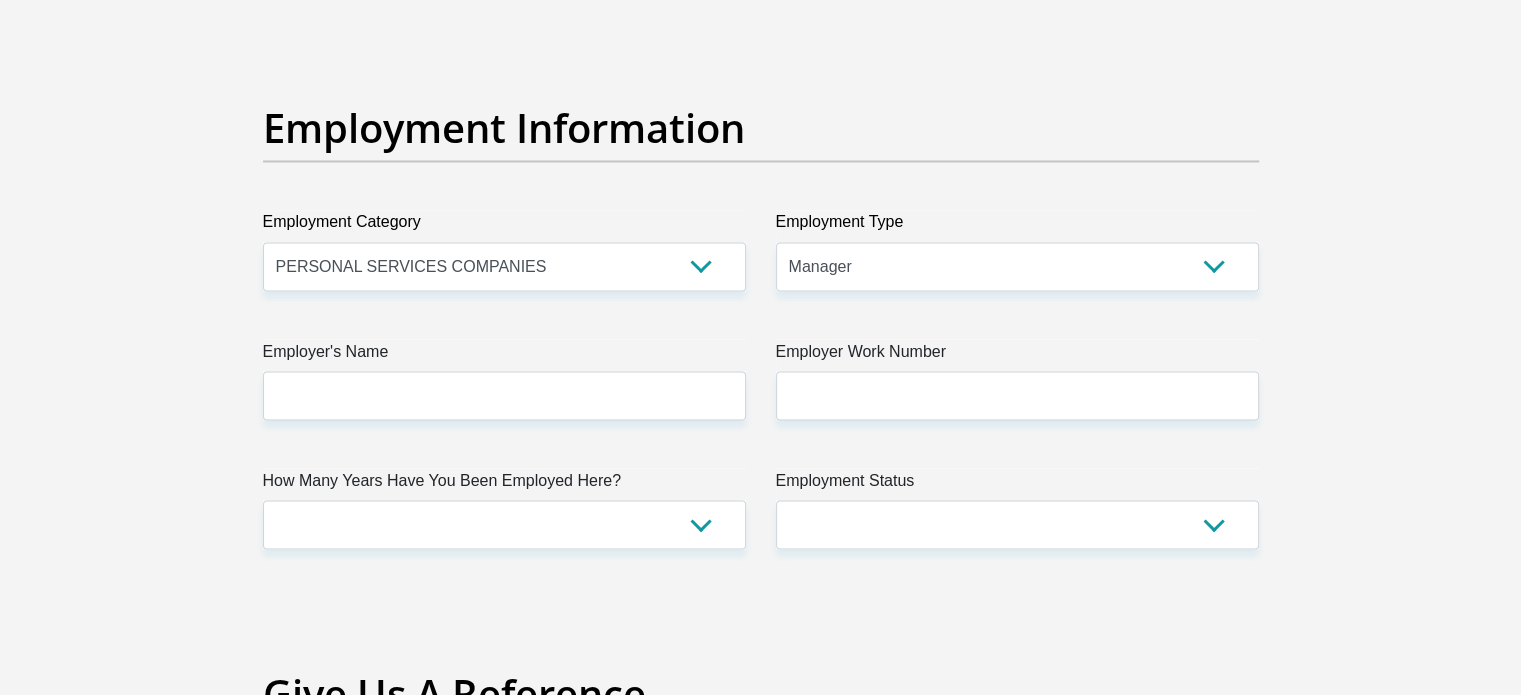 scroll, scrollTop: 3600, scrollLeft: 0, axis: vertical 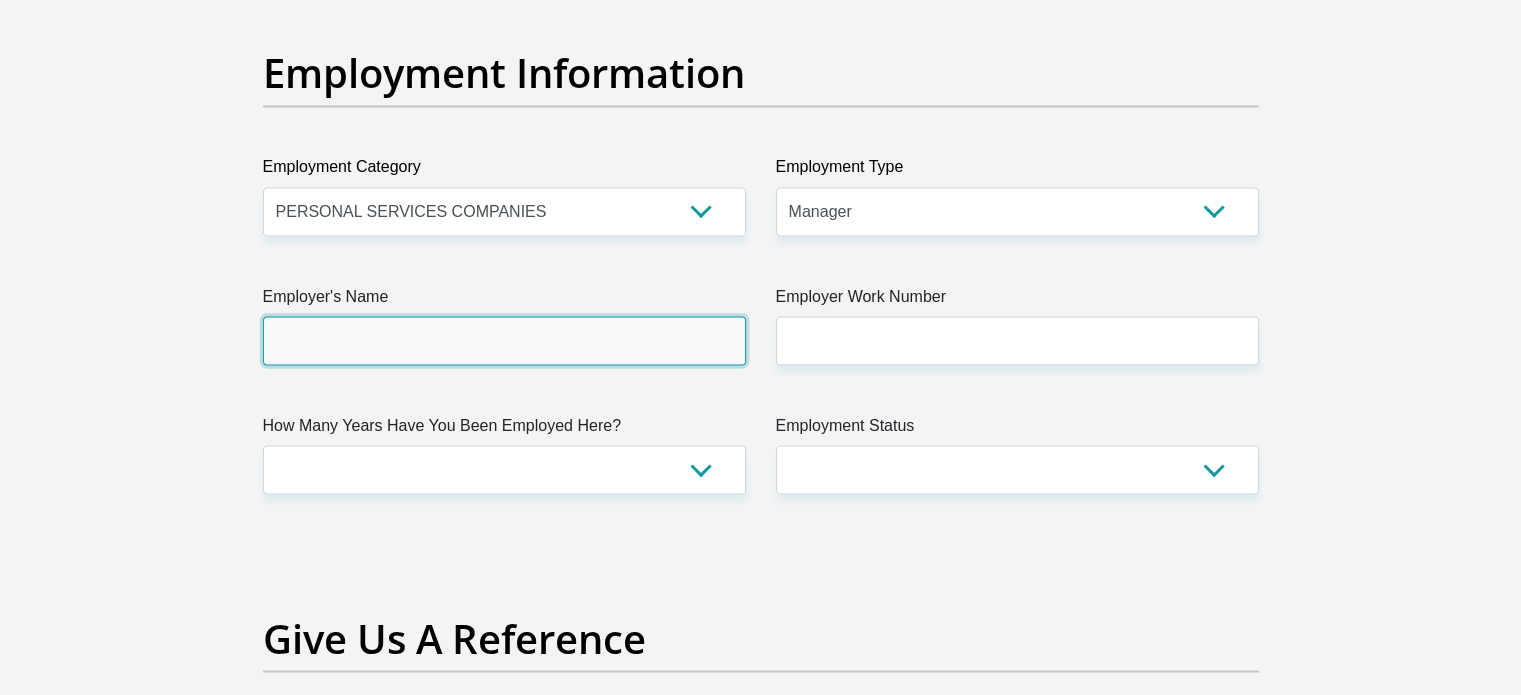 click on "Employer's Name" at bounding box center (504, 340) 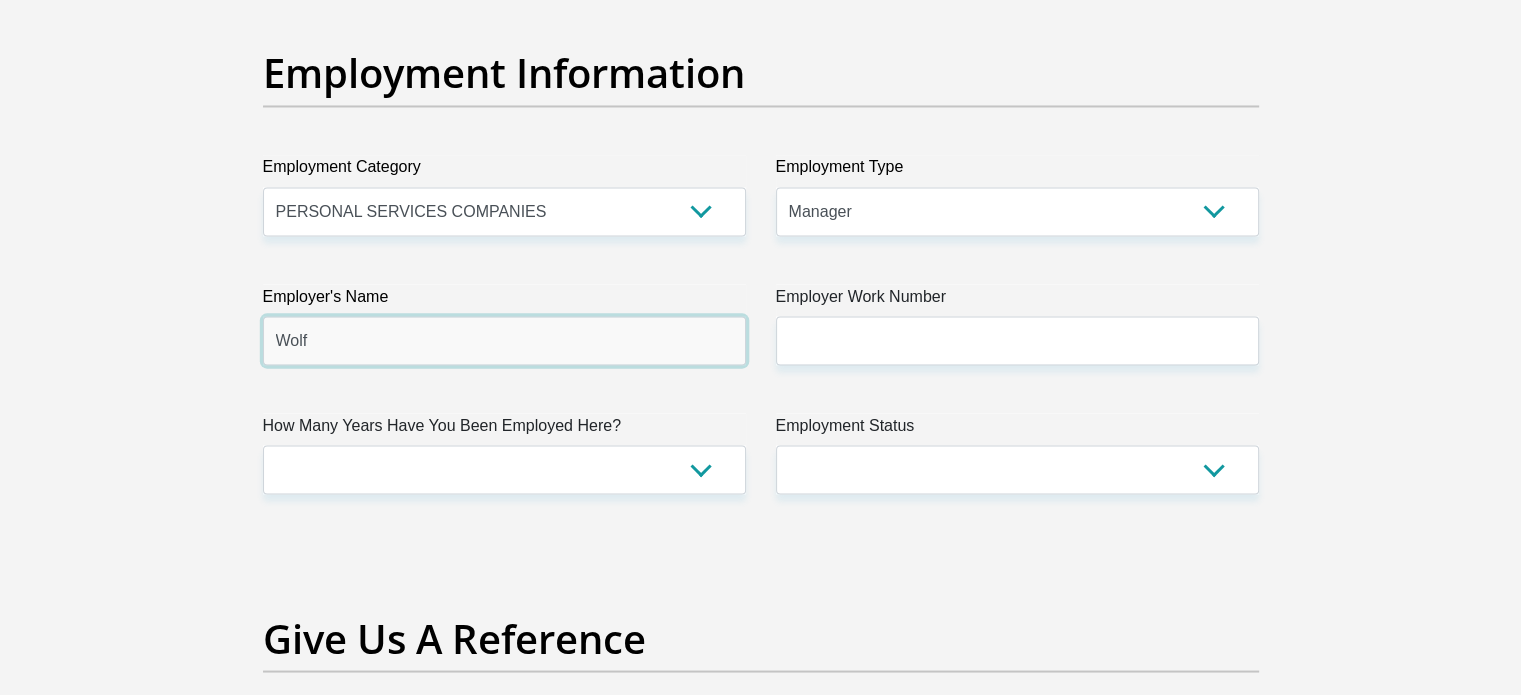 type on "Wolf" 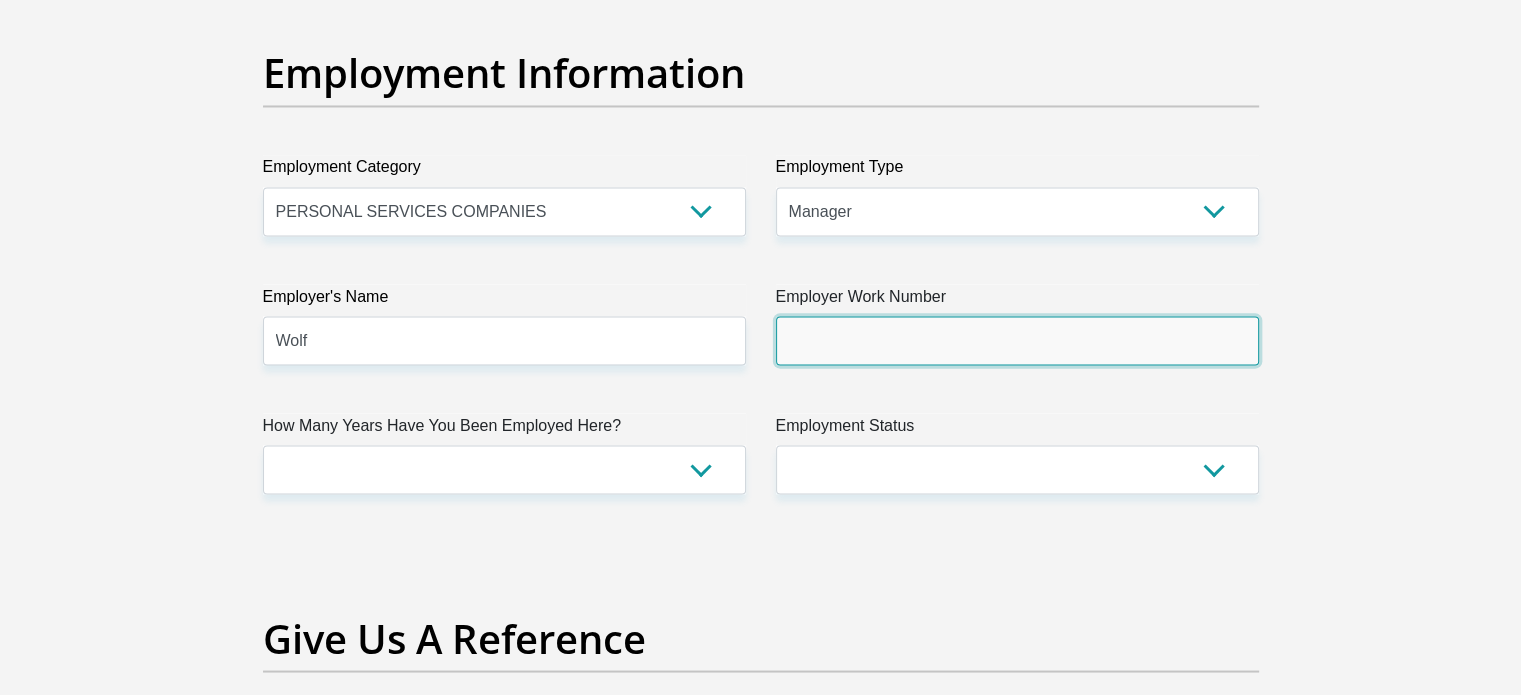 click on "Employer Work Number" at bounding box center (1017, 340) 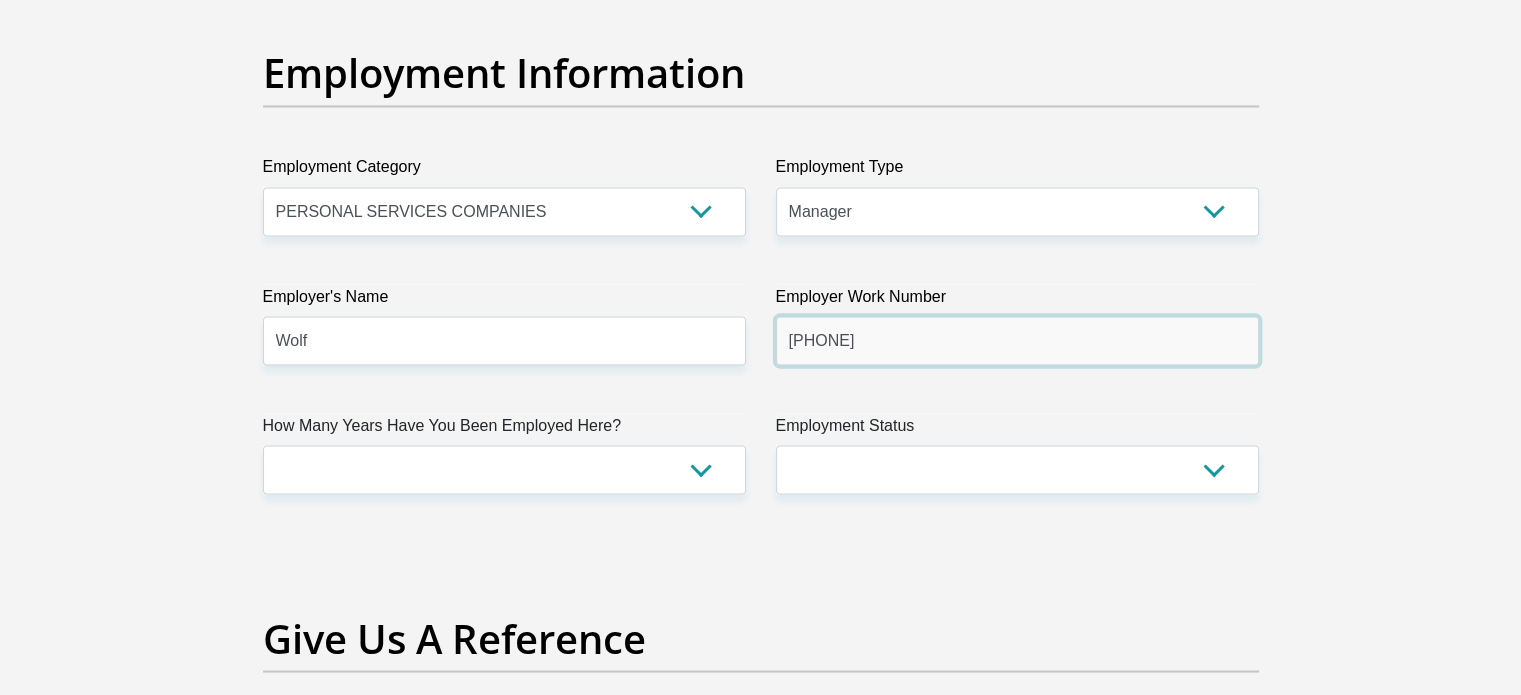 type on "[PHONE]" 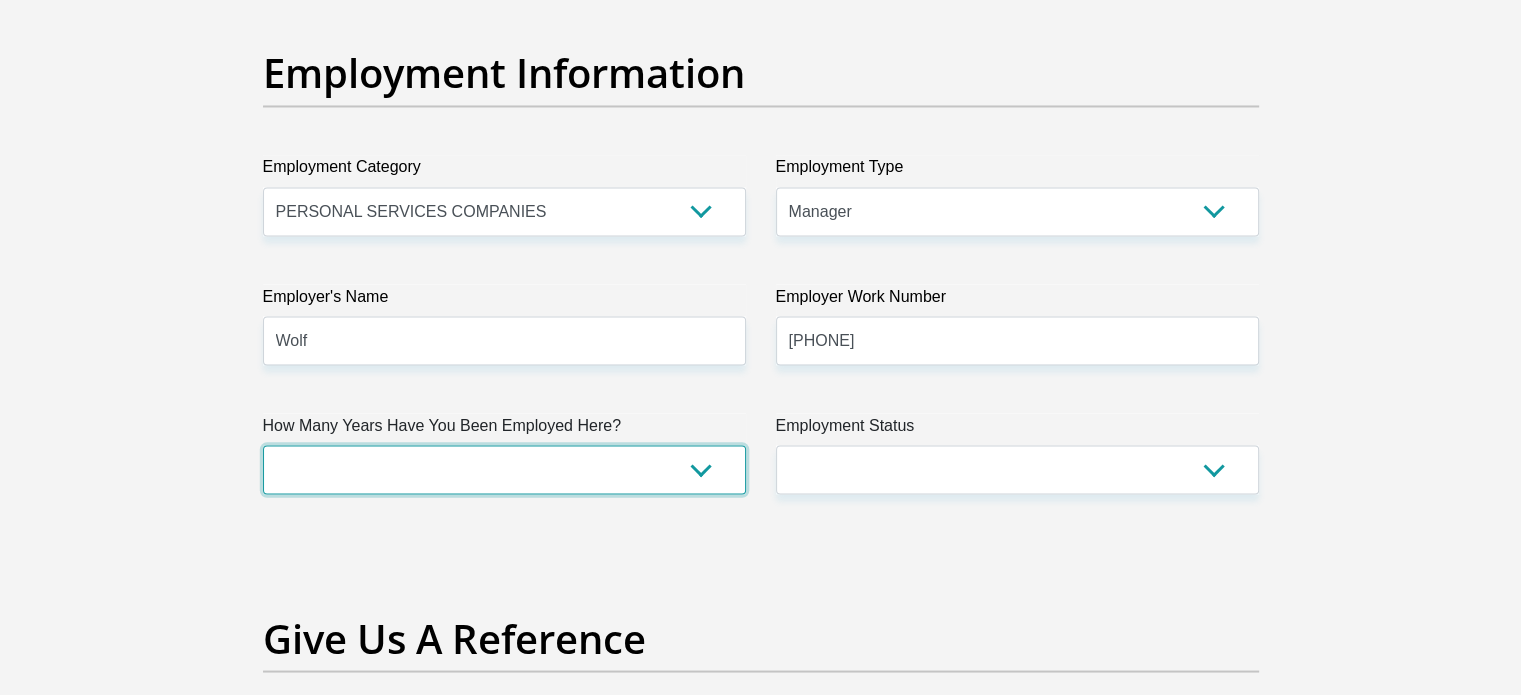 click on "less than 1 year
1-3 years
3-5 years
5+ years" at bounding box center (504, 469) 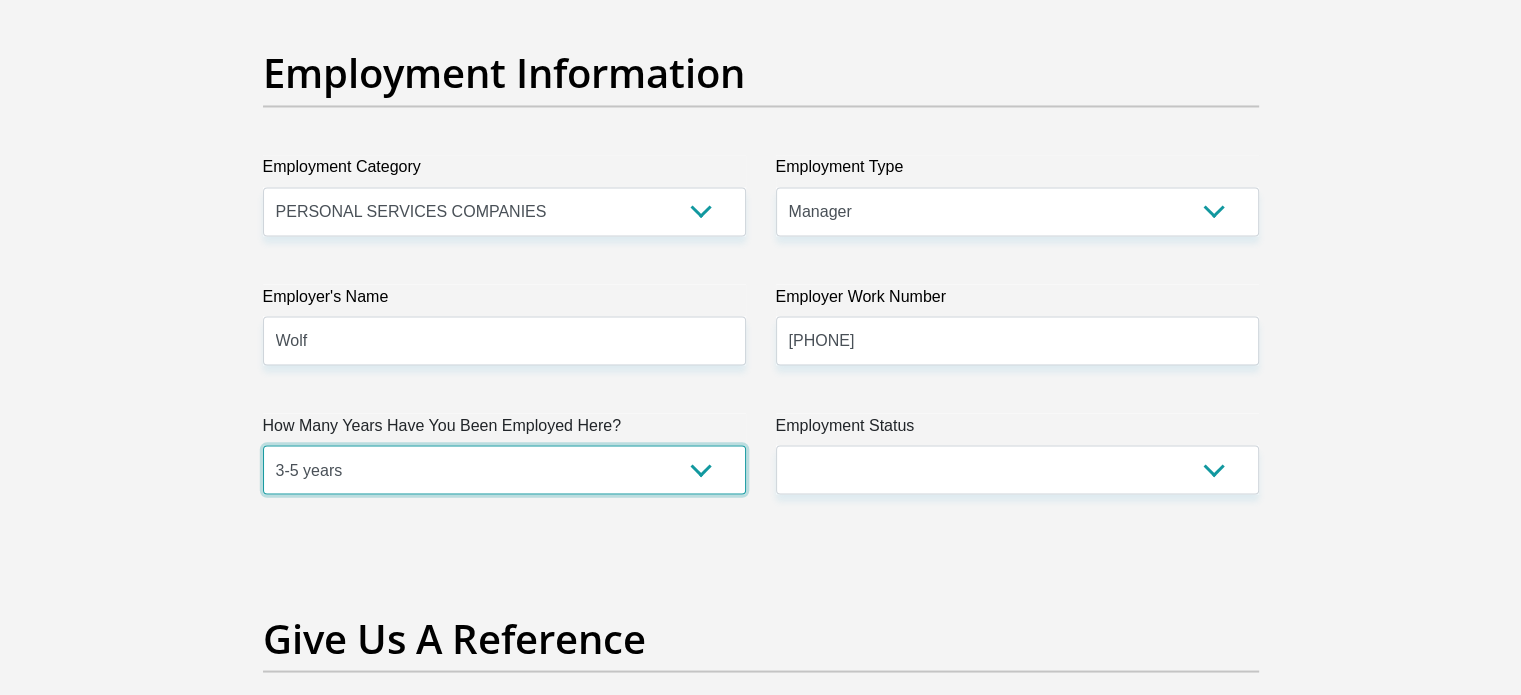 click on "less than 1 year
1-3 years
3-5 years
5+ years" at bounding box center (504, 469) 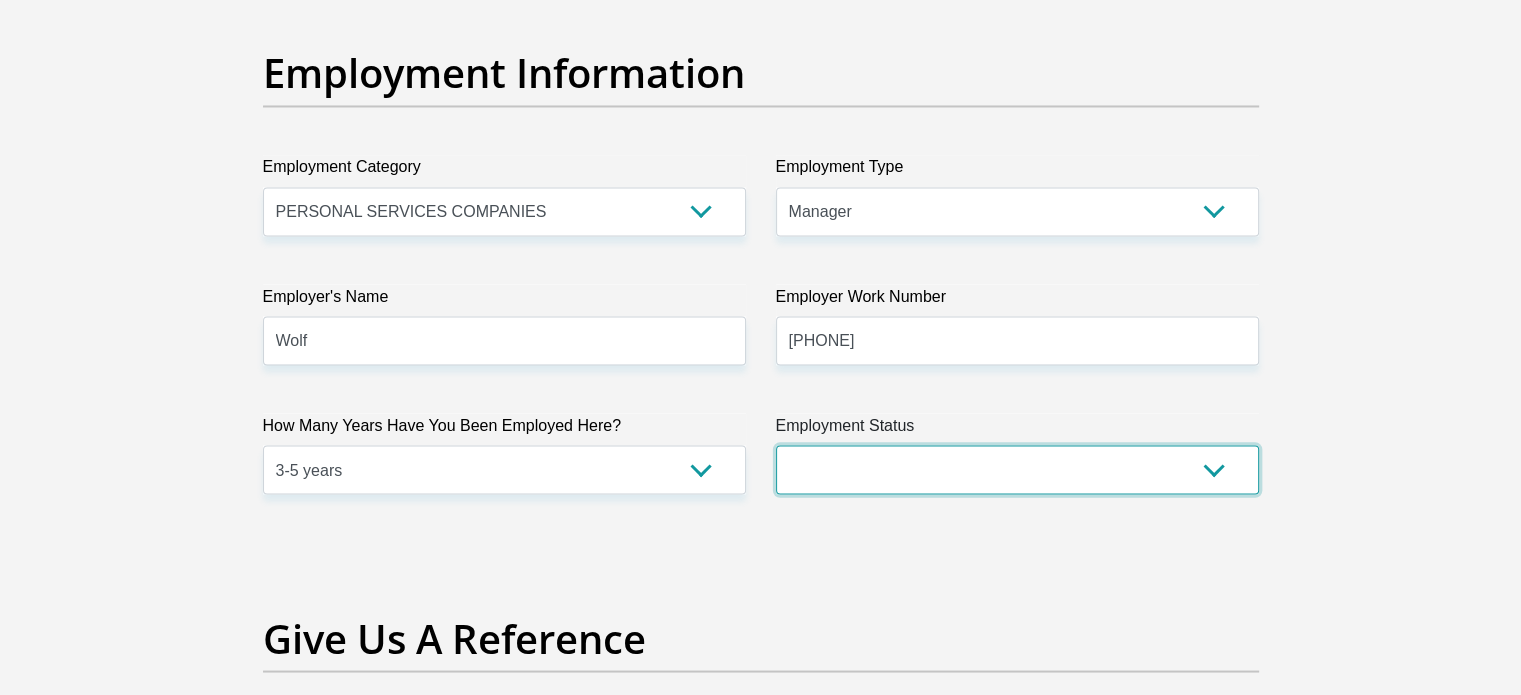 click on "Permanent/Full-time
Part-time/Casual
Contract Worker
Self-Employed
Housewife
Retired
Student
Medically Boarded
Disability
Unemployed" at bounding box center [1017, 469] 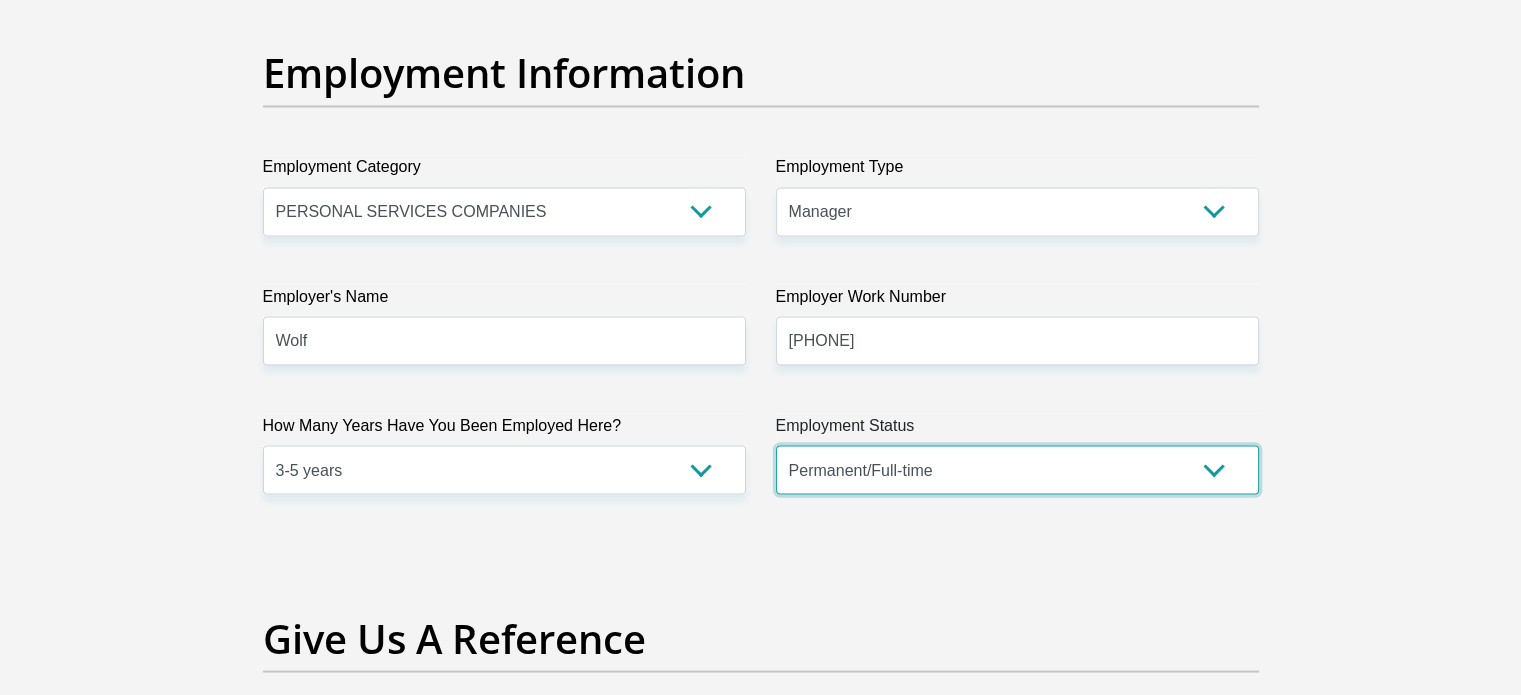 click on "Permanent/Full-time
Part-time/Casual
Contract Worker
Self-Employed
Housewife
Retired
Student
Medically Boarded
Disability
Unemployed" at bounding box center (1017, 469) 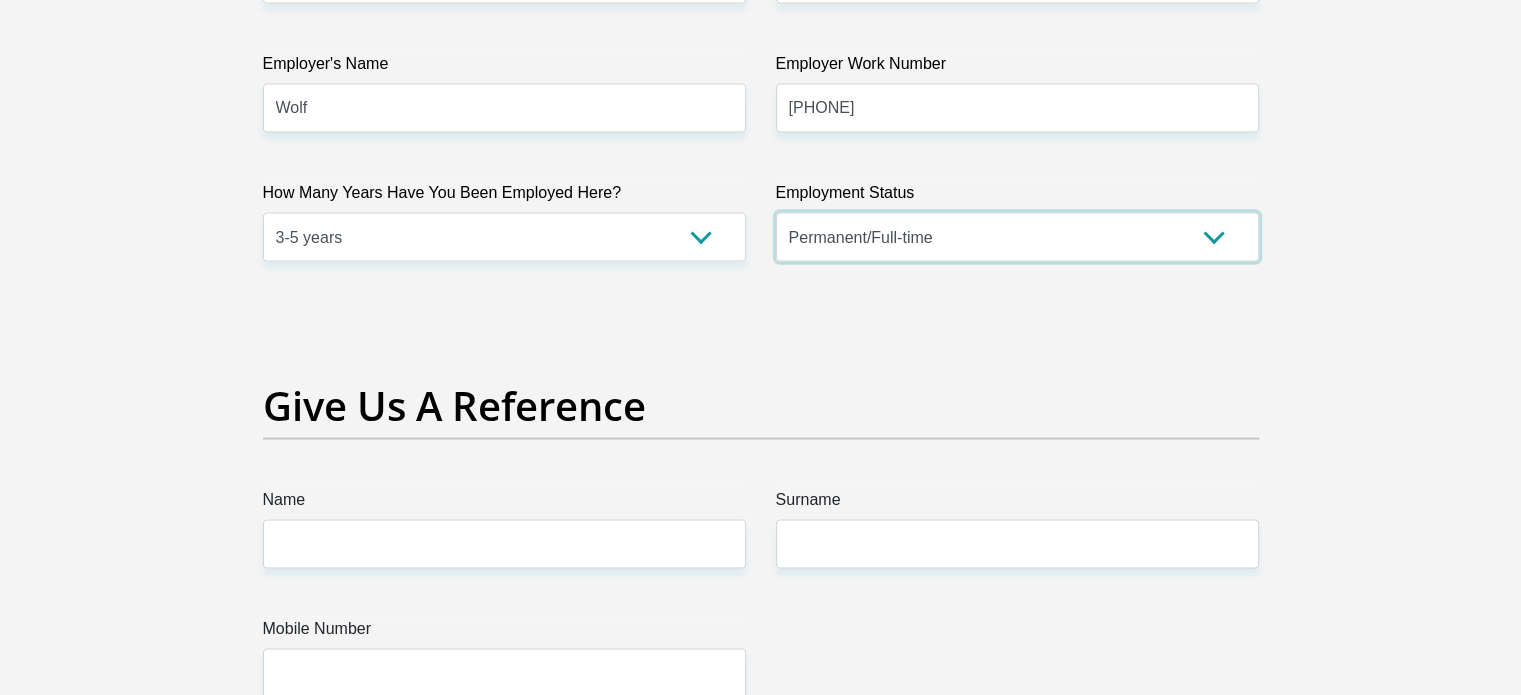 scroll, scrollTop: 4000, scrollLeft: 0, axis: vertical 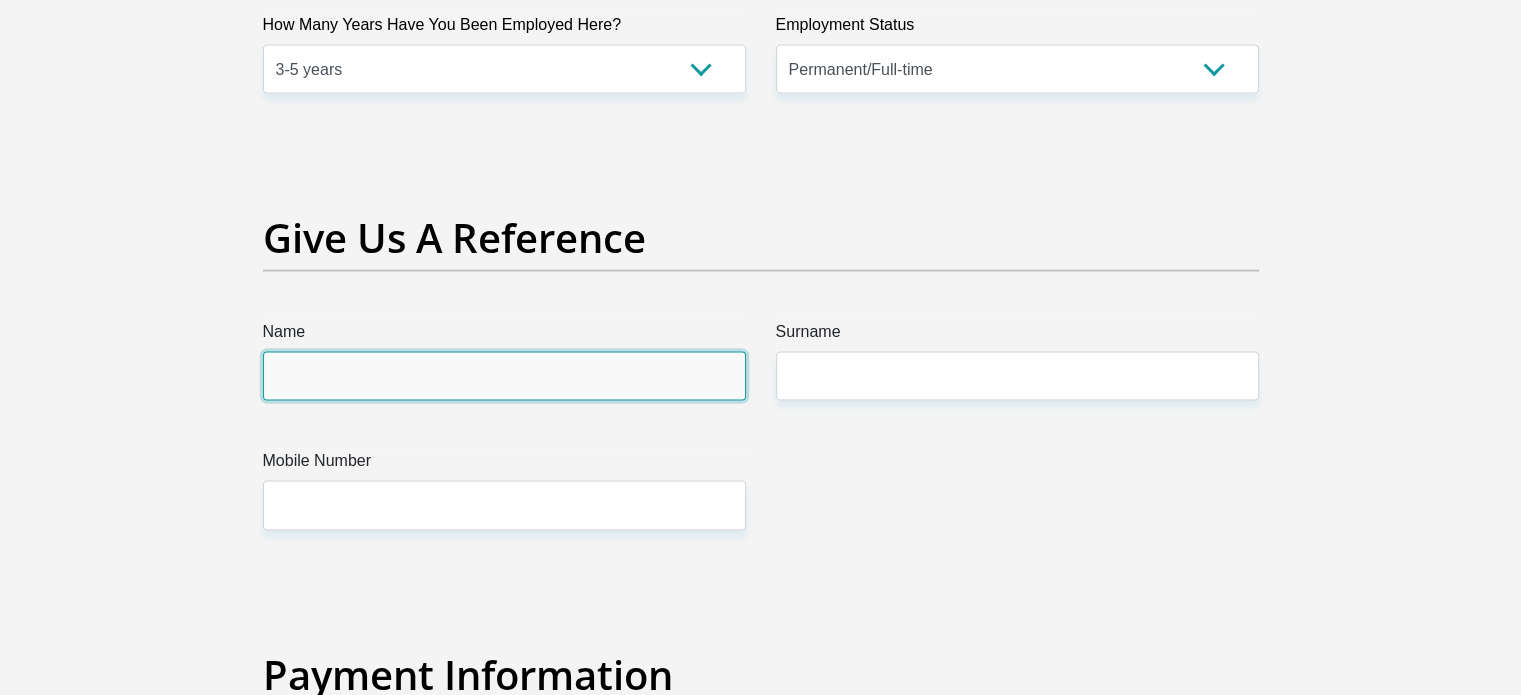 click on "Name" at bounding box center [504, 376] 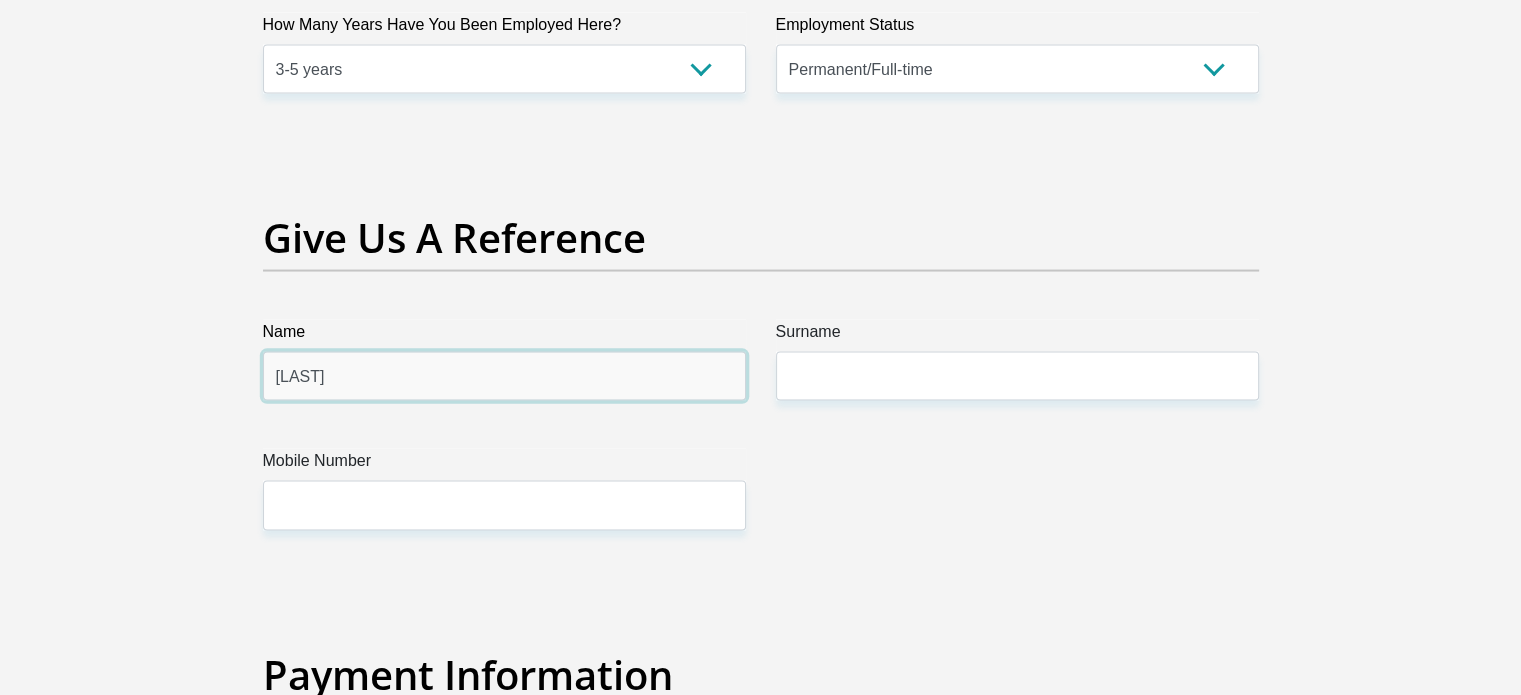 type on "[LAST]" 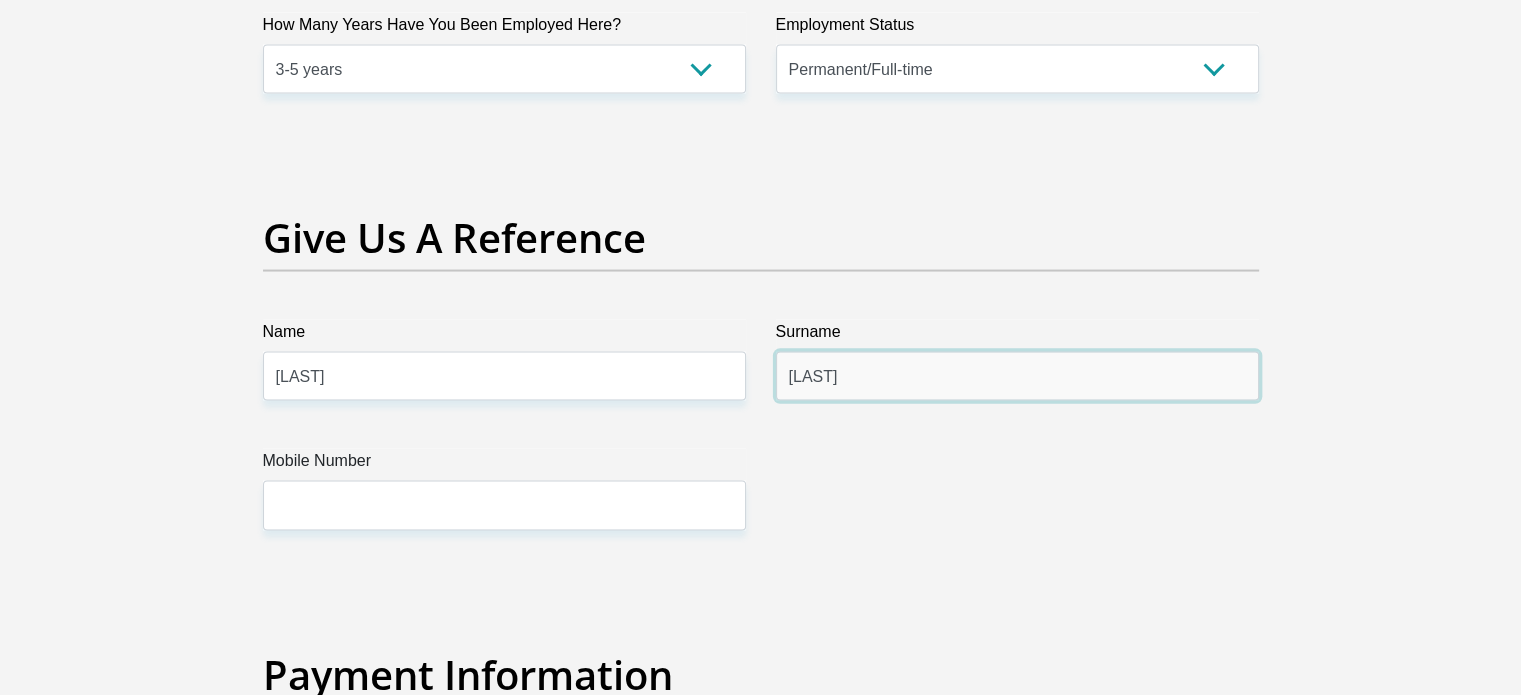 type on "[LAST]" 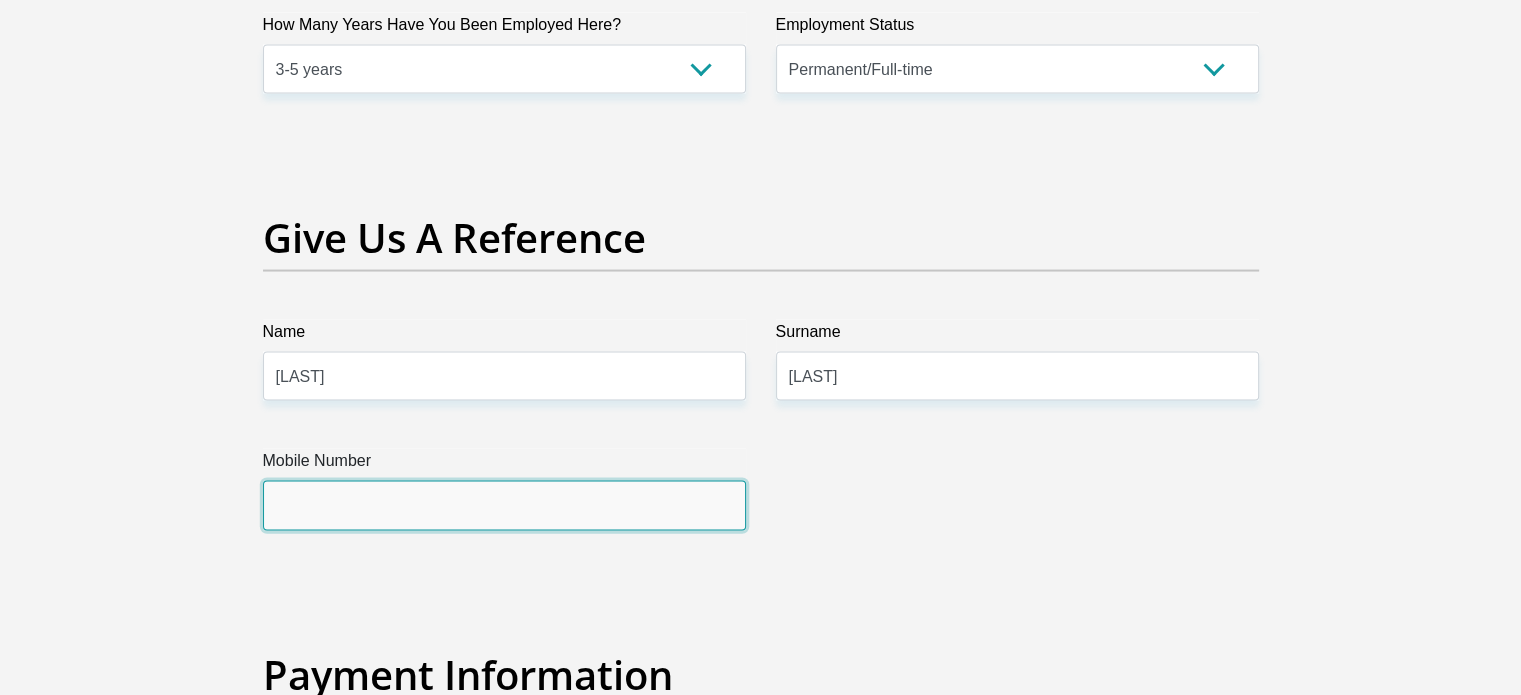 click on "Mobile Number" at bounding box center (504, 505) 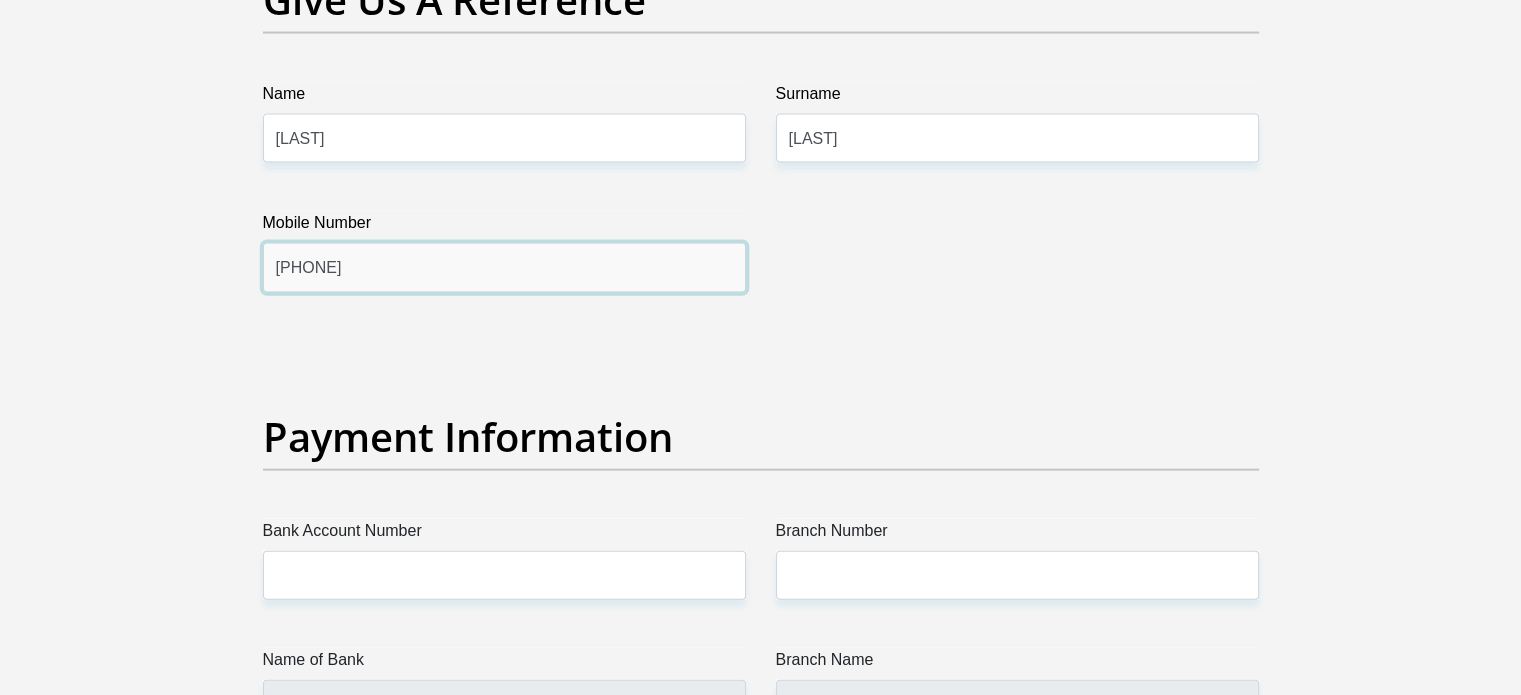 scroll, scrollTop: 4300, scrollLeft: 0, axis: vertical 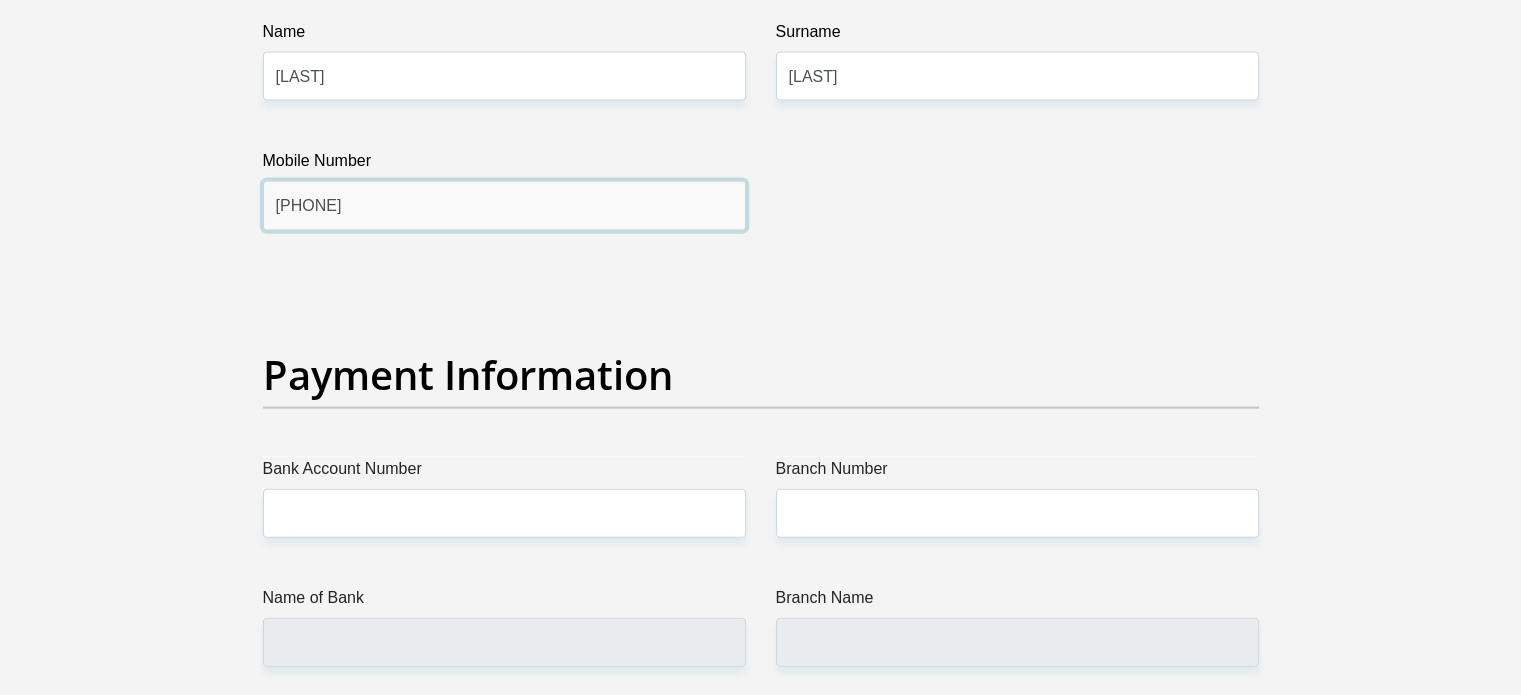 type on "[PHONE]" 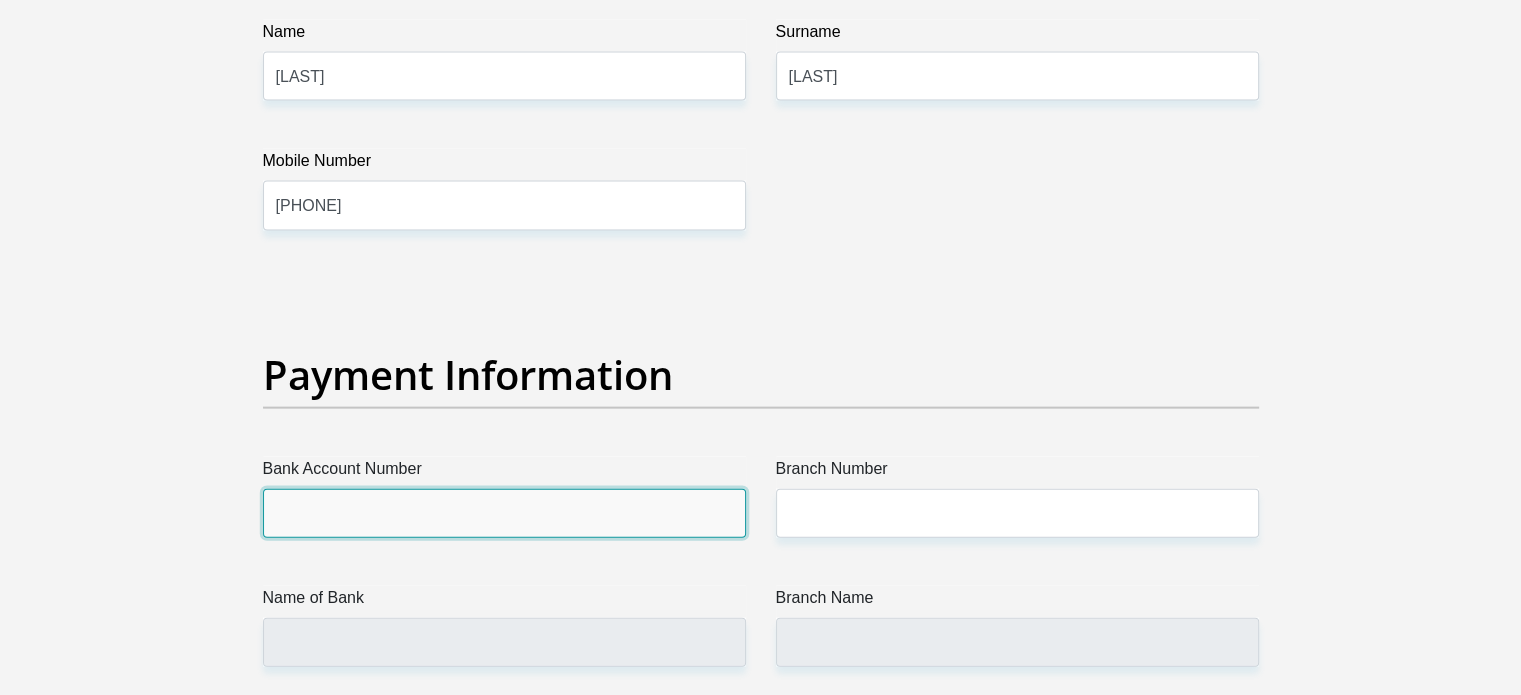click on "Bank Account Number" at bounding box center (504, 513) 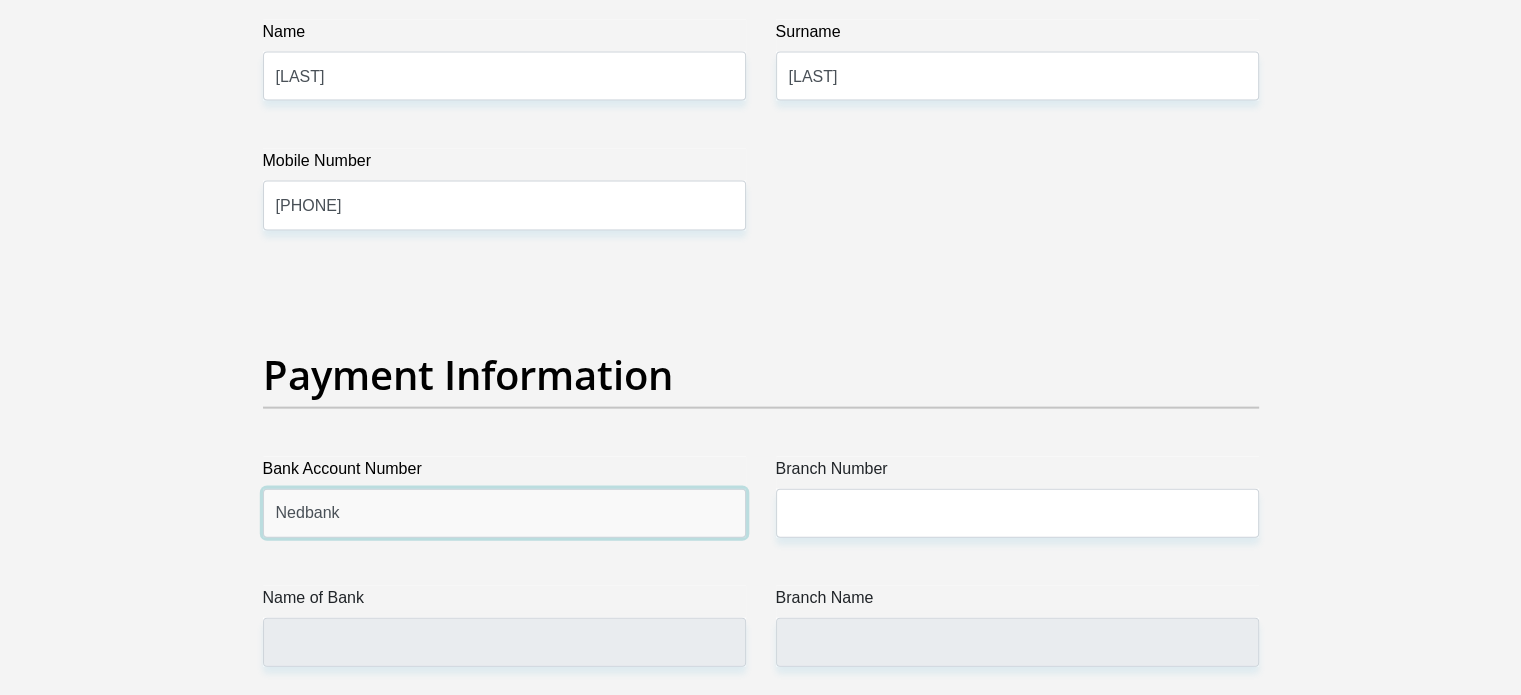 type on "Nedbank" 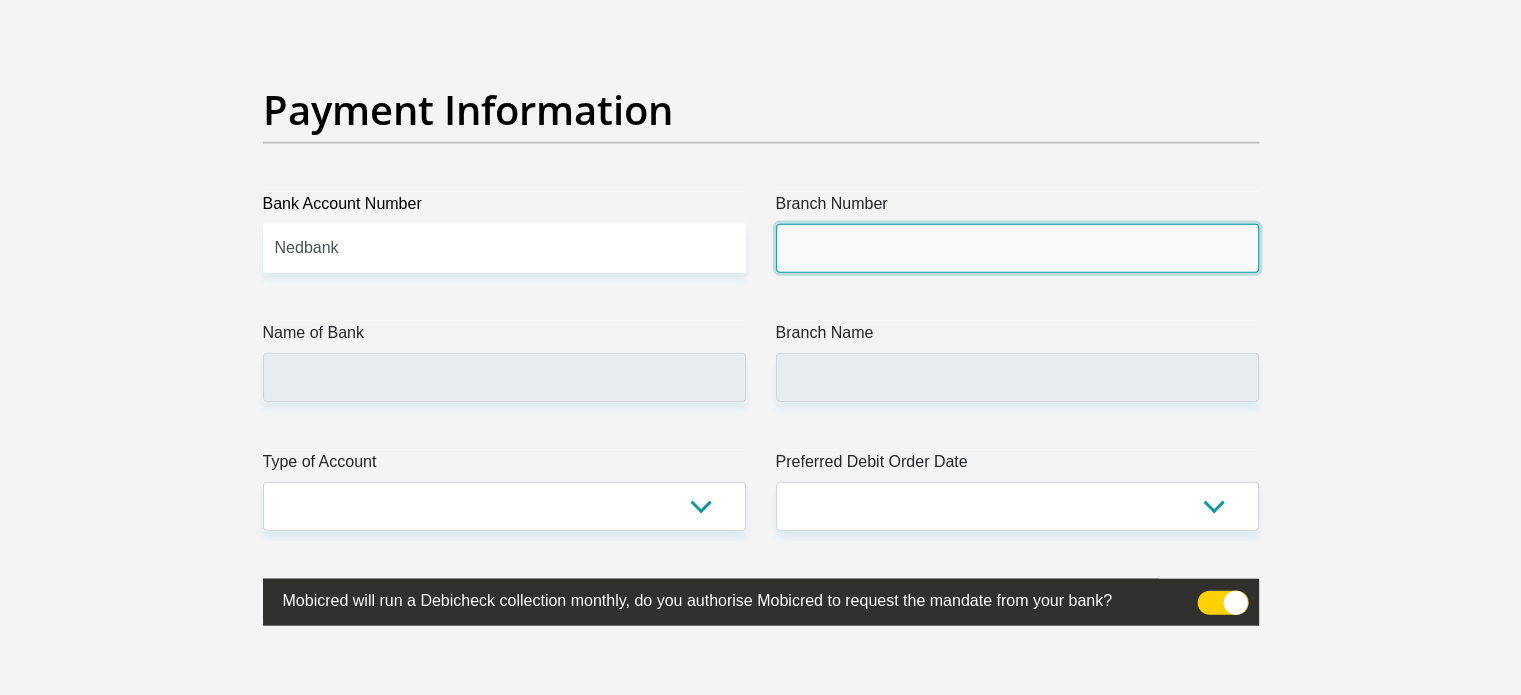 scroll, scrollTop: 4600, scrollLeft: 0, axis: vertical 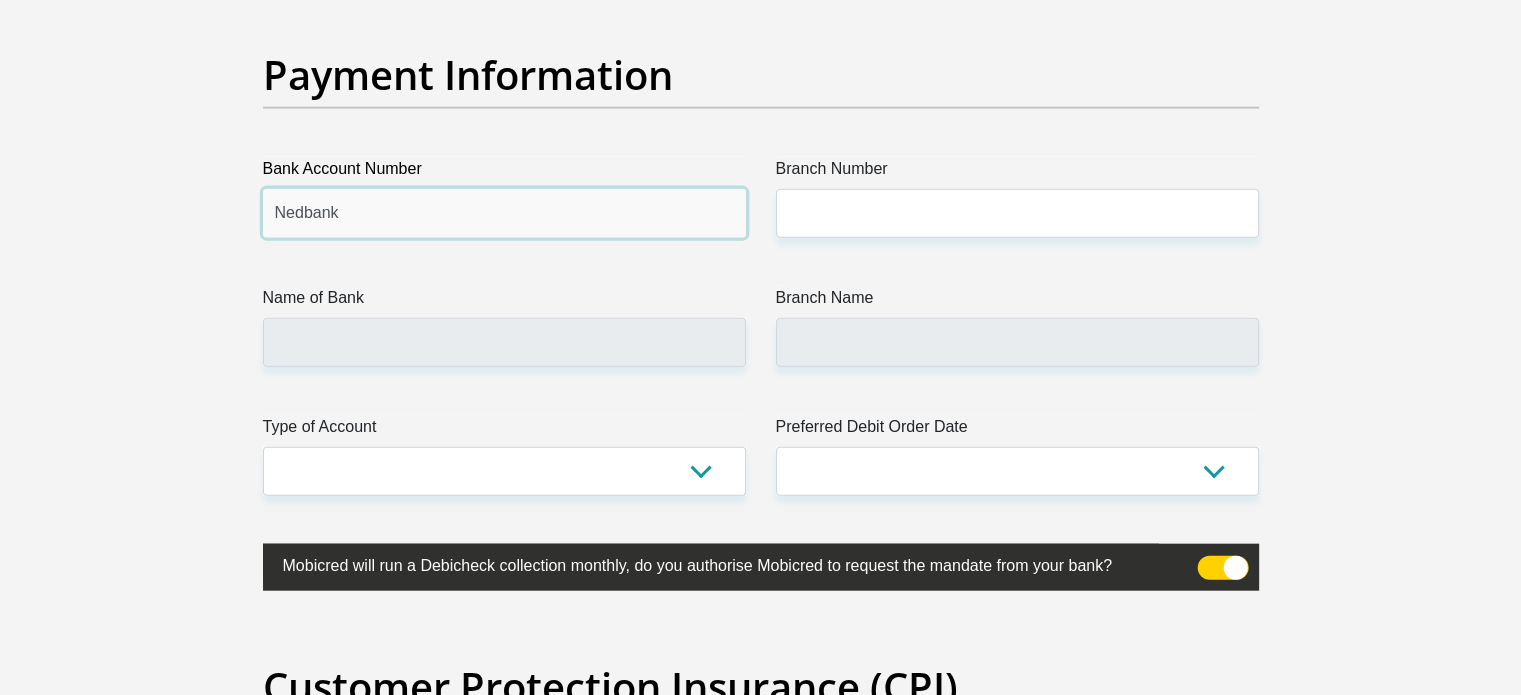 drag, startPoint x: 368, startPoint y: 205, endPoint x: 252, endPoint y: 195, distance: 116.43024 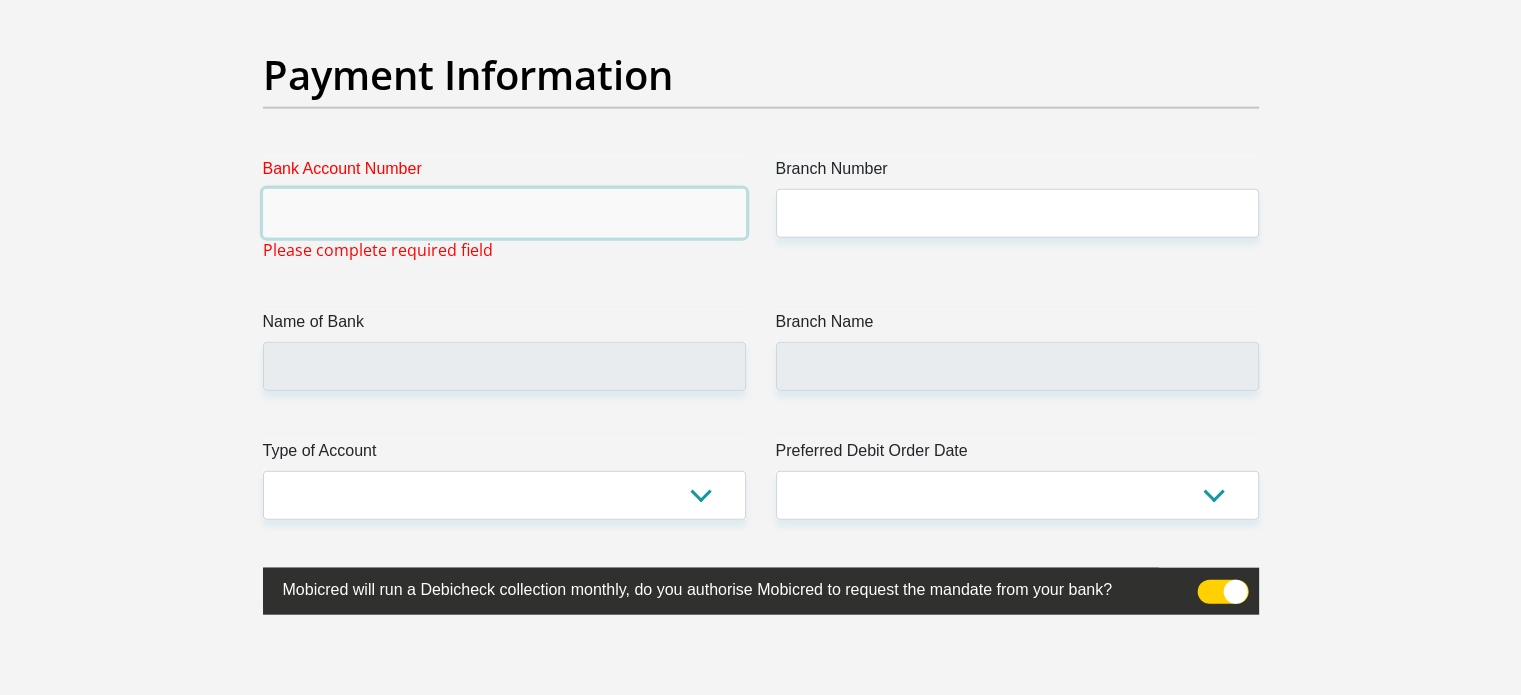 paste on "[PHONE]" 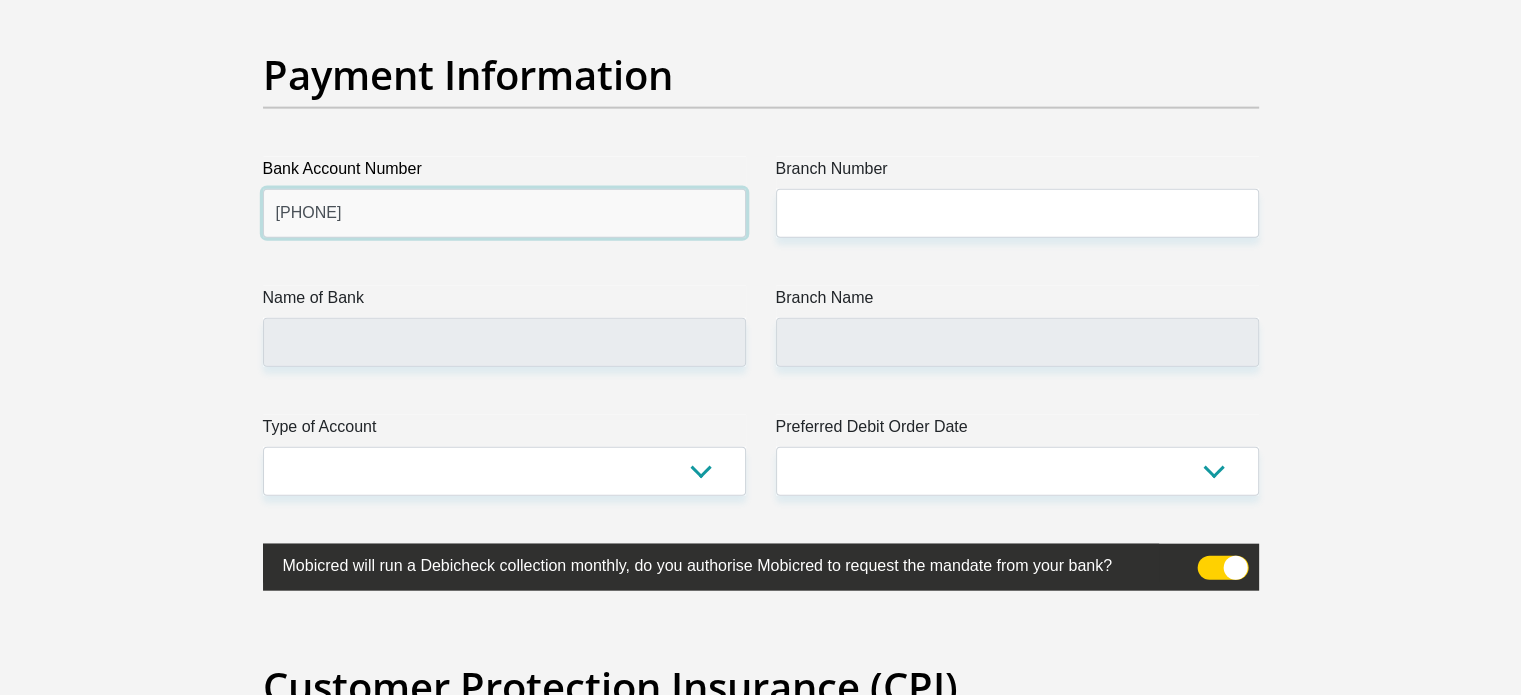 type on "[PHONE]" 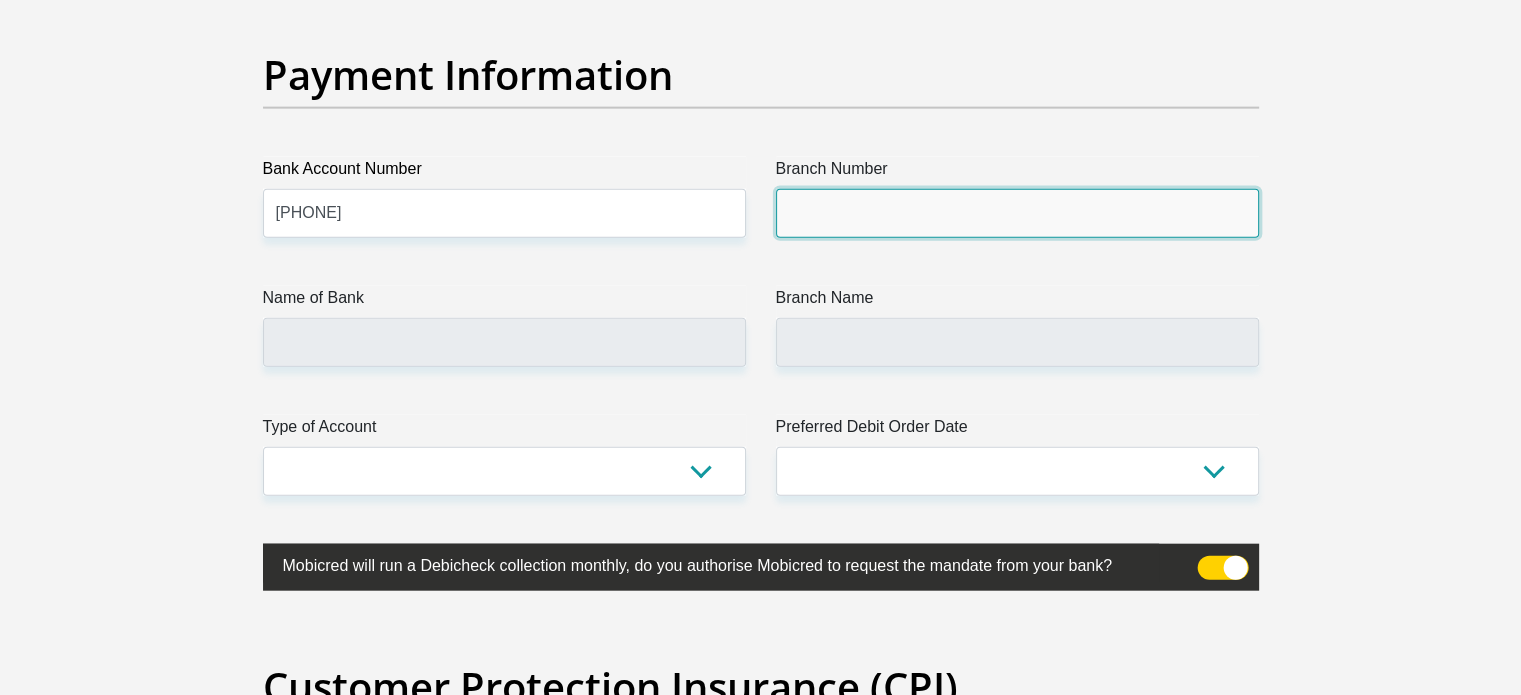 click on "Branch Number" at bounding box center (1017, 213) 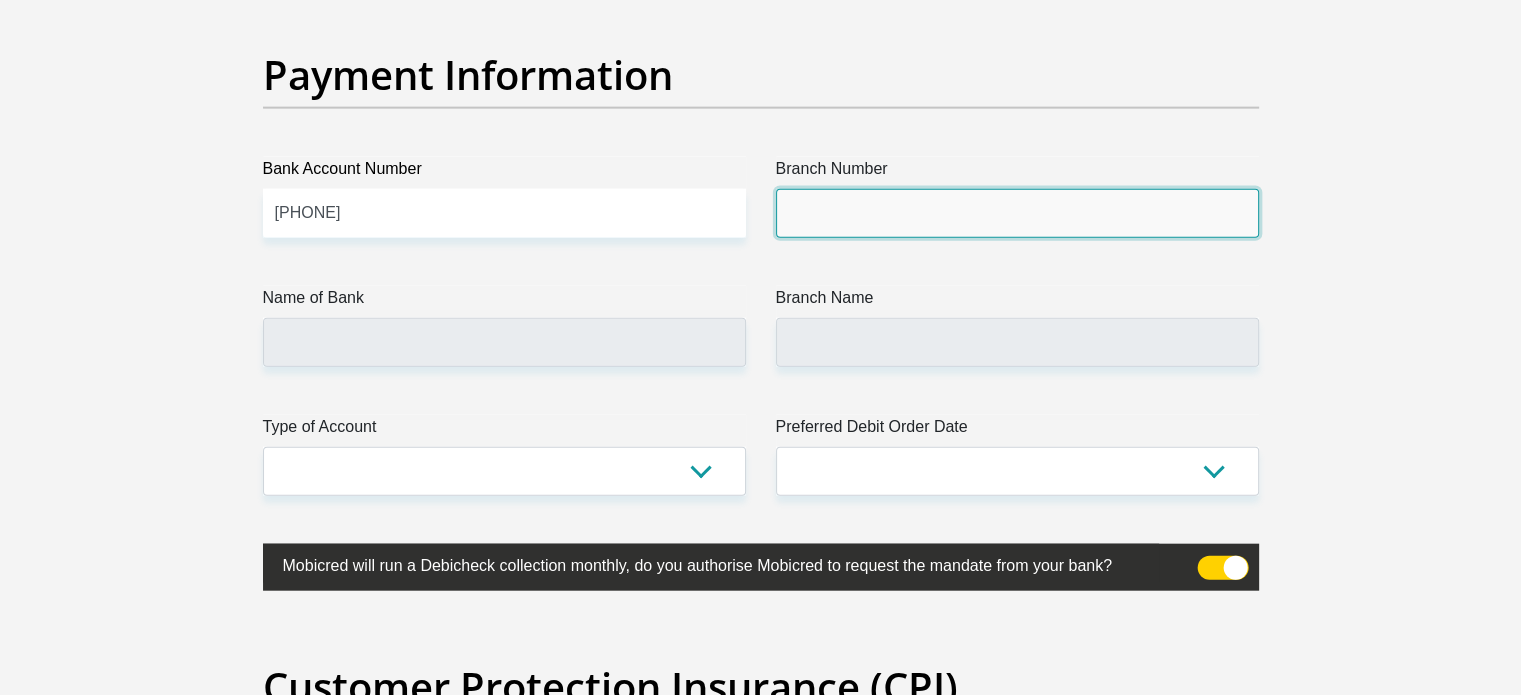paste on "198765" 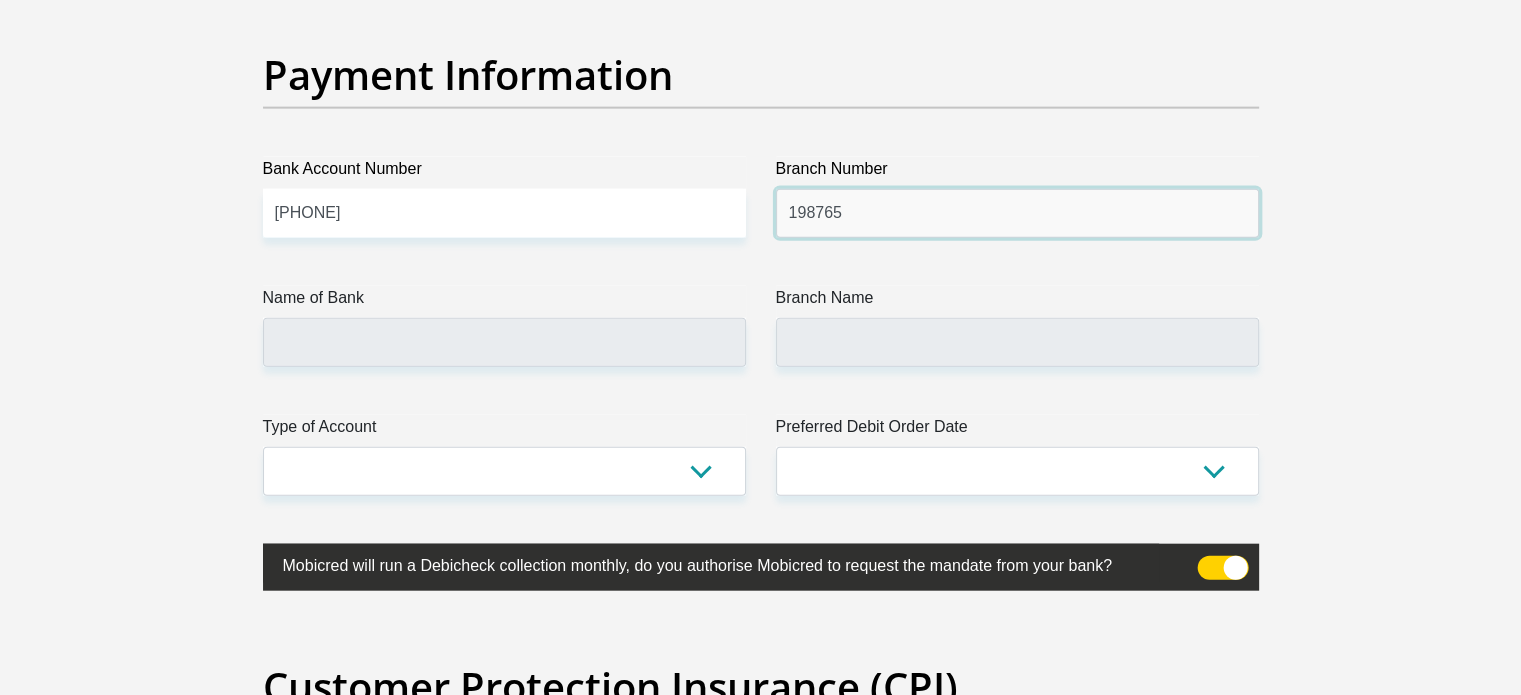 type on "198765" 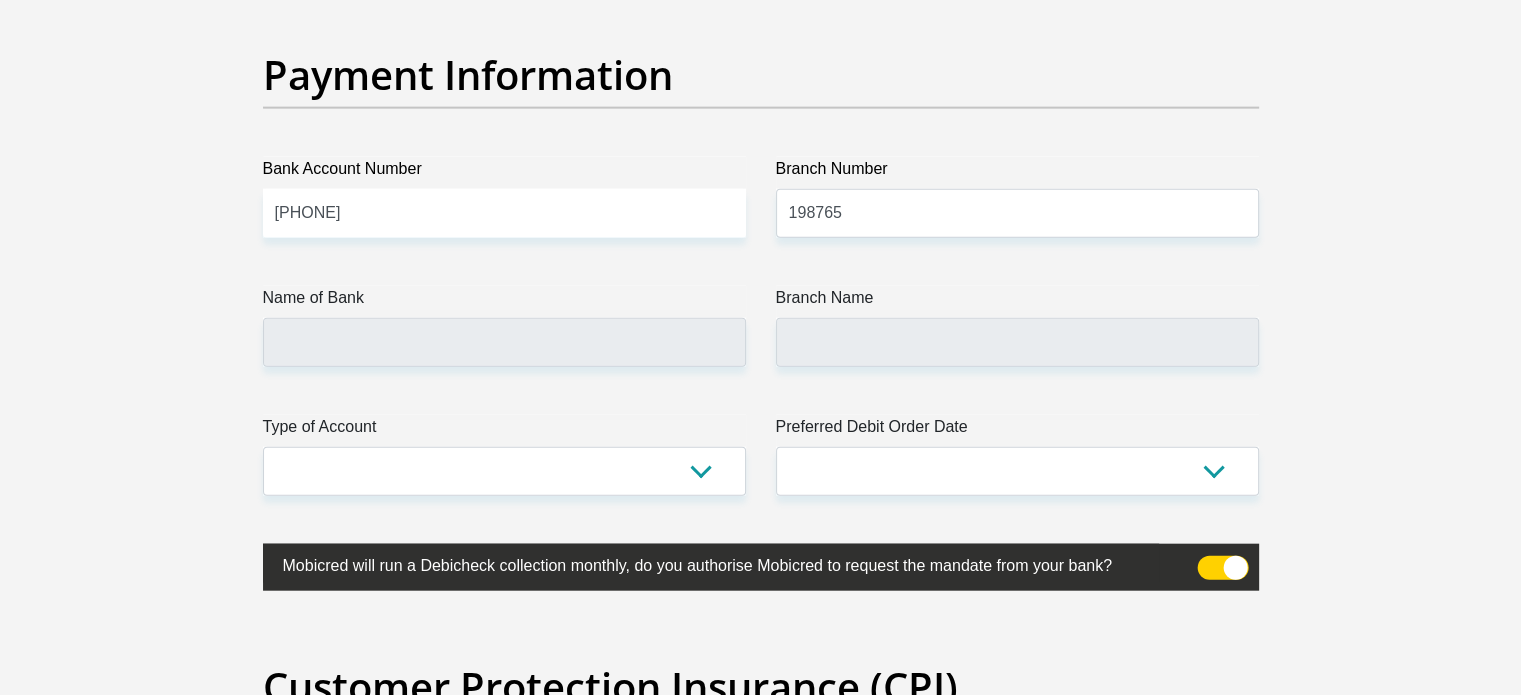 click on "Title
Mr
Ms
Mrs
Dr
Other
First Name
[FIRST_NAME]
Surname
[LAST_NAME]
ID Number
[ID_NUMBER]
Please input valid ID number
Race
Black
Coloured
Indian
White
Other
Contact Number
[PHONE]
Please input valid contact number
Nationality
South Africa
Afghanistan
Aland Islands  Albania  Aruba" at bounding box center (761, -1033) 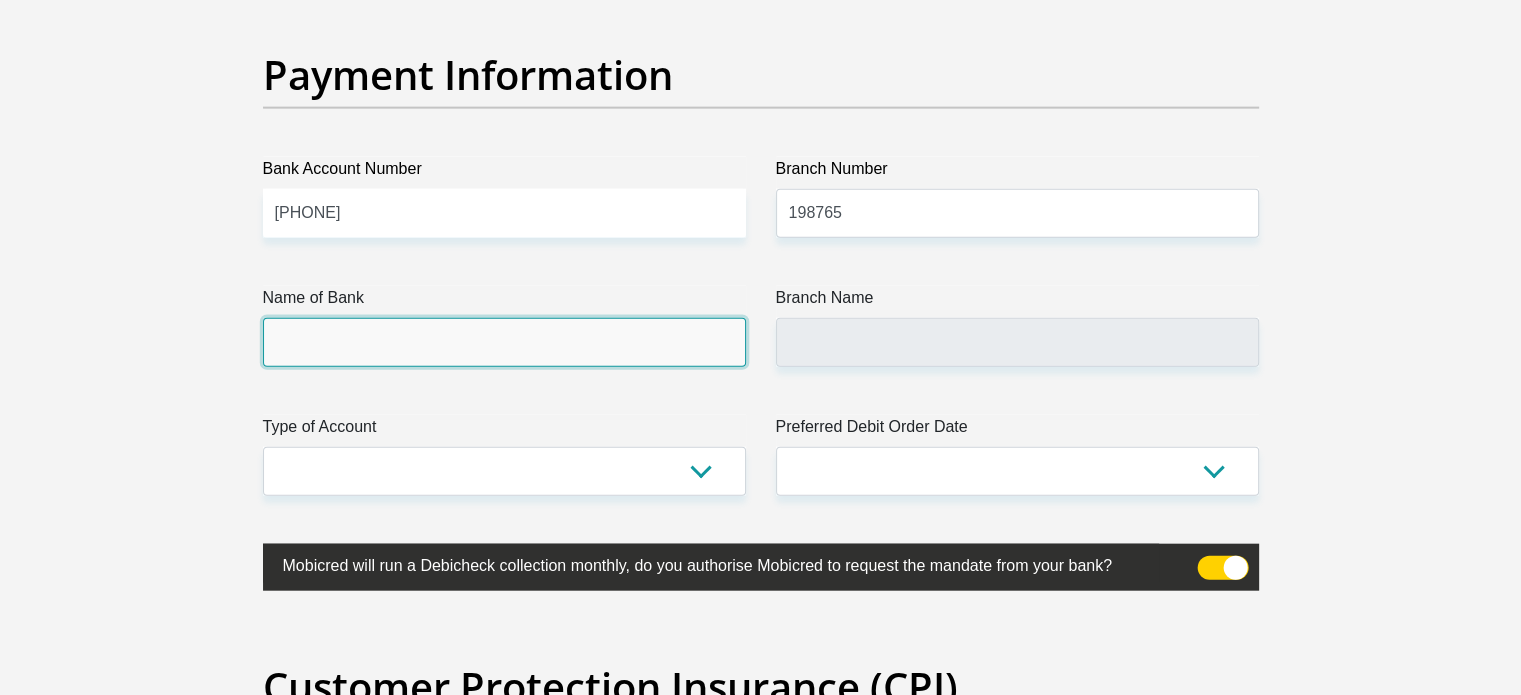 click on "Name of Bank" at bounding box center [504, 342] 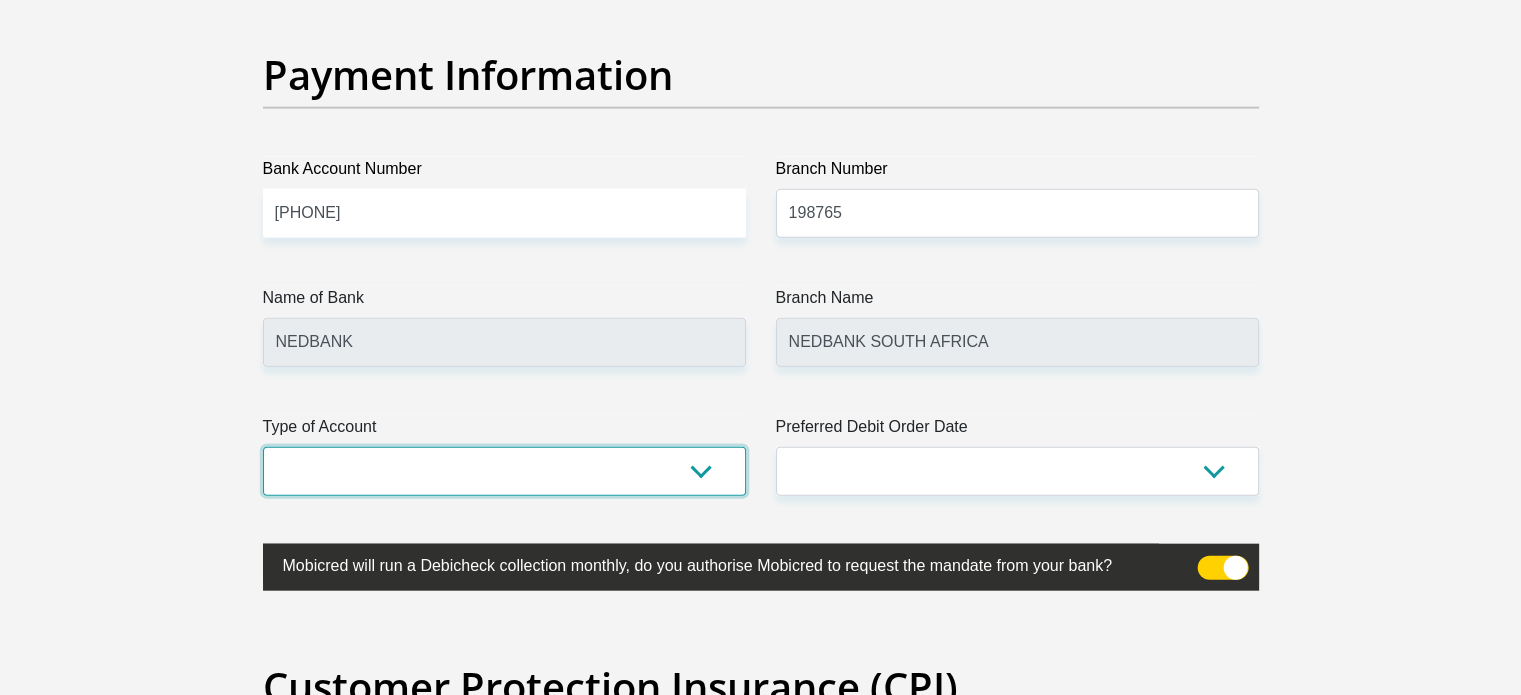 click on "Cheque
Savings" at bounding box center [504, 471] 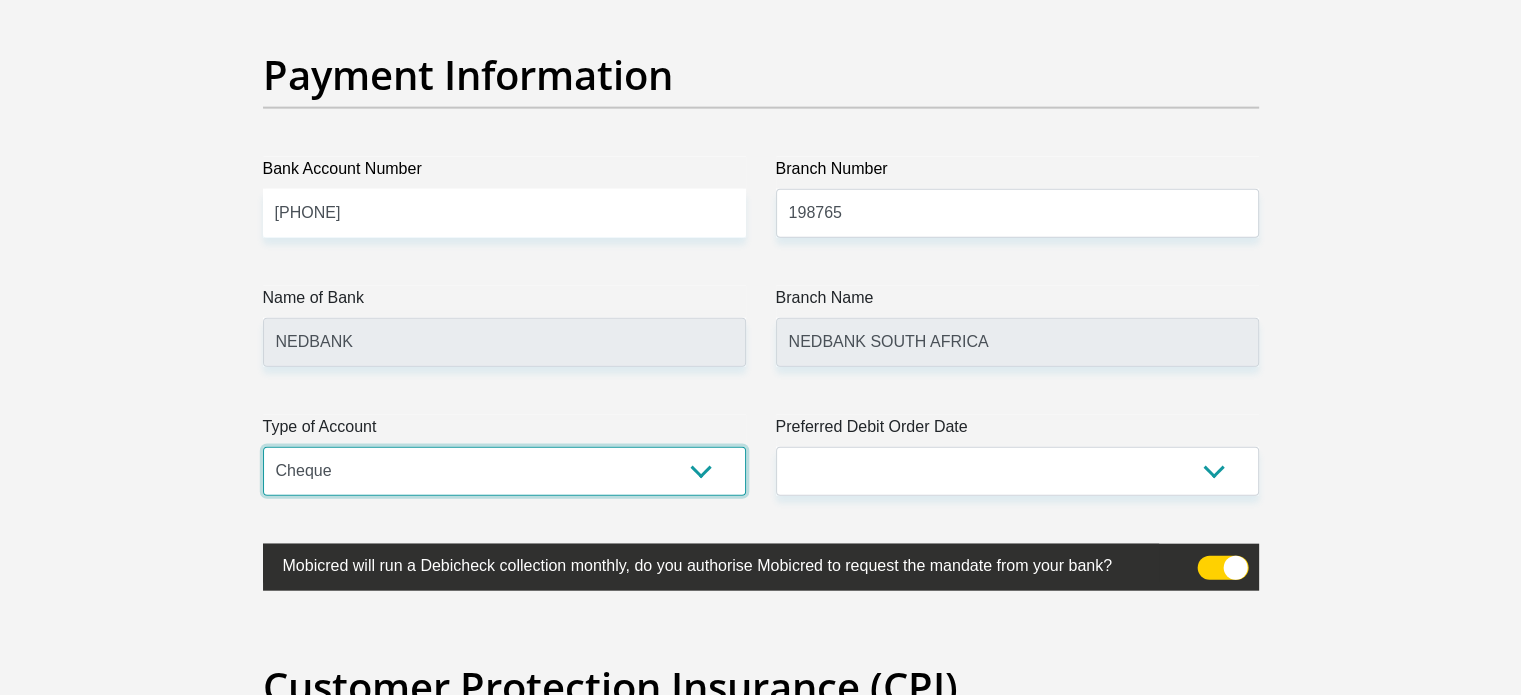 click on "Cheque
Savings" at bounding box center (504, 471) 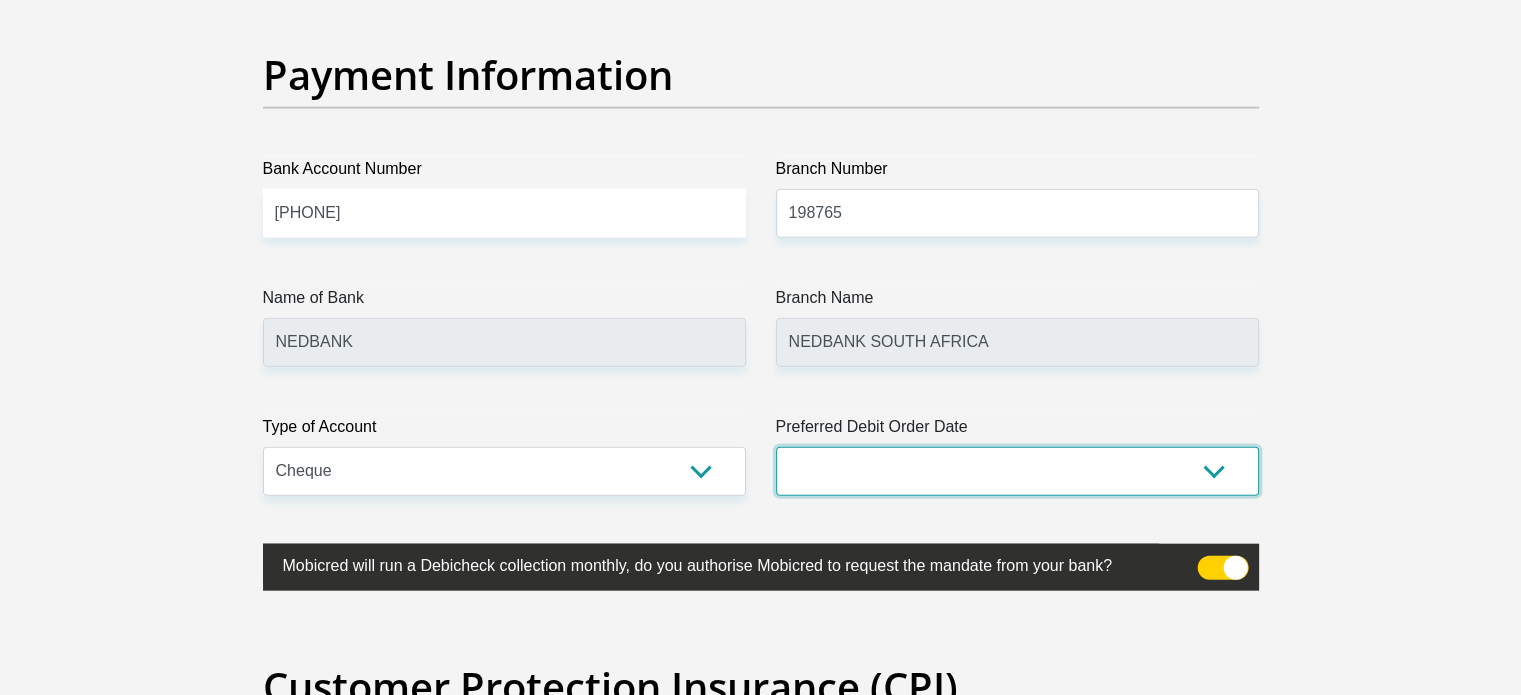 click on "1st
2nd
3rd
4th
5th
7th
18th
19th
20th
21st
22nd
23rd
24th
25th
26th
27th
28th
29th
30th" at bounding box center (1017, 471) 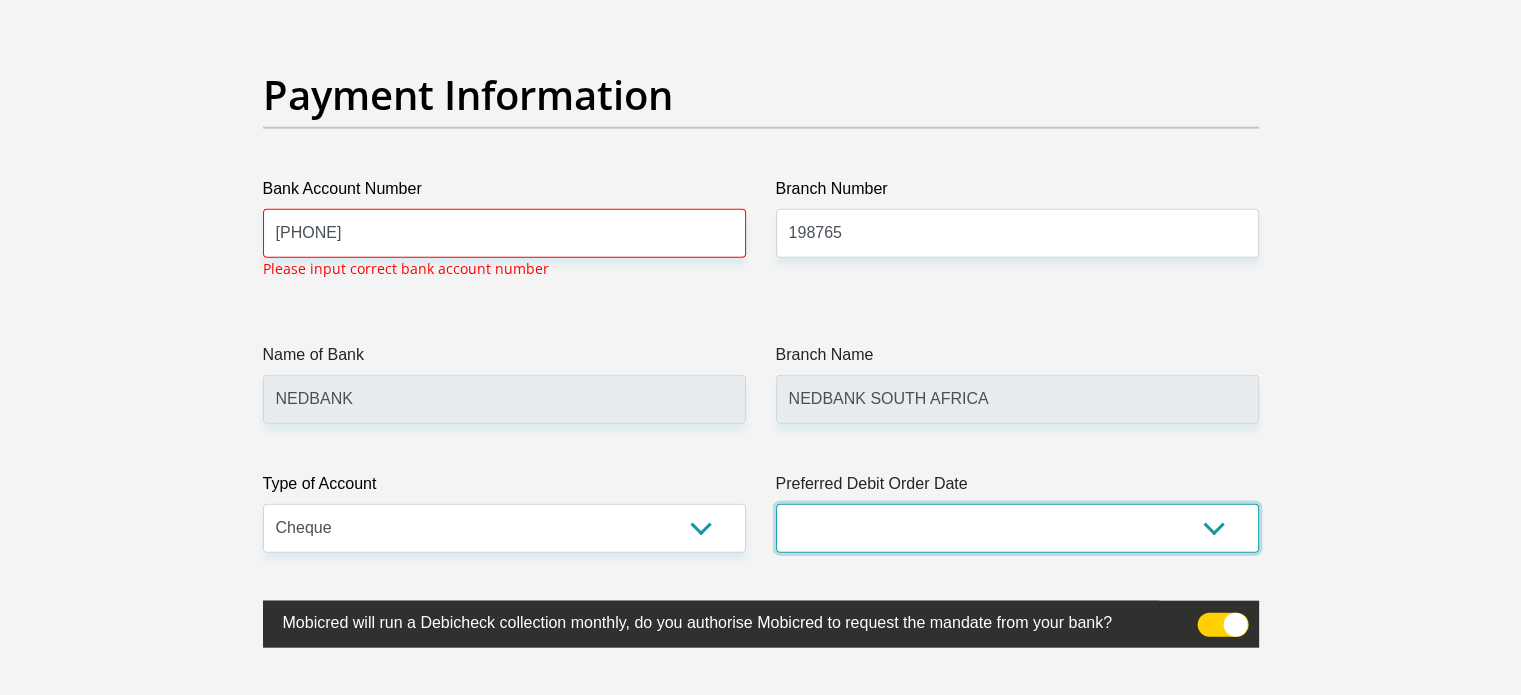select on "1" 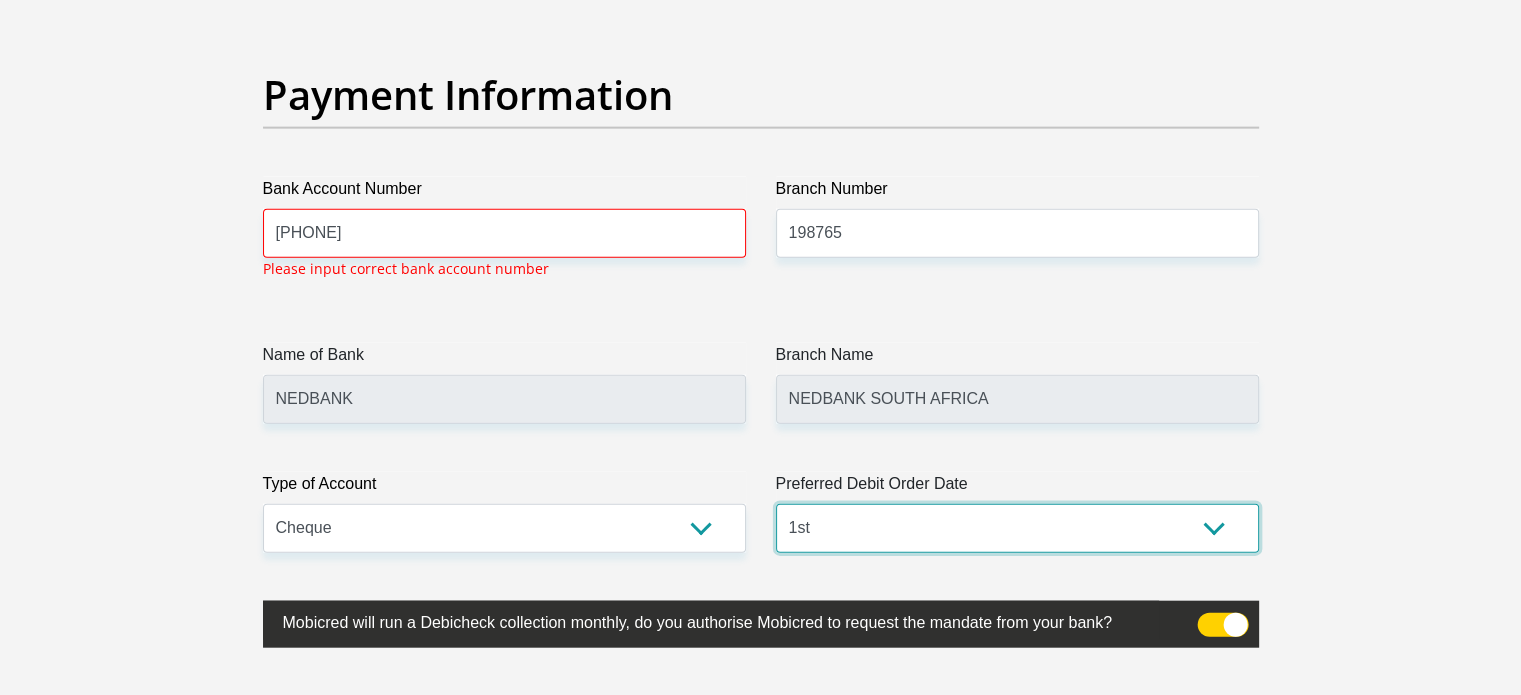 click on "1st
2nd
3rd
4th
5th
7th
18th
19th
20th
21st
22nd
23rd
24th
25th
26th
27th
28th
29th
30th" at bounding box center (1017, 528) 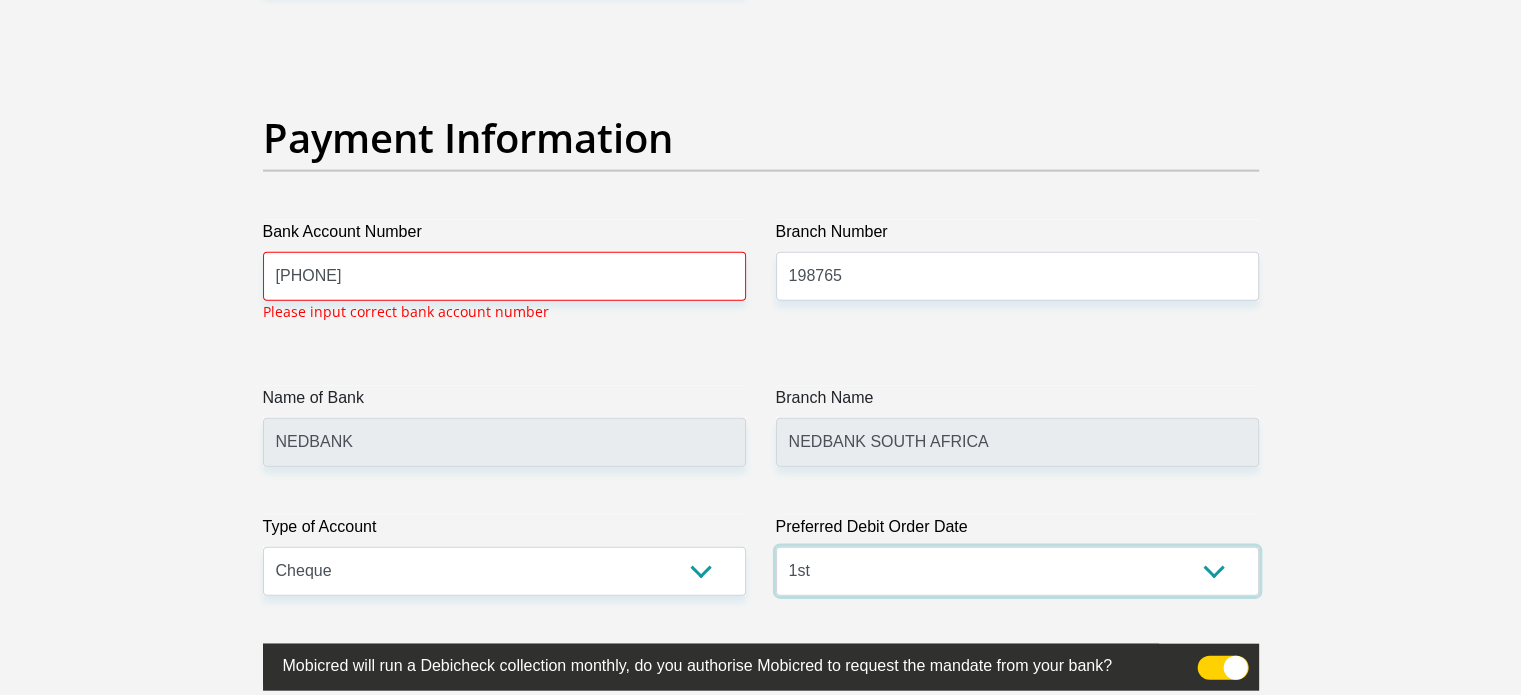 scroll, scrollTop: 4535, scrollLeft: 0, axis: vertical 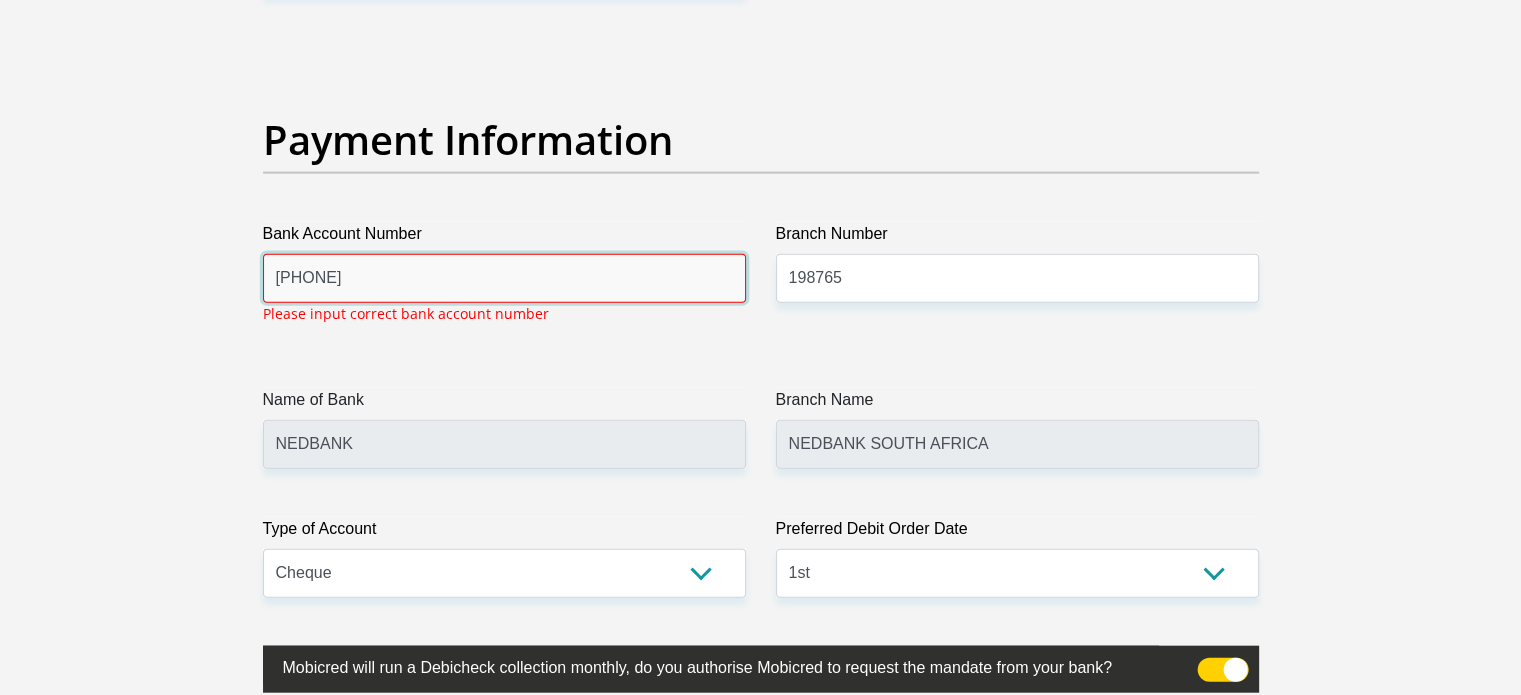 click on "[PHONE]" at bounding box center (504, 278) 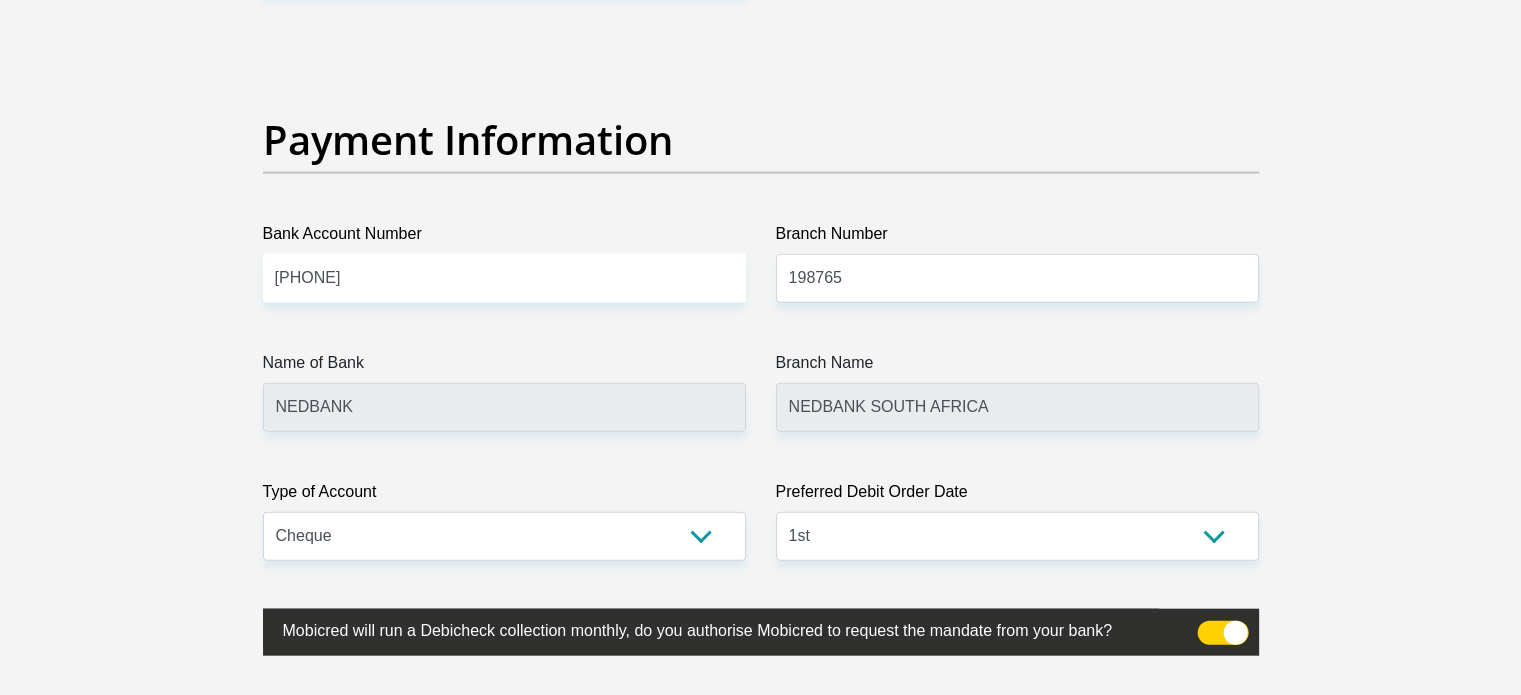 click on "Name of Bank
[BANK_NAME]" at bounding box center [504, 391] 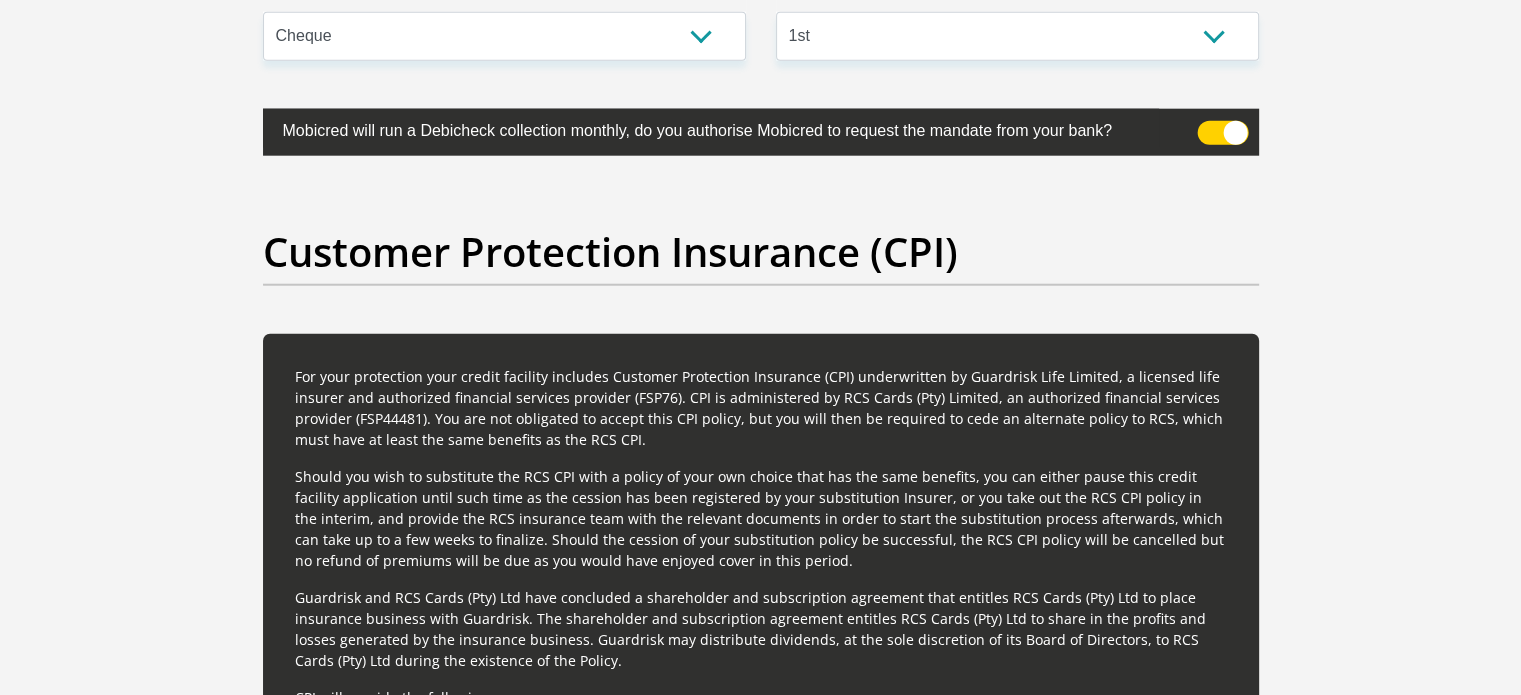 scroll, scrollTop: 5535, scrollLeft: 0, axis: vertical 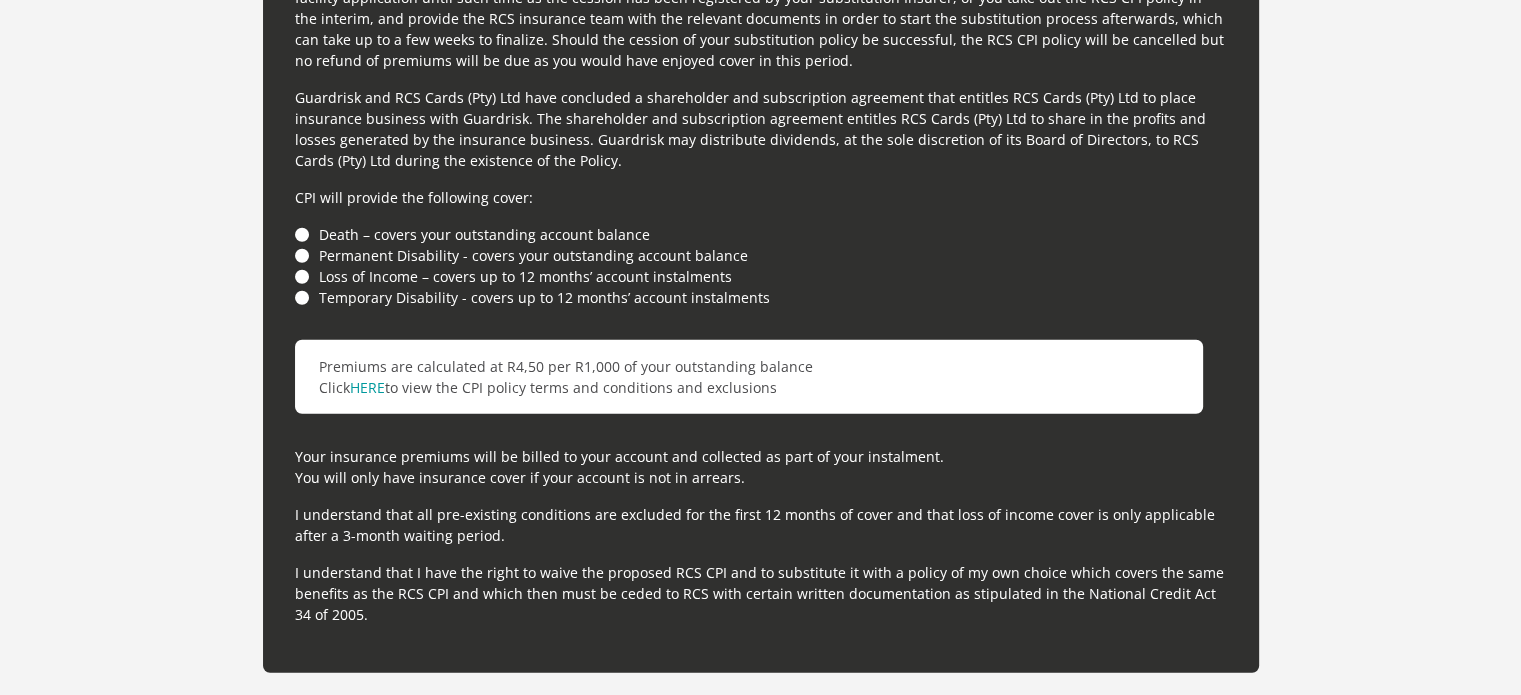 click on "Death – covers your outstanding account balance" at bounding box center [761, 234] 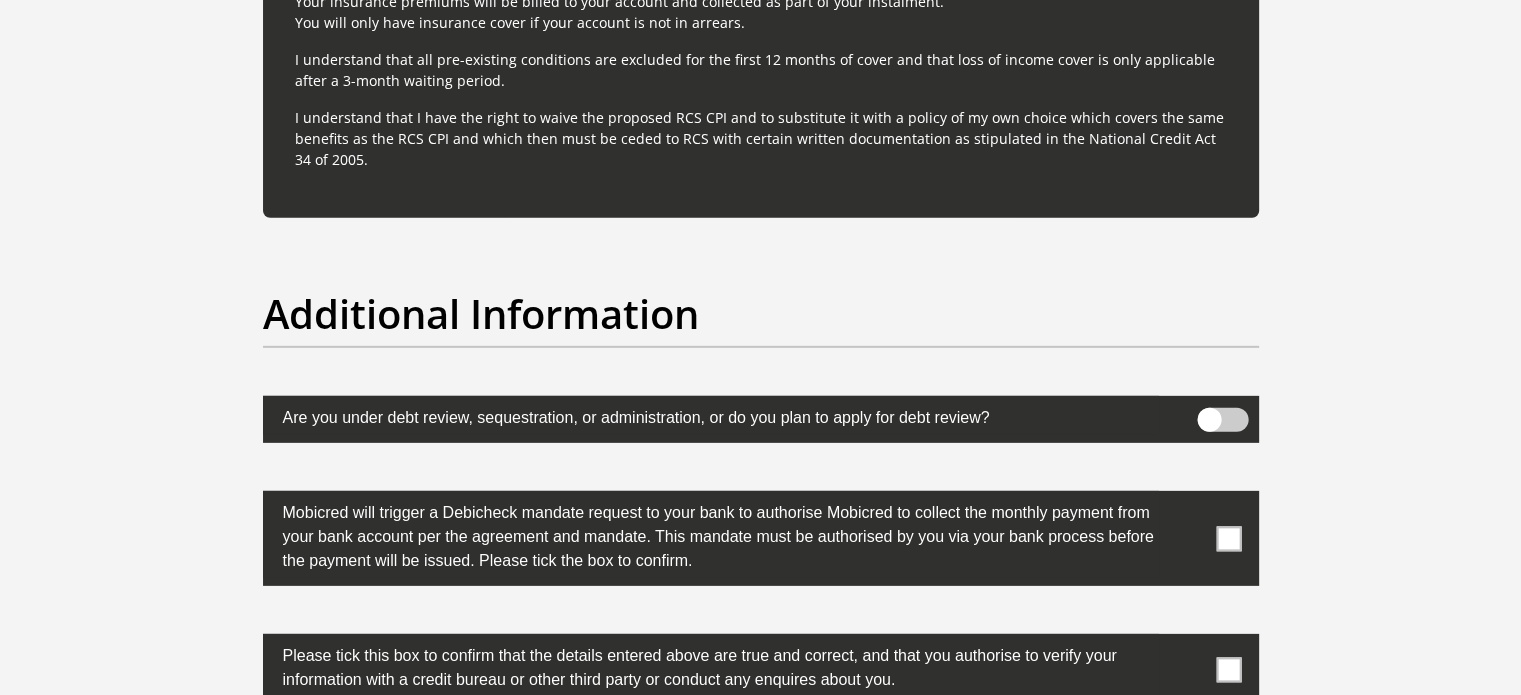 scroll, scrollTop: 6135, scrollLeft: 0, axis: vertical 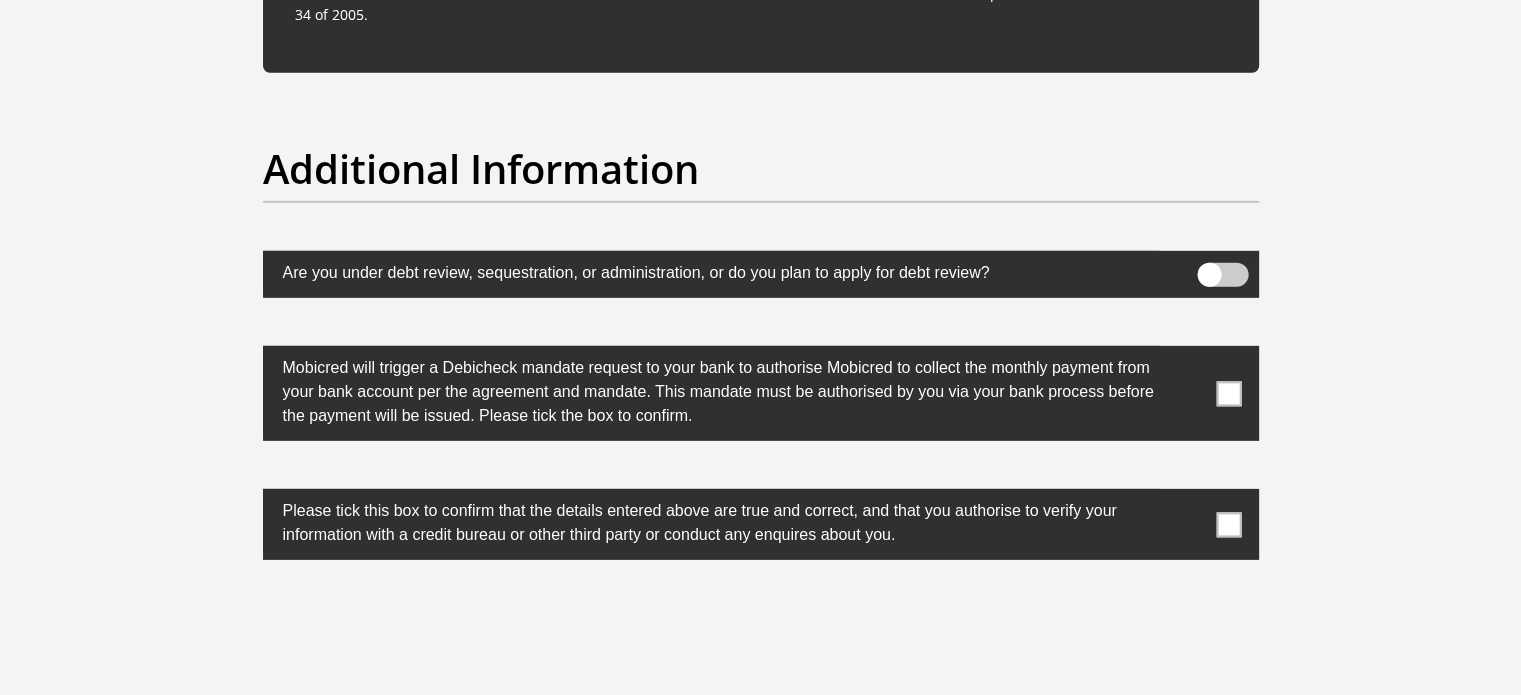 click at bounding box center [1228, 393] 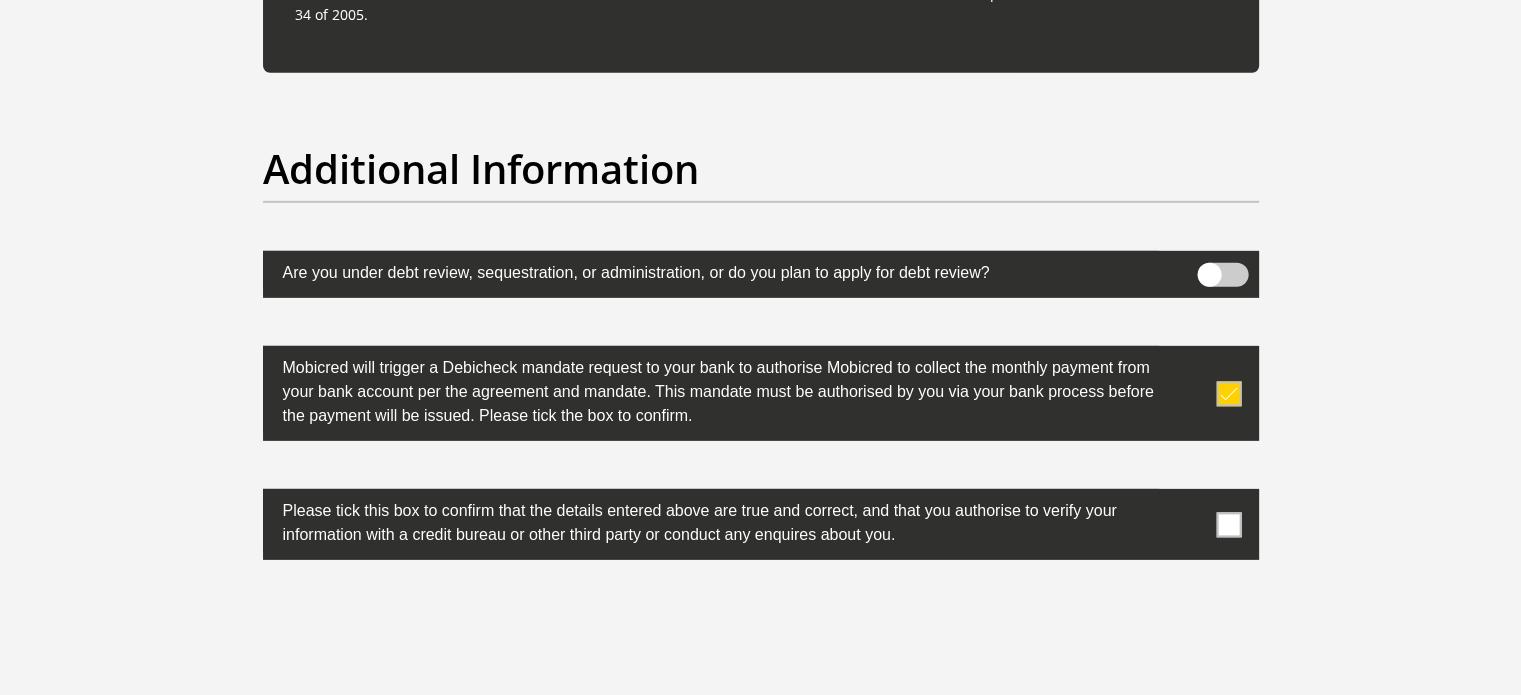 click at bounding box center [1228, 524] 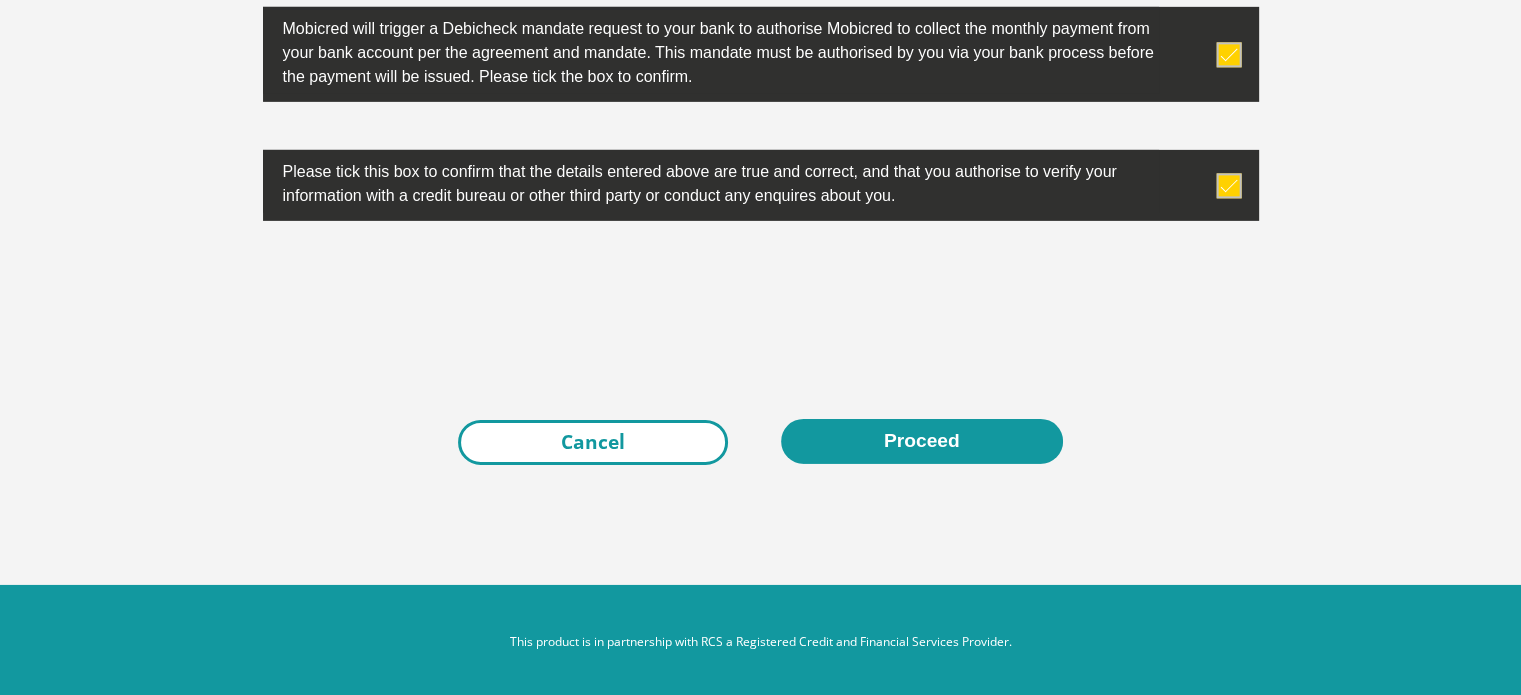 scroll, scrollTop: 6476, scrollLeft: 0, axis: vertical 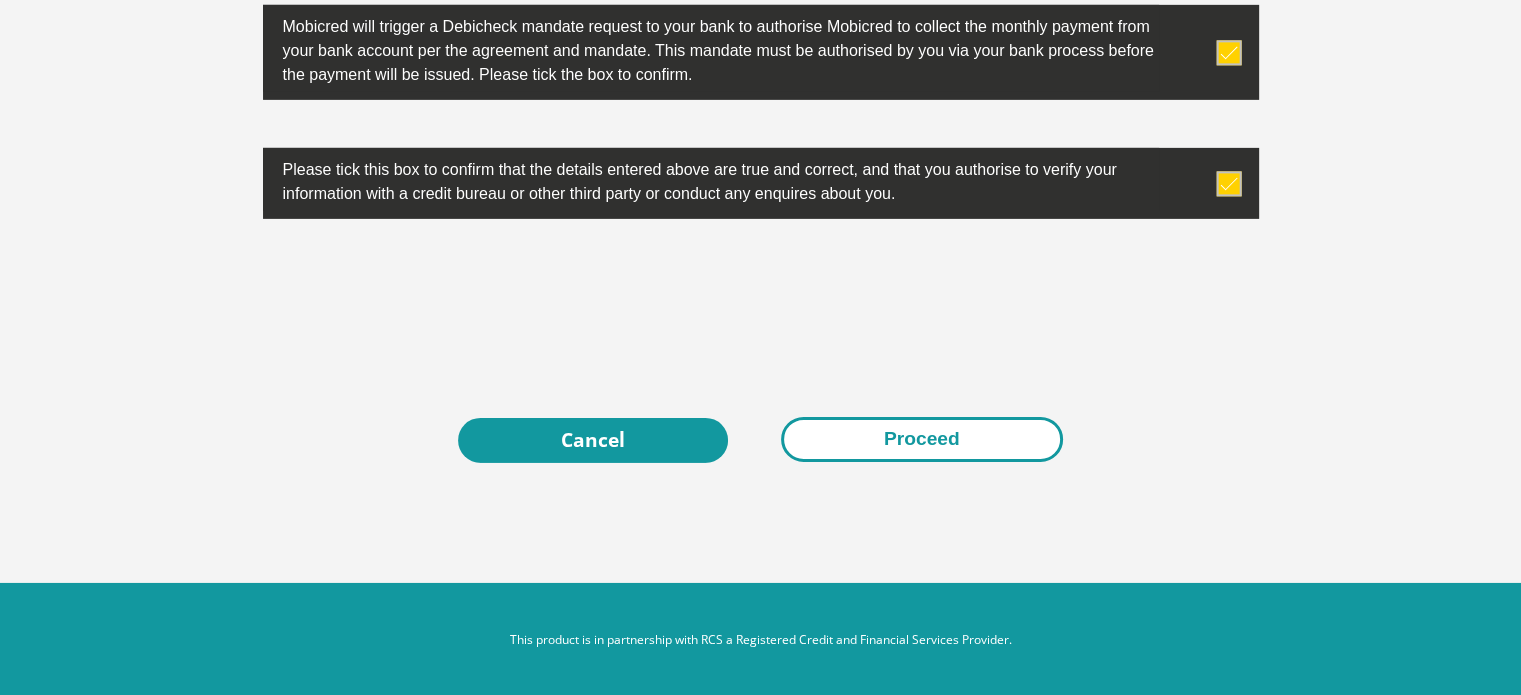 click on "Proceed" at bounding box center (922, 439) 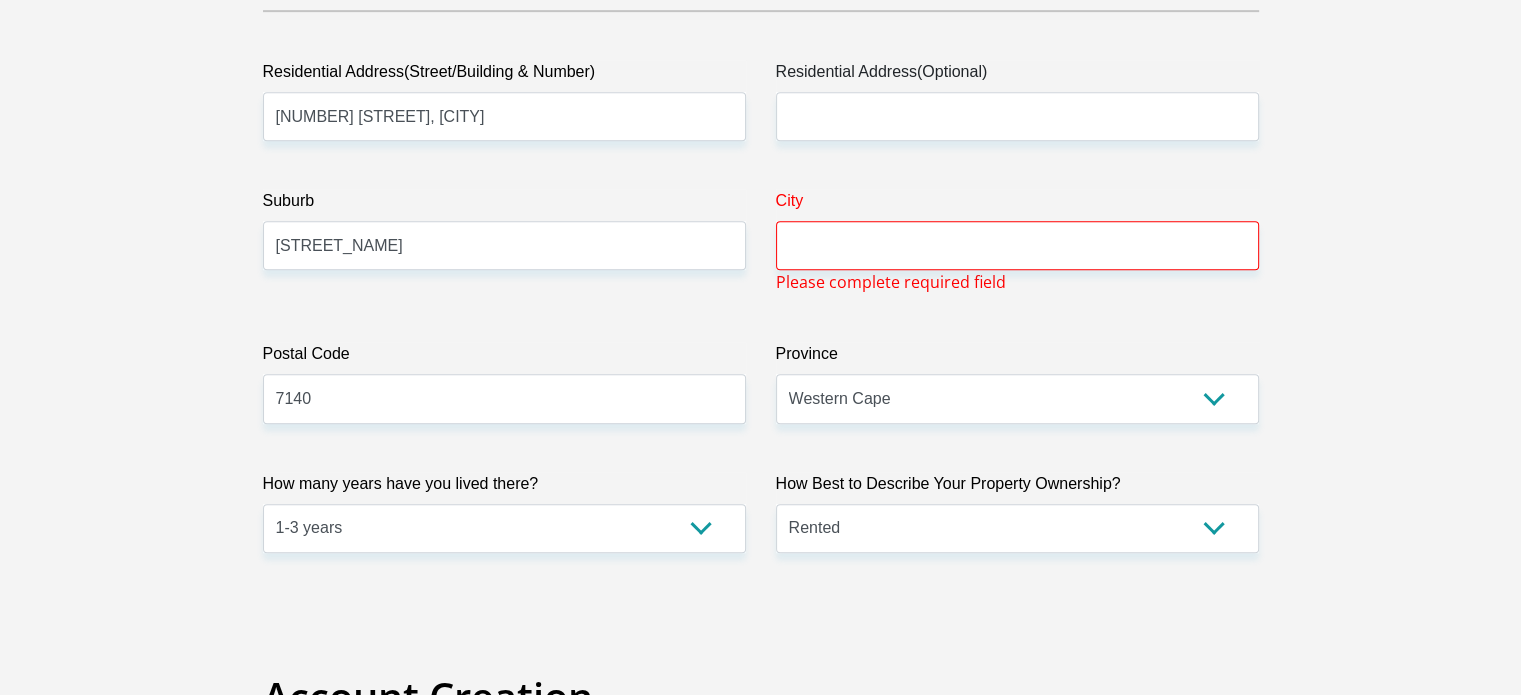 scroll, scrollTop: 1047, scrollLeft: 0, axis: vertical 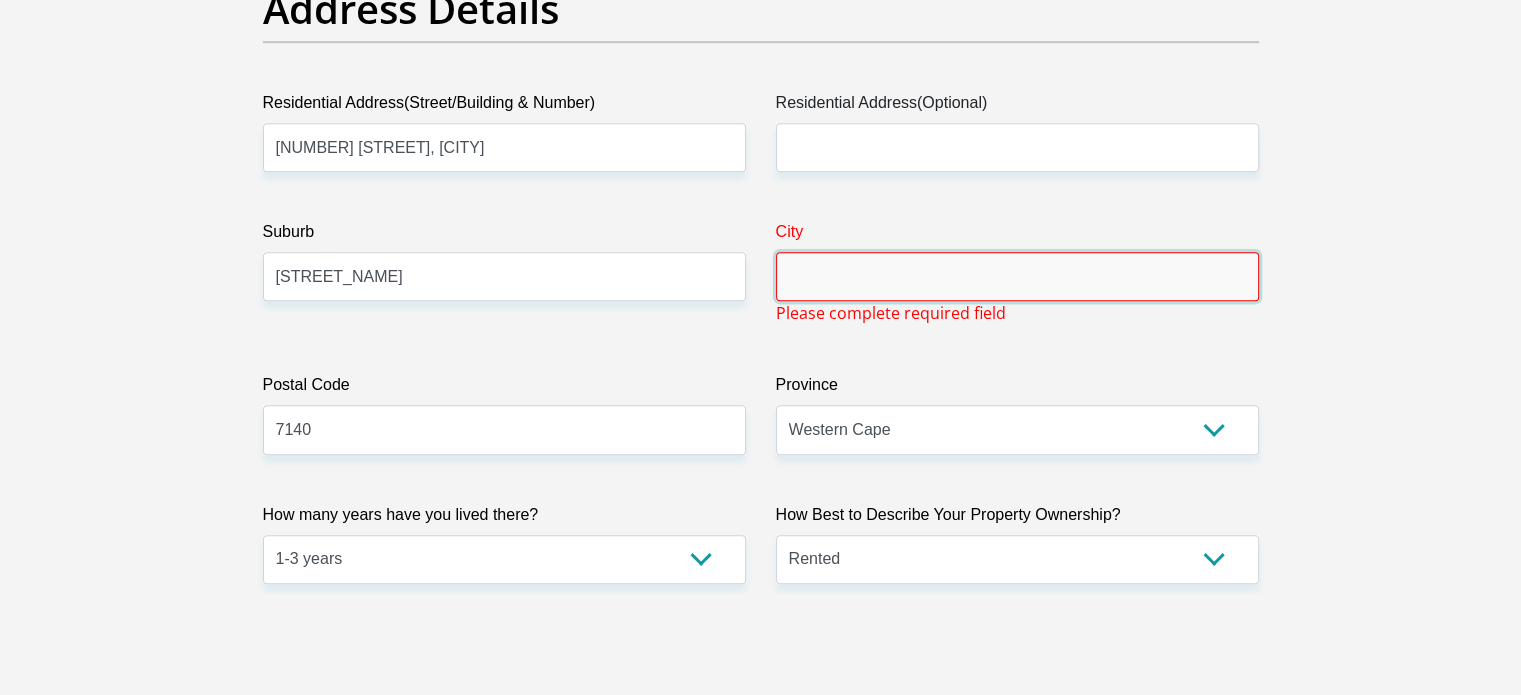 click on "City" at bounding box center (1017, 276) 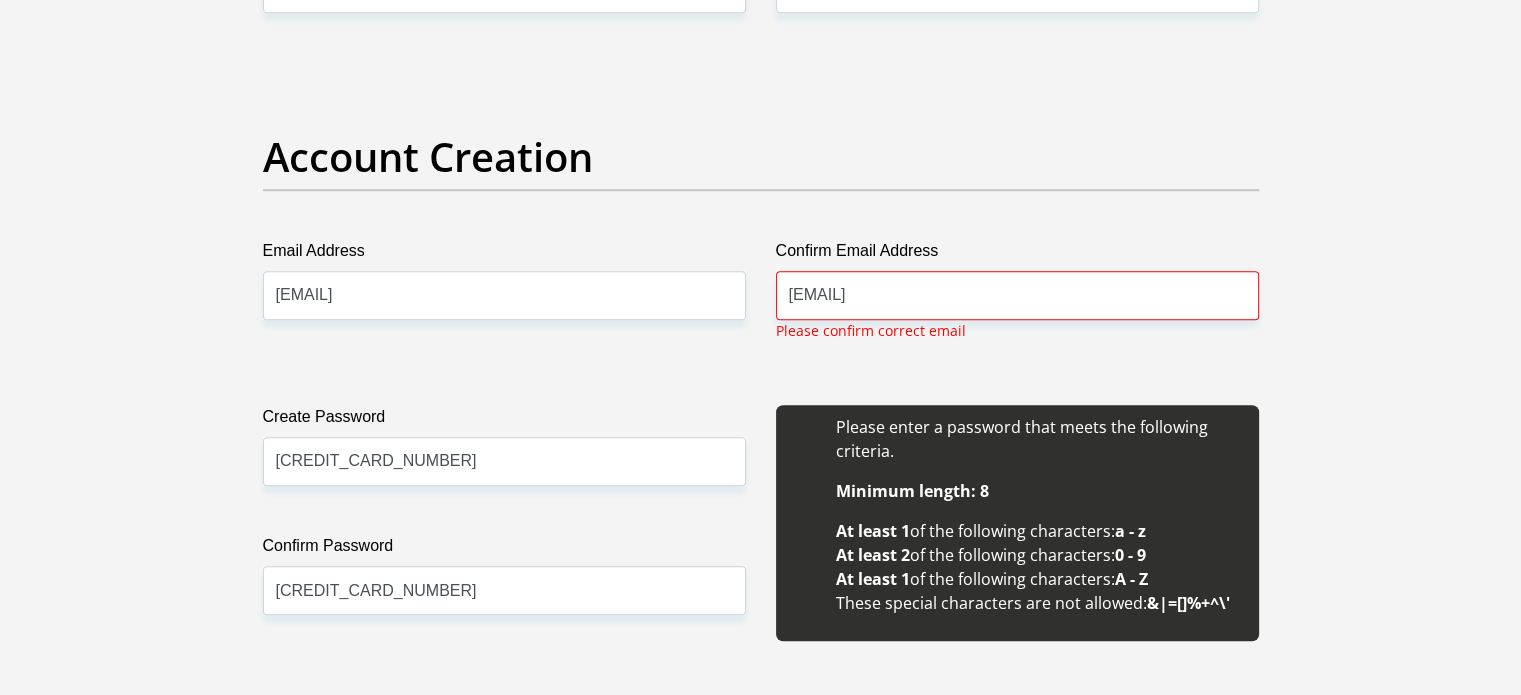 scroll, scrollTop: 1347, scrollLeft: 0, axis: vertical 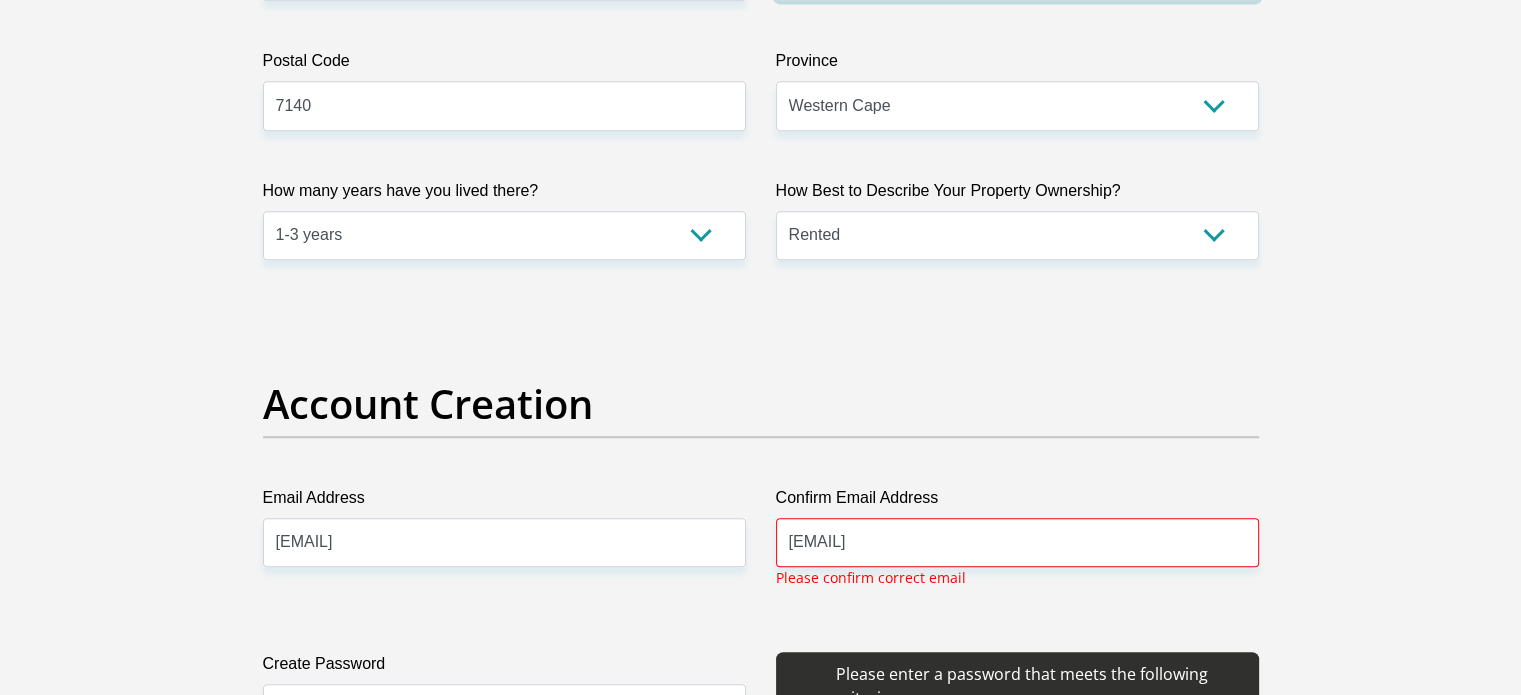type on "[STREET_NAME]" 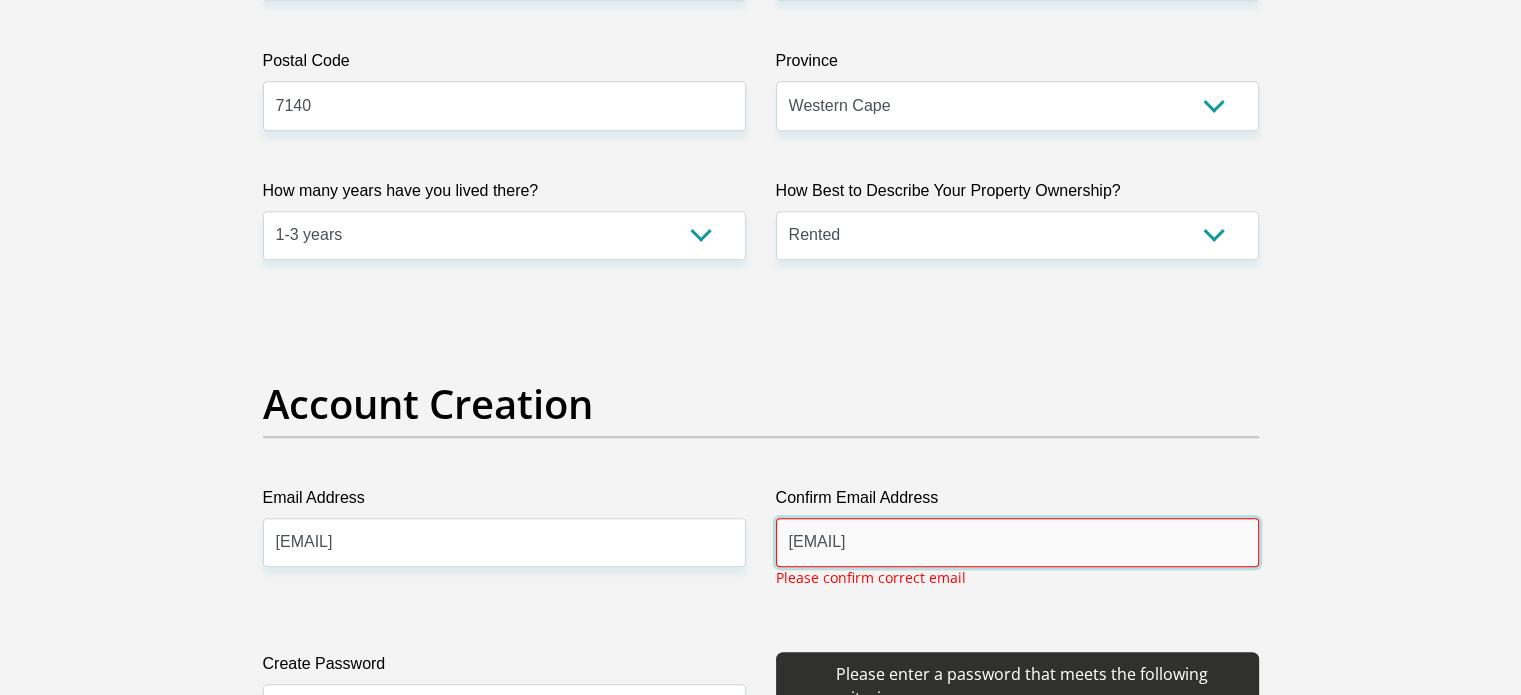 click on "[EMAIL]" at bounding box center (1017, 542) 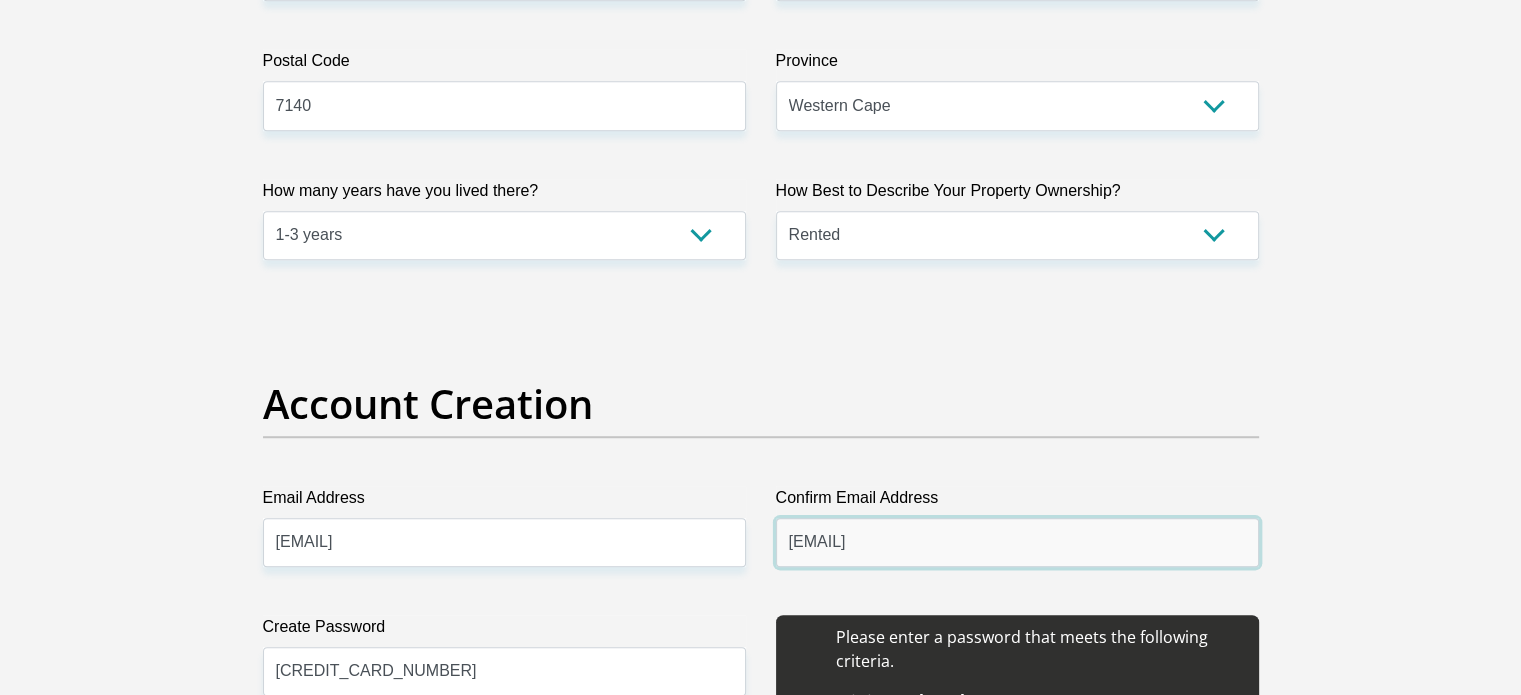 type on "[EMAIL]" 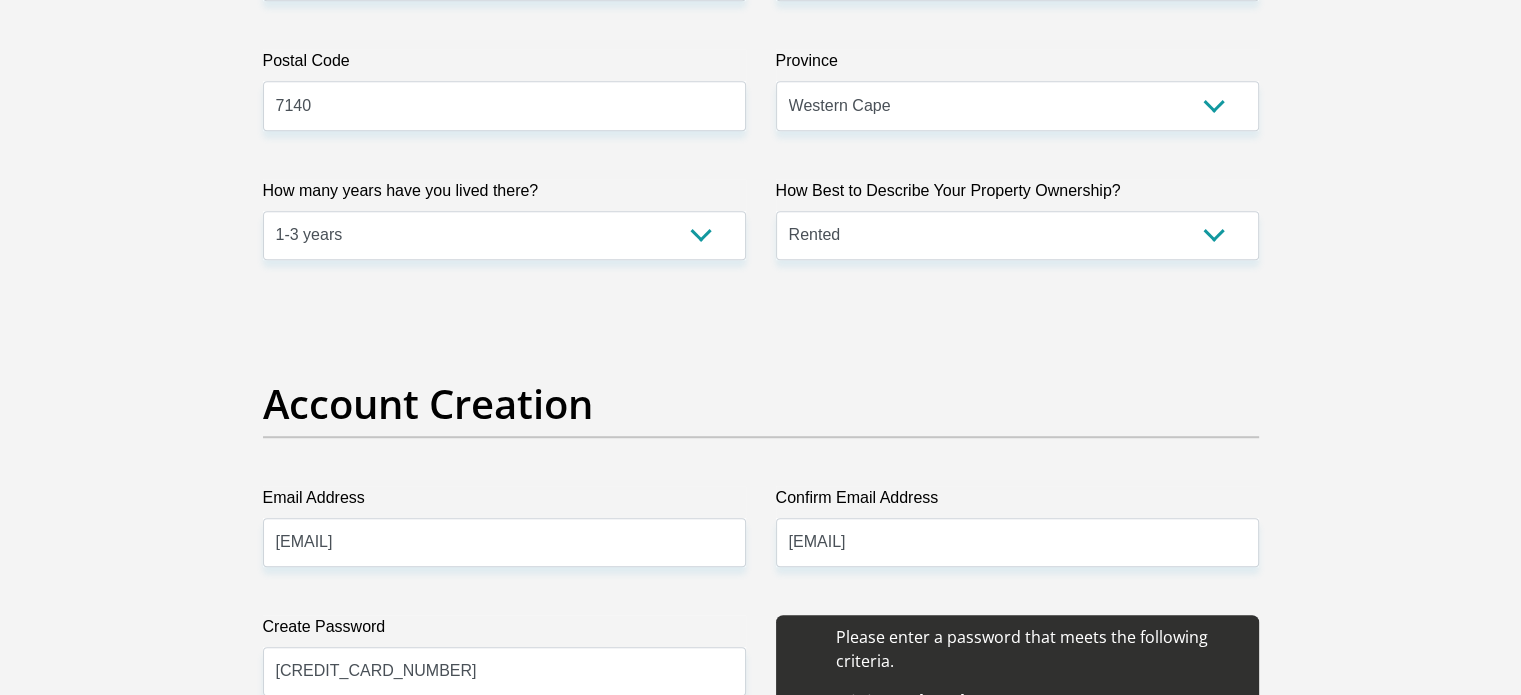 click on "Personal Details
Title
Mr
Ms
Mrs
Dr
Other
First Name
[FIRST_NAME]
Surname
[LAST_NAME]
ID Number
[ID_NUMBER]
Please input valid ID number
Race
Black
Coloured
Indian
White
Other
Contact Number
[PHONE]
Please input valid contact number" at bounding box center (760, 2226) 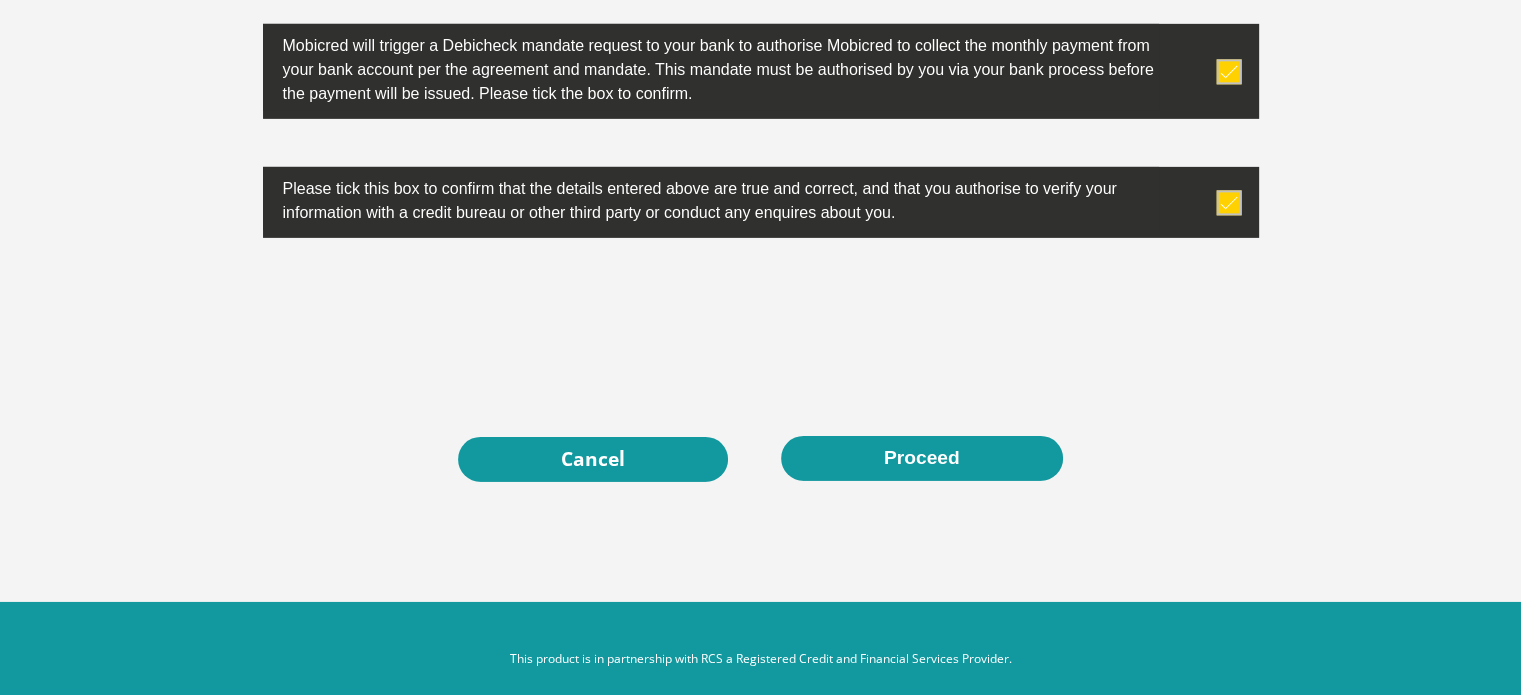 scroll, scrollTop: 6476, scrollLeft: 0, axis: vertical 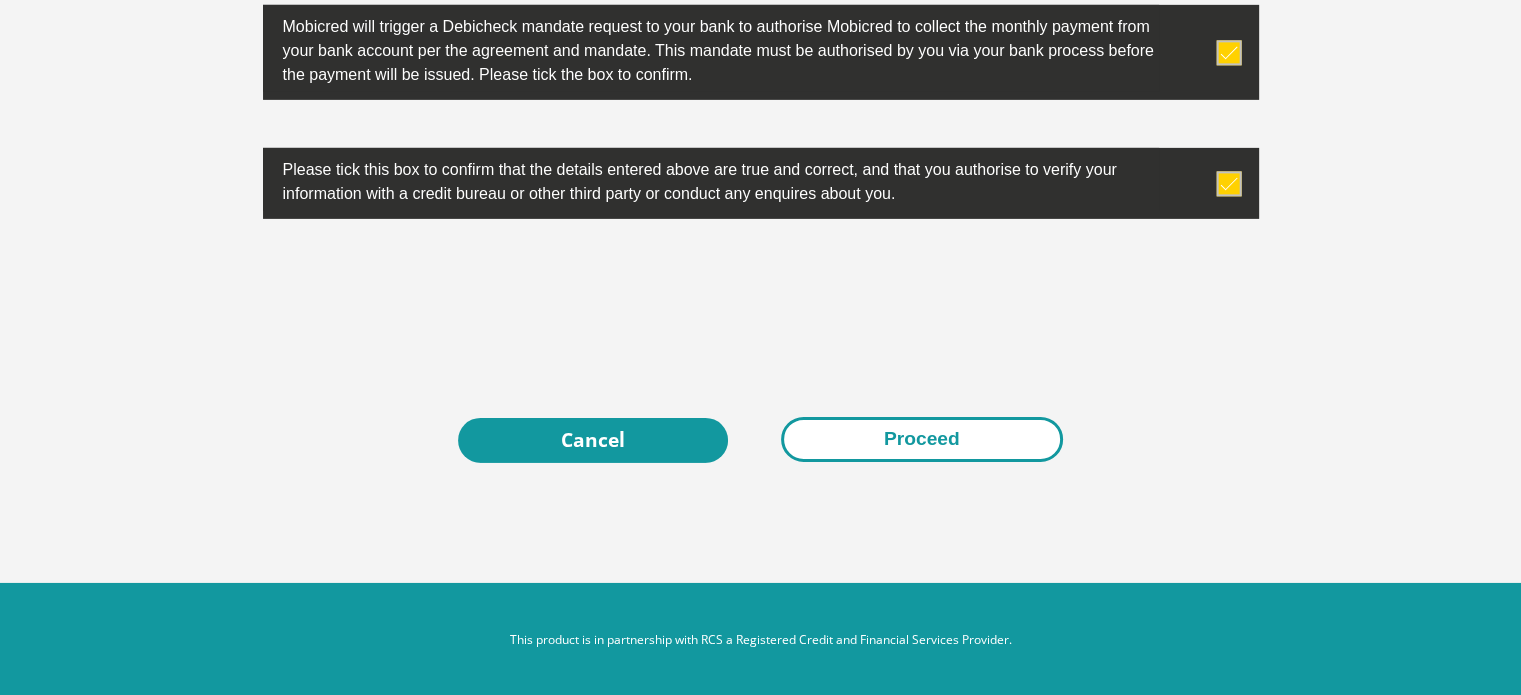 click on "Proceed" at bounding box center [922, 439] 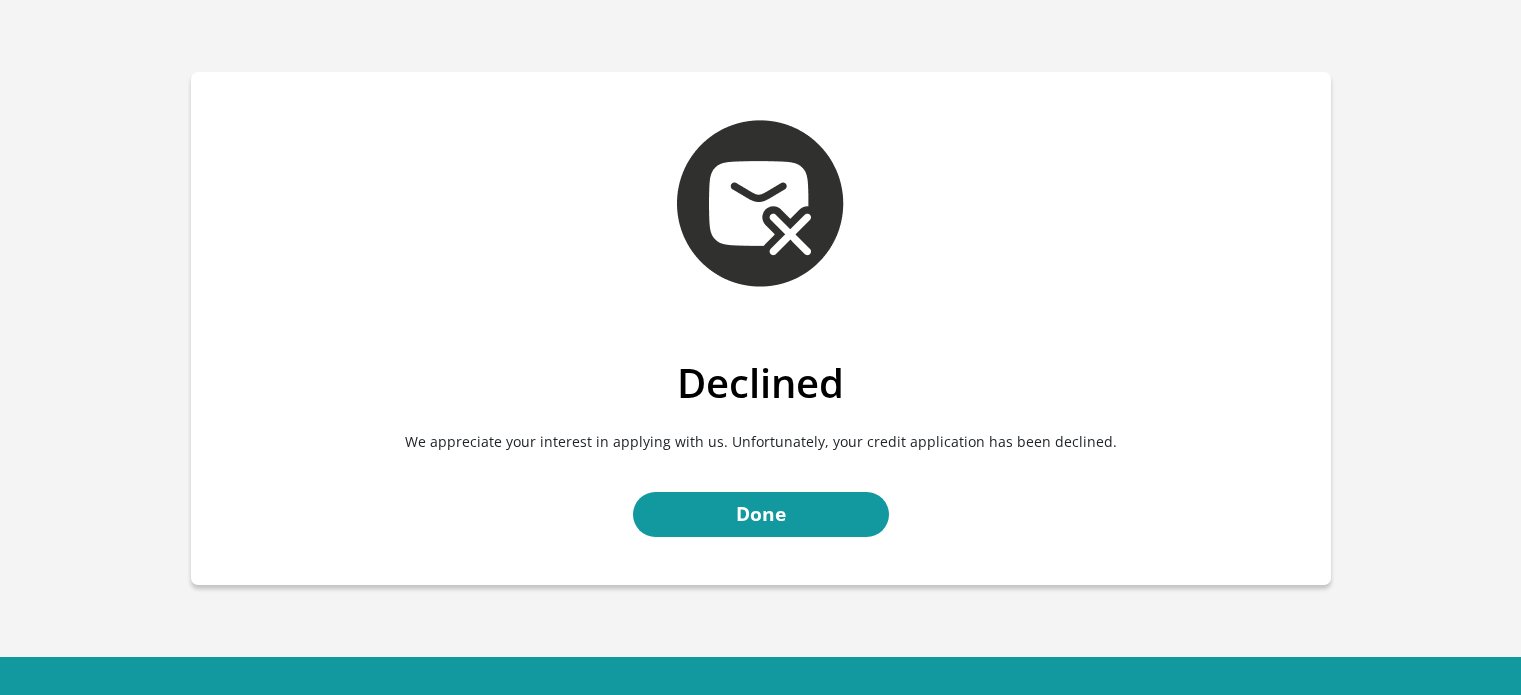 scroll, scrollTop: 0, scrollLeft: 0, axis: both 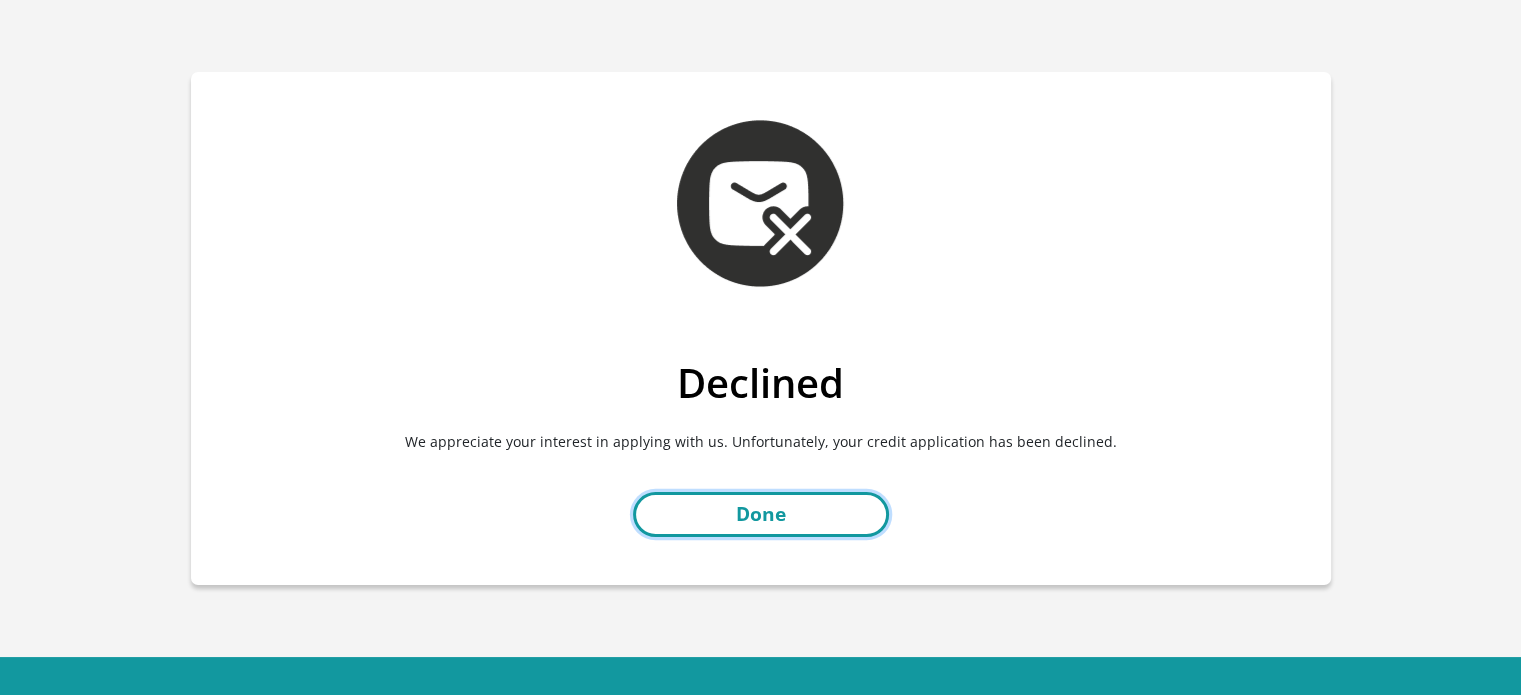 click on "Done" at bounding box center (761, 514) 